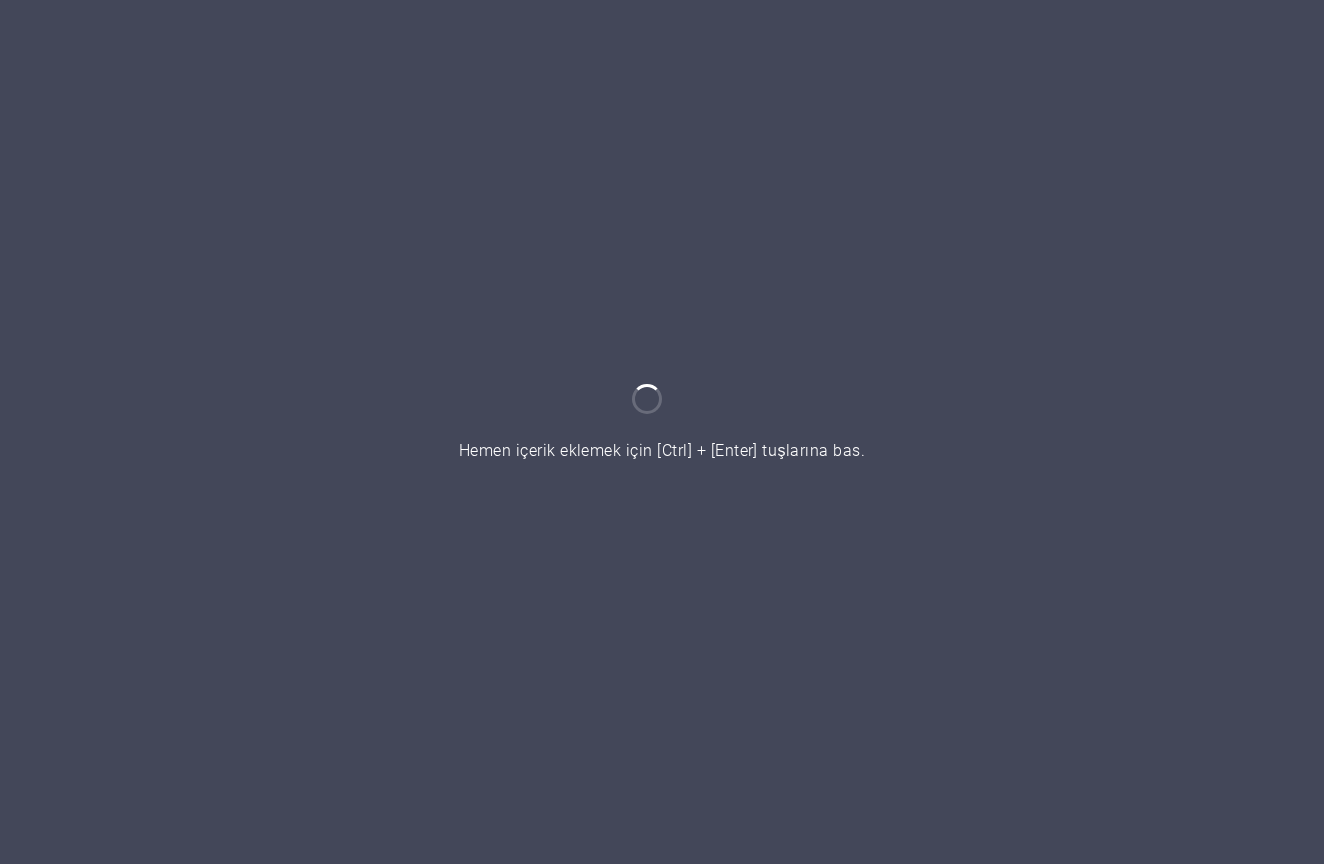 scroll, scrollTop: 0, scrollLeft: 0, axis: both 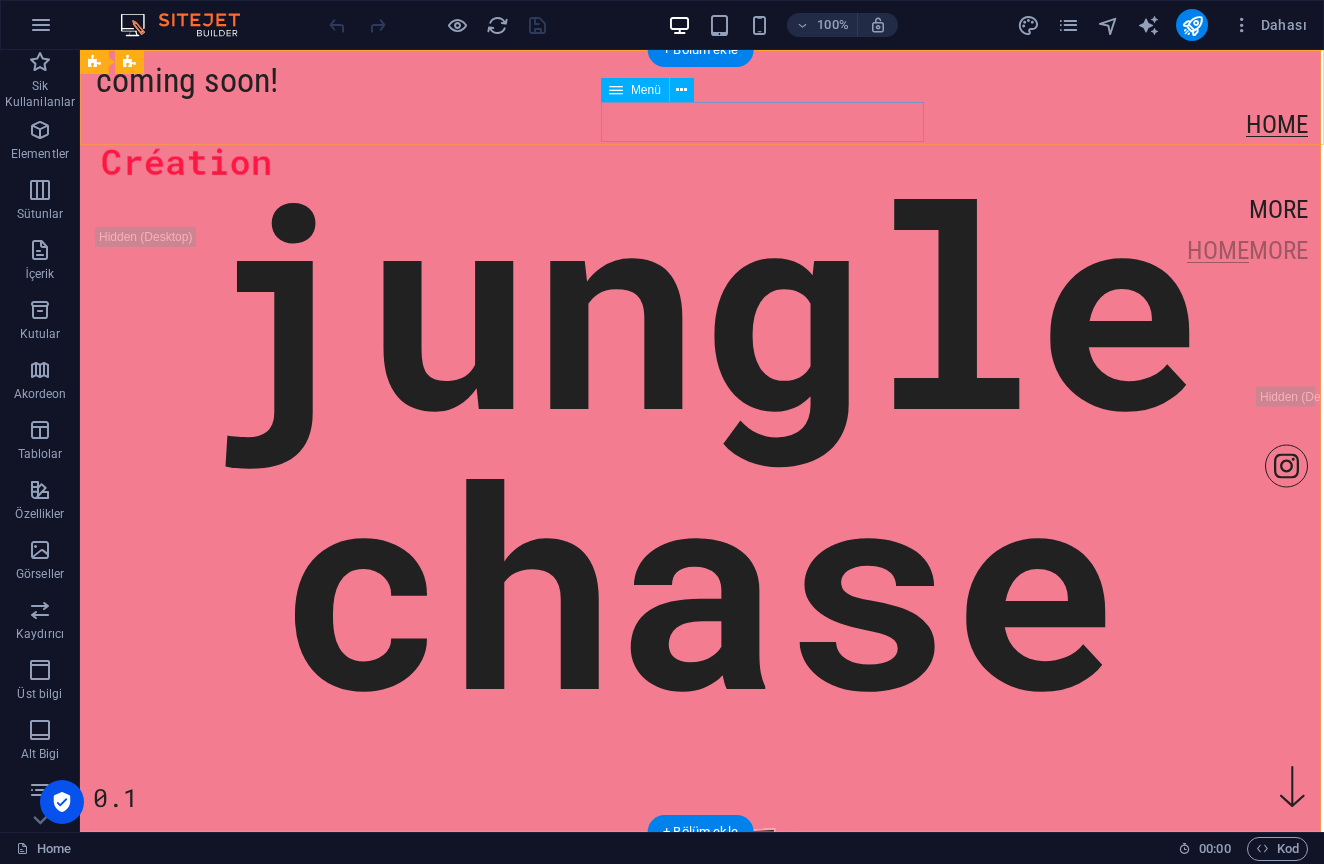 click on "More" at bounding box center [702, 206] 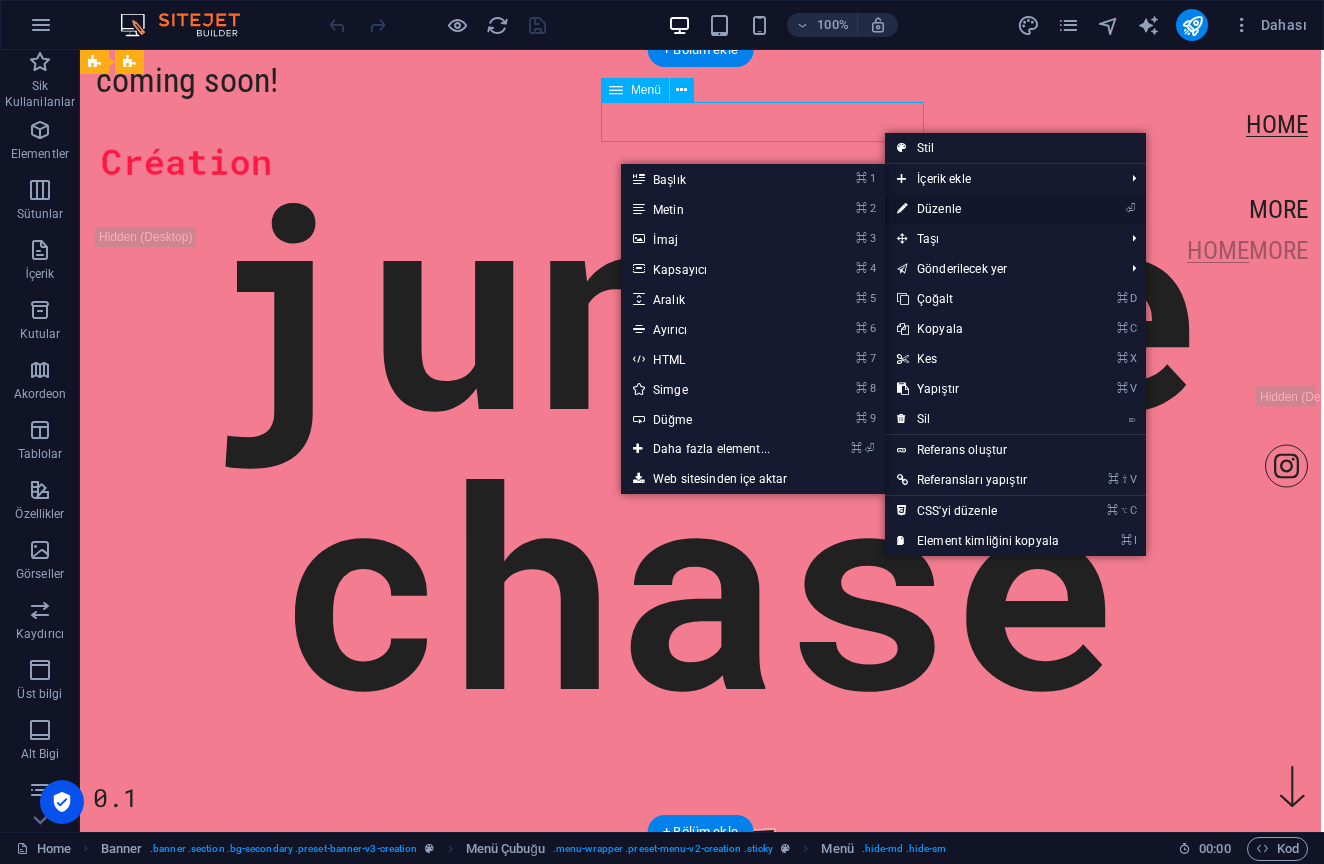 click on "⏎  Düzenle" at bounding box center (978, 209) 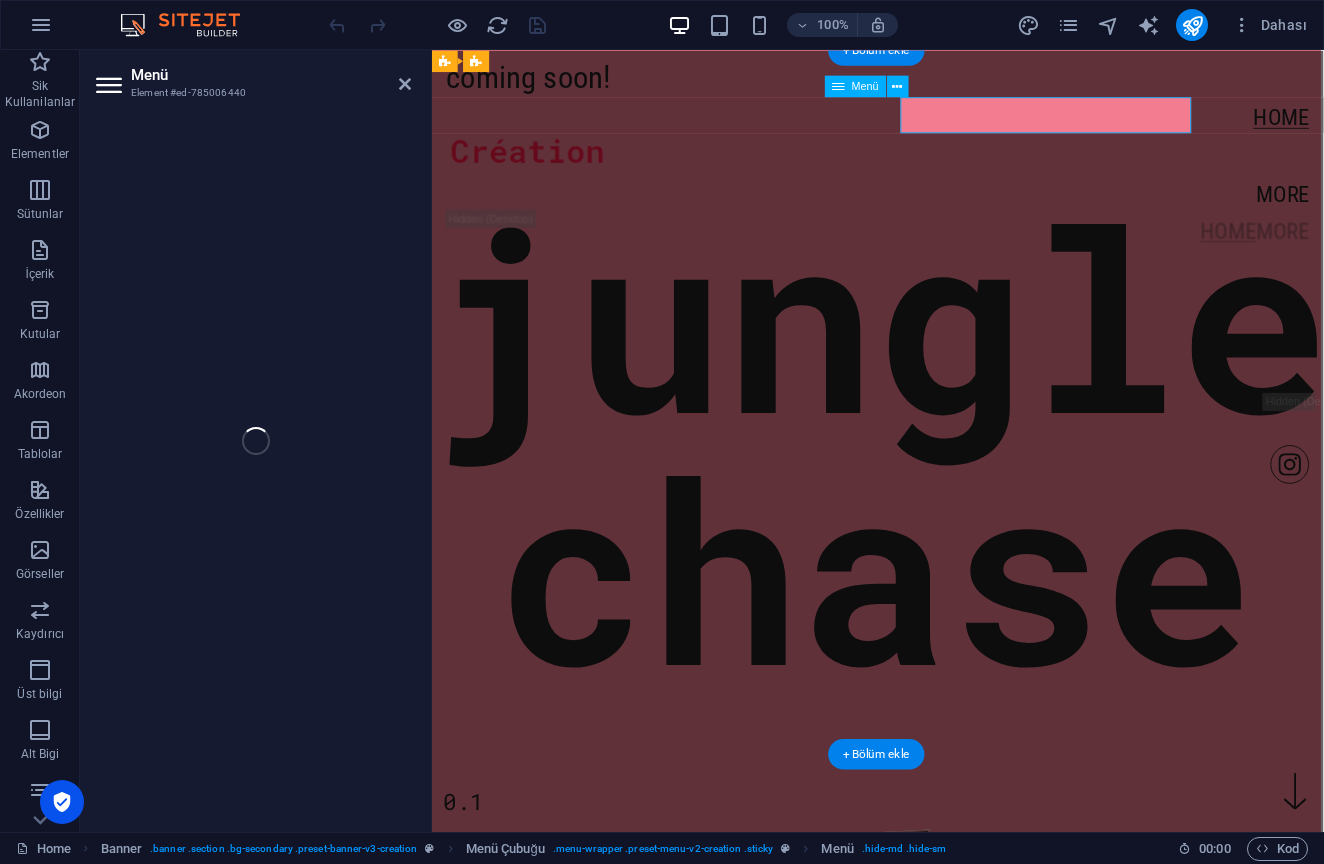 select on "1" 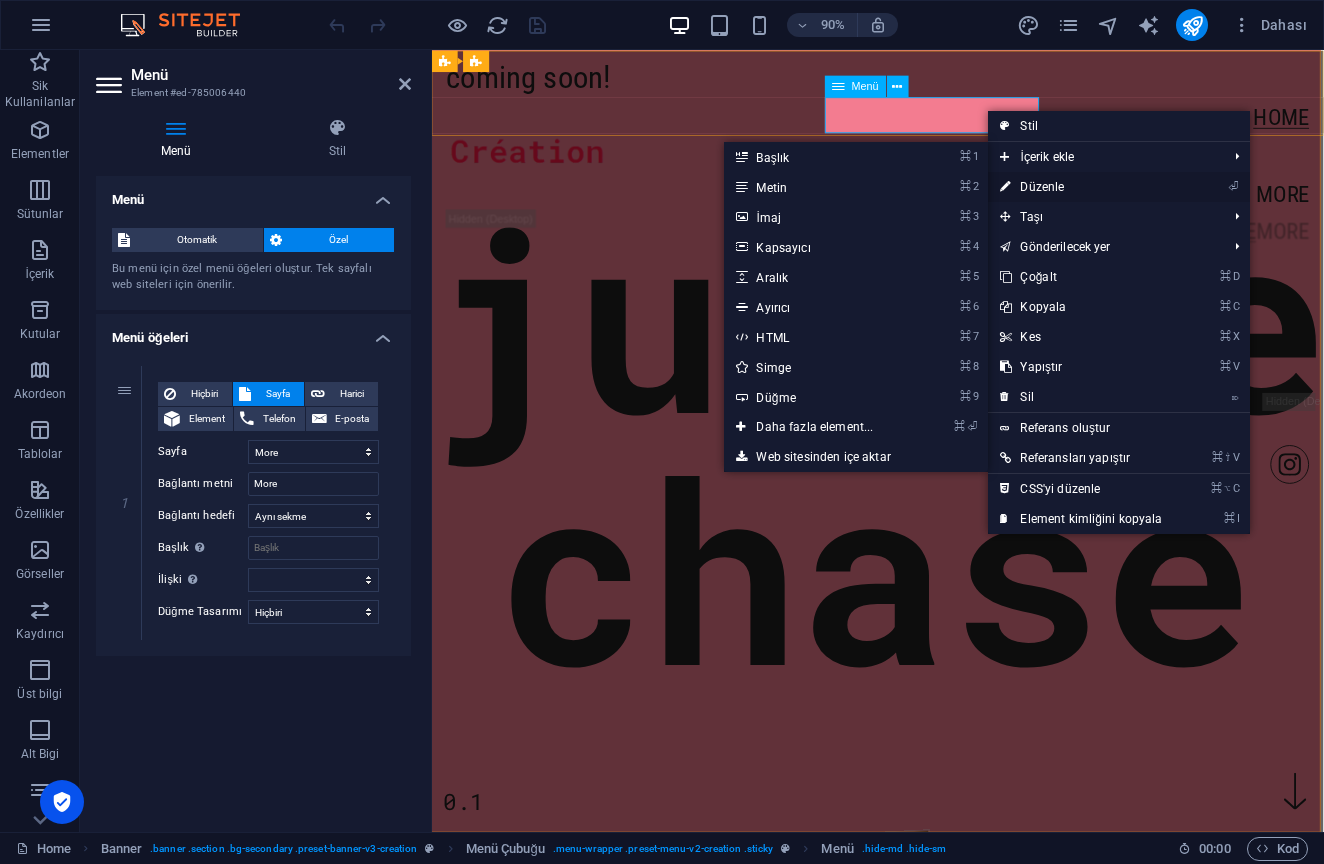 click on "⏎  Düzenle" at bounding box center [1081, 187] 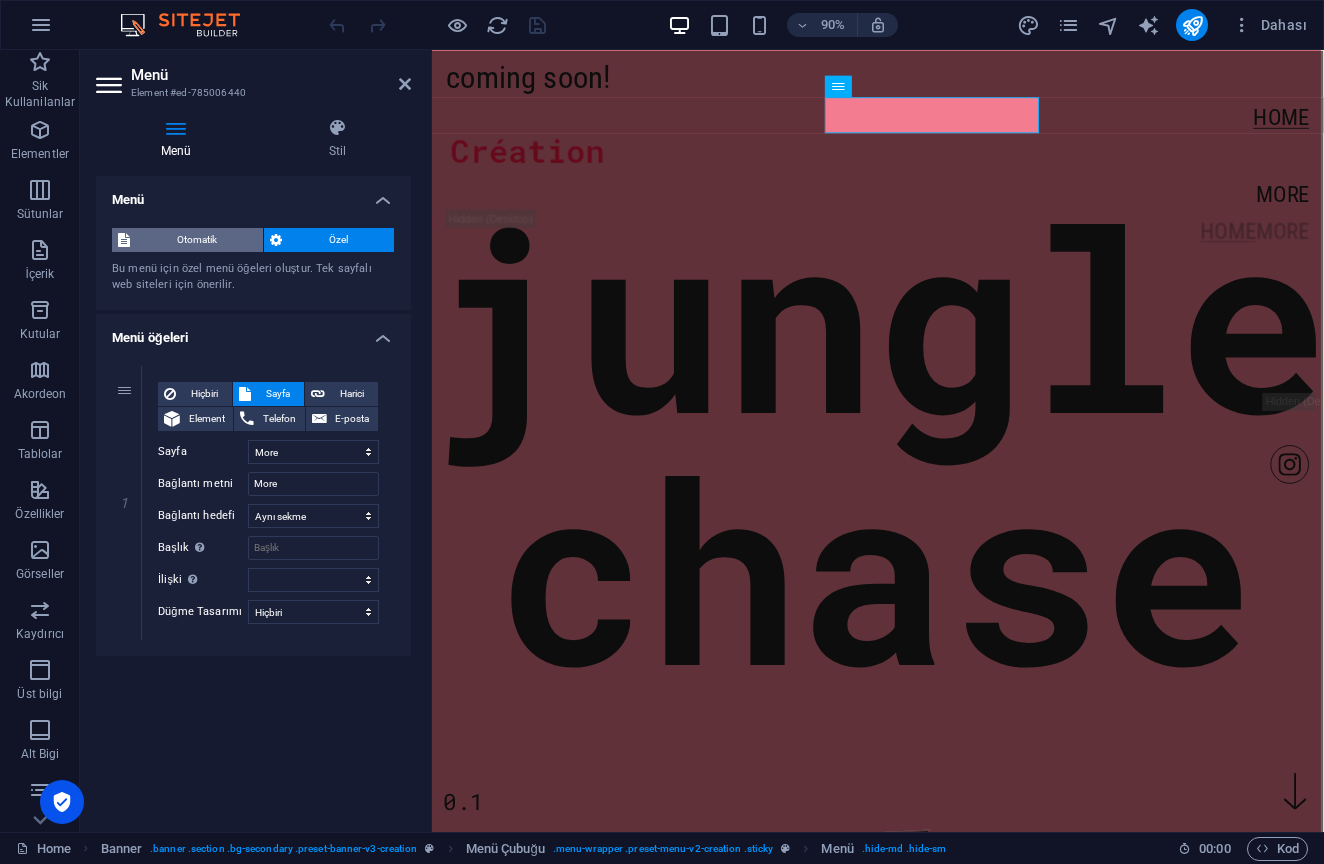 click on "Otomatik" at bounding box center [196, 240] 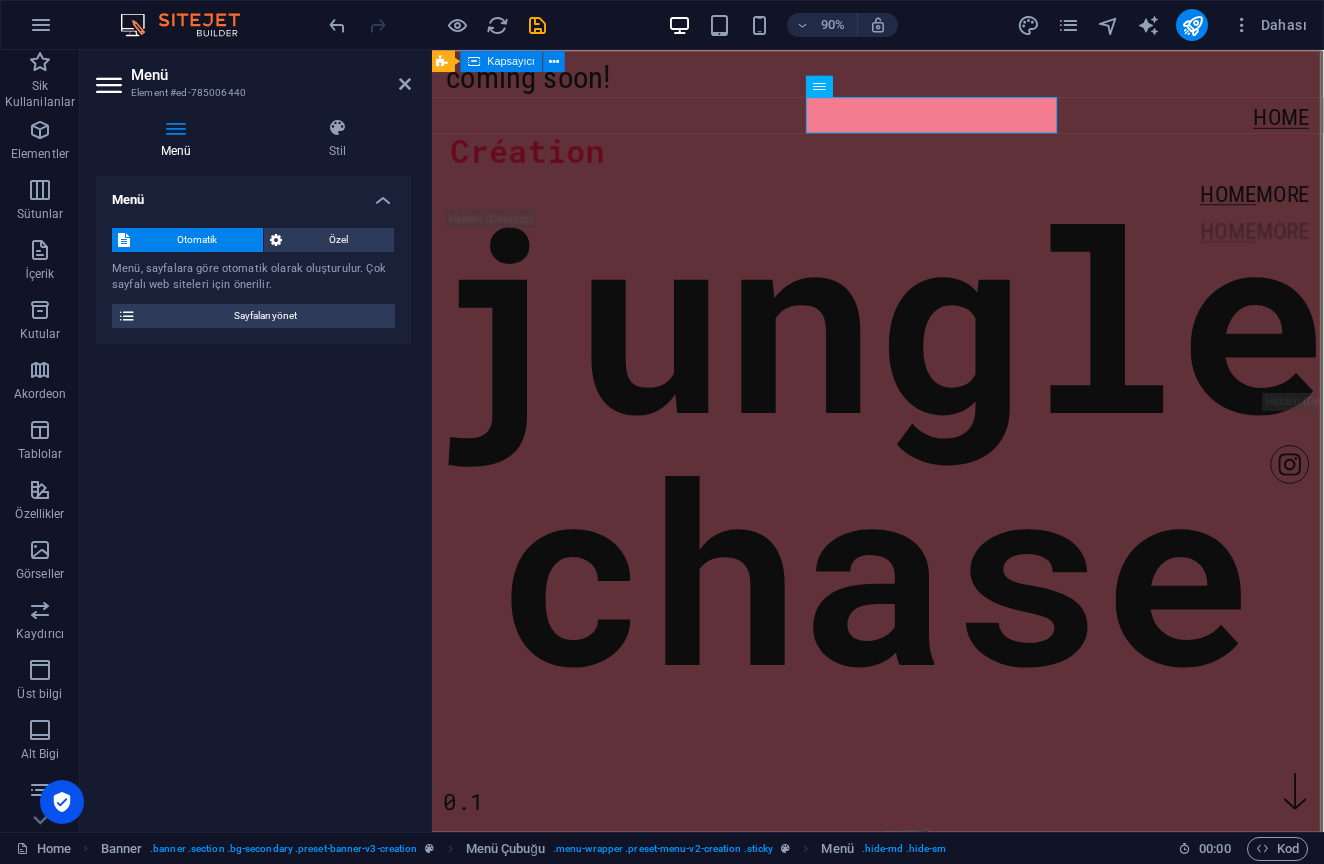 click on "jungle chase 0.1" at bounding box center [924, 193] 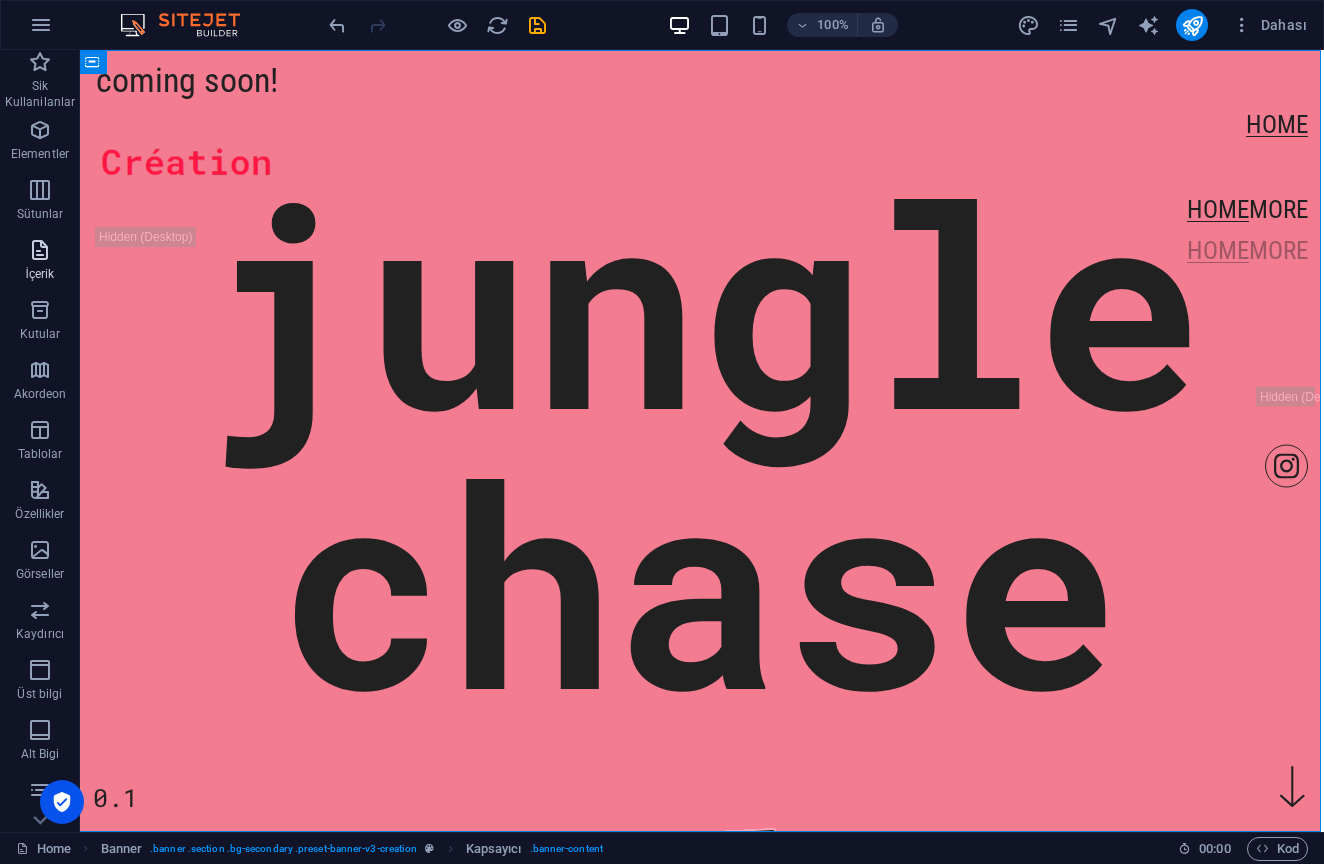 click at bounding box center [40, 250] 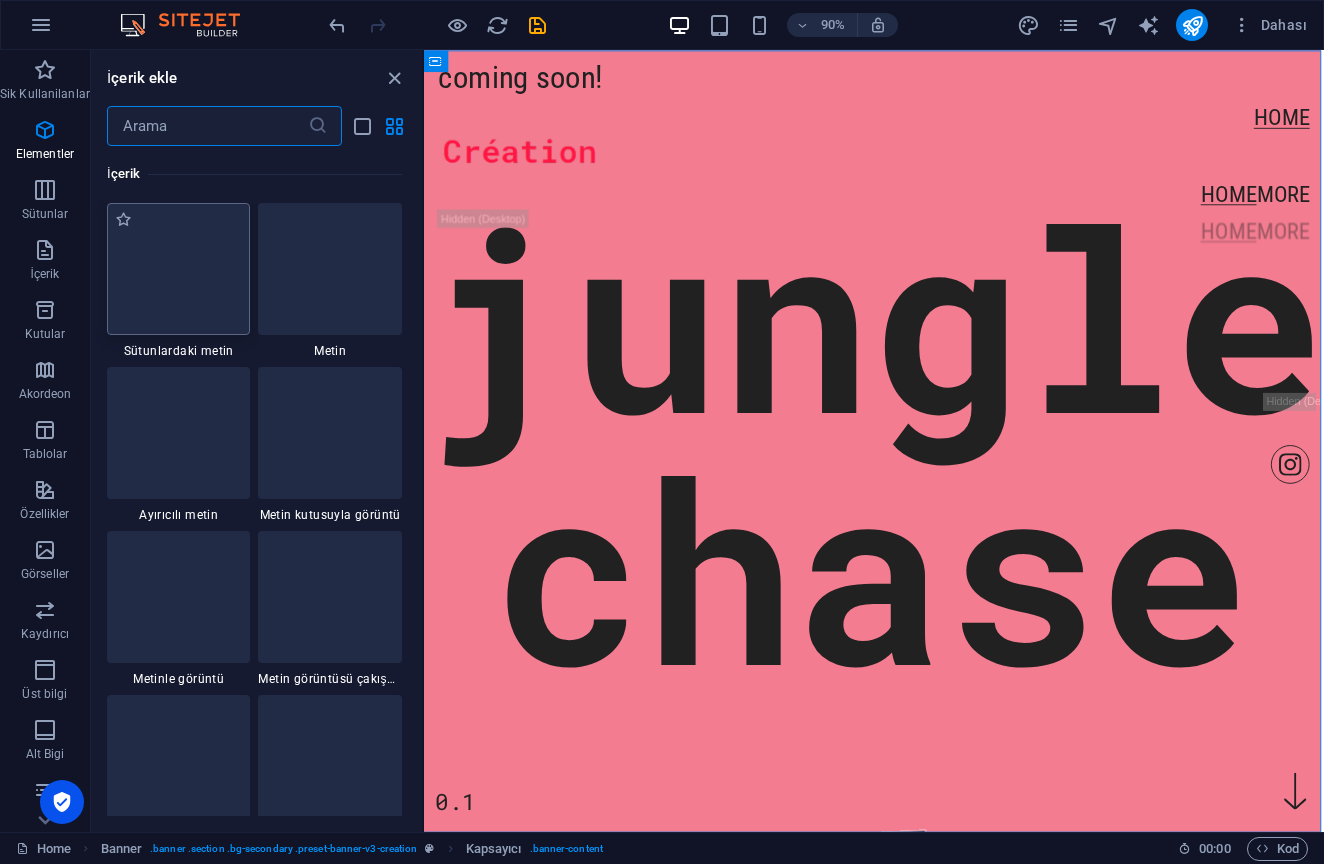 scroll, scrollTop: 3499, scrollLeft: 0, axis: vertical 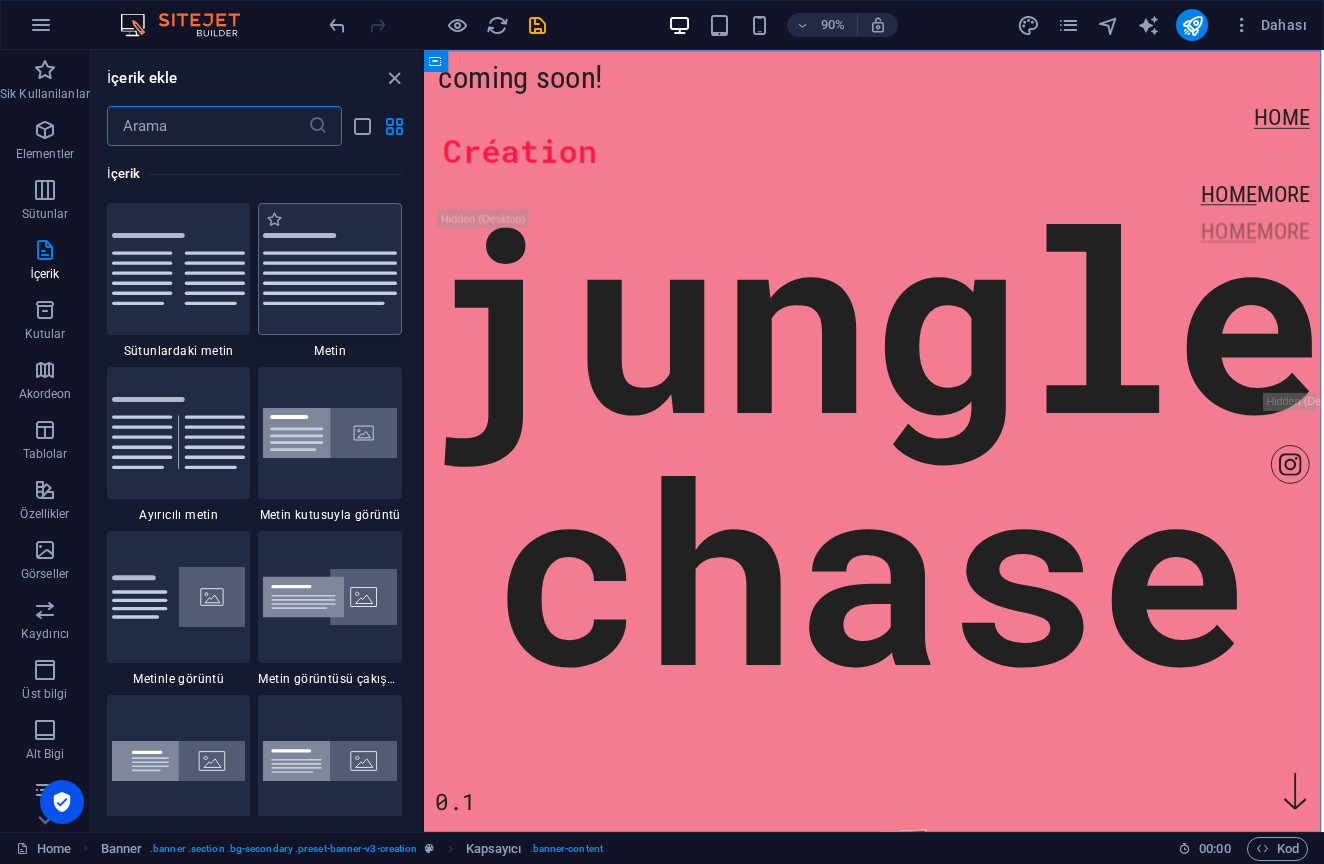 click at bounding box center (330, 268) 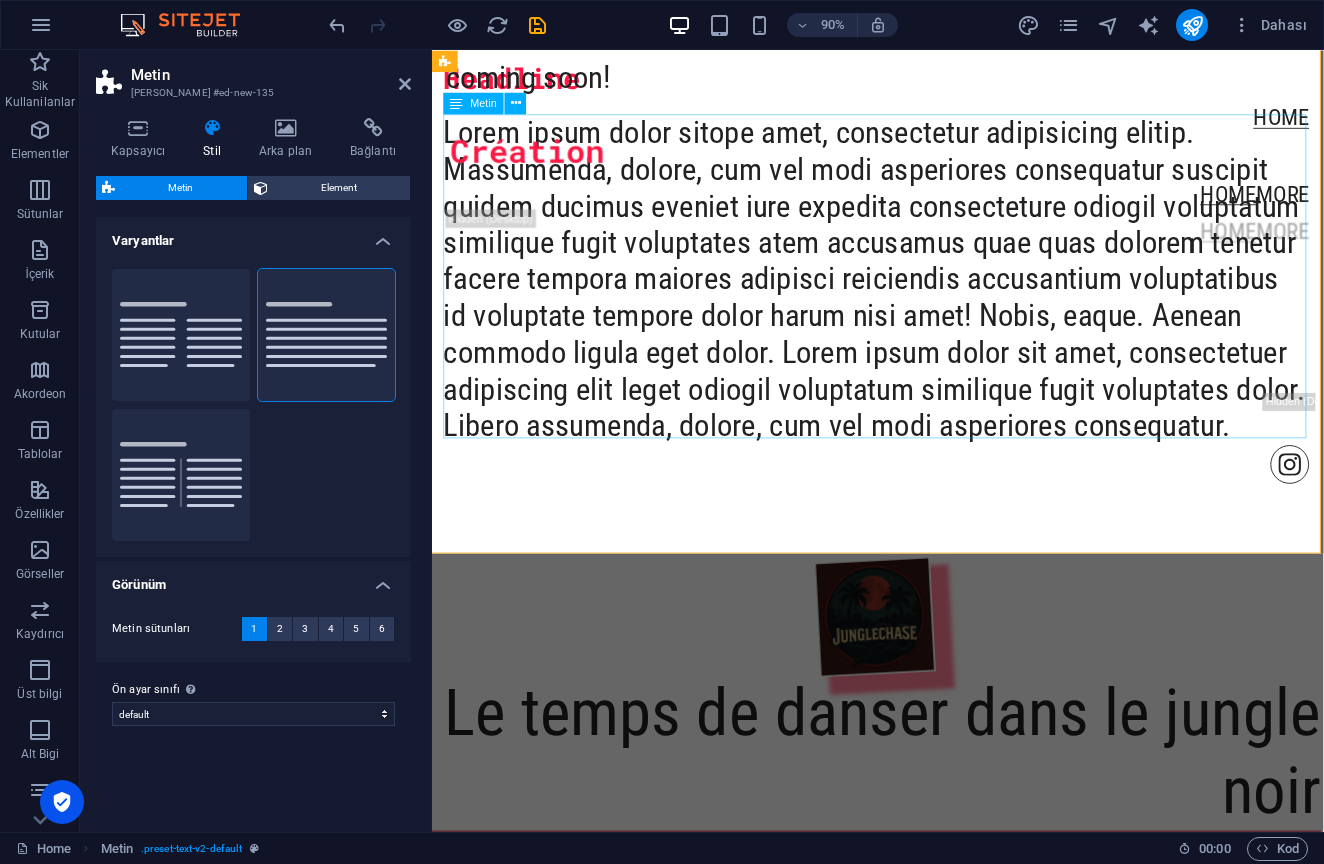 scroll, scrollTop: 782, scrollLeft: 3, axis: both 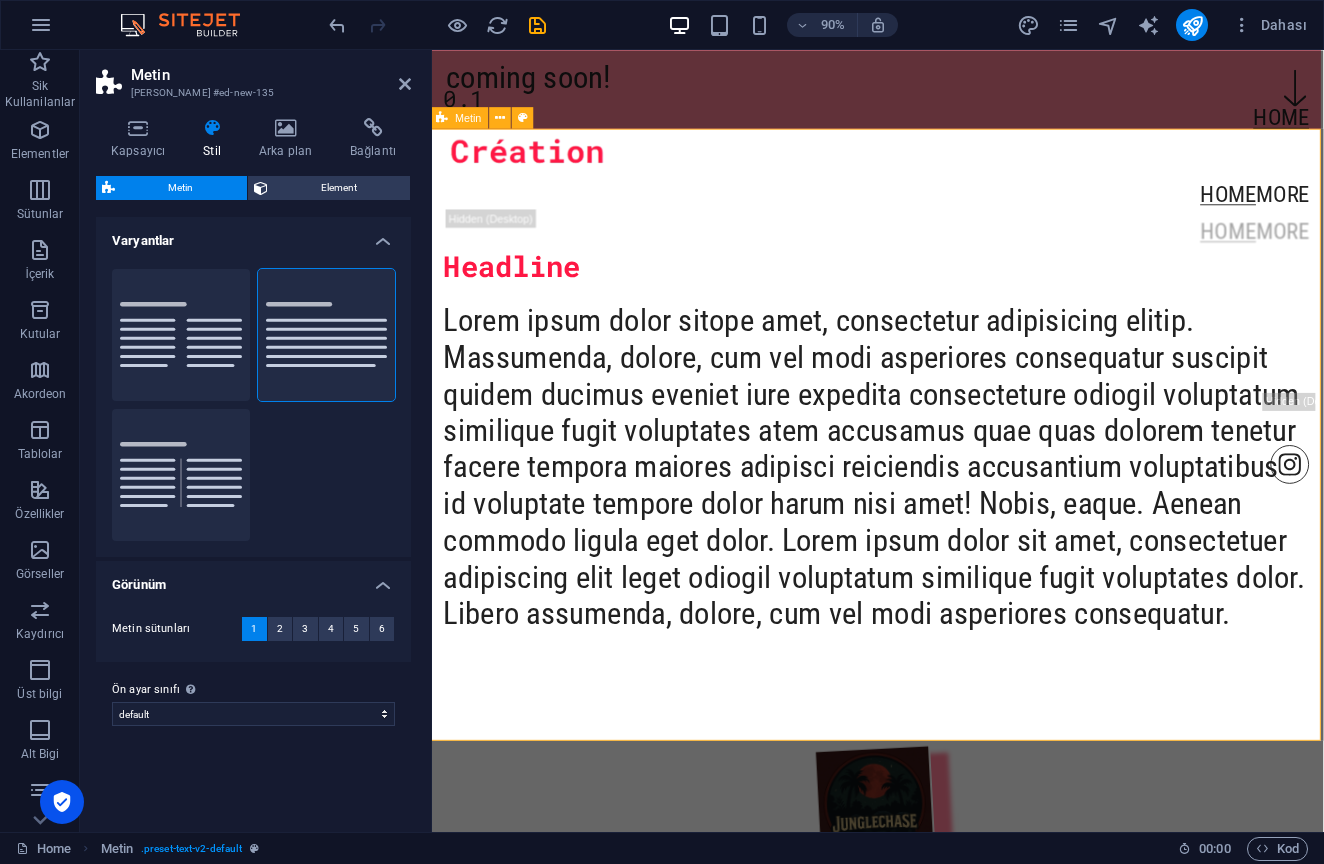 click on "Headline Lorem ipsum dolor sitope amet, consectetur adipisicing elitip. Massumenda, dolore, cum vel modi asperiores consequatur suscipit quidem ducimus eveniet iure expedita consecteture odiogil voluptatum similique fugit voluptates atem accusamus quae quas dolorem tenetur facere tempora maiores adipisci reiciendis accusantium voluptatibus id voluptate tempore dolor harum nisi amet! Nobis, eaque. Aenean commodo ligula eget dolor. Lorem ipsum dolor sit amet, consectetuer adipiscing elit leget odiogil voluptatum similique fugit voluptates dolor. Libero assumenda, dolore, cum vel modi asperiores consequatur." at bounding box center [924, 480] 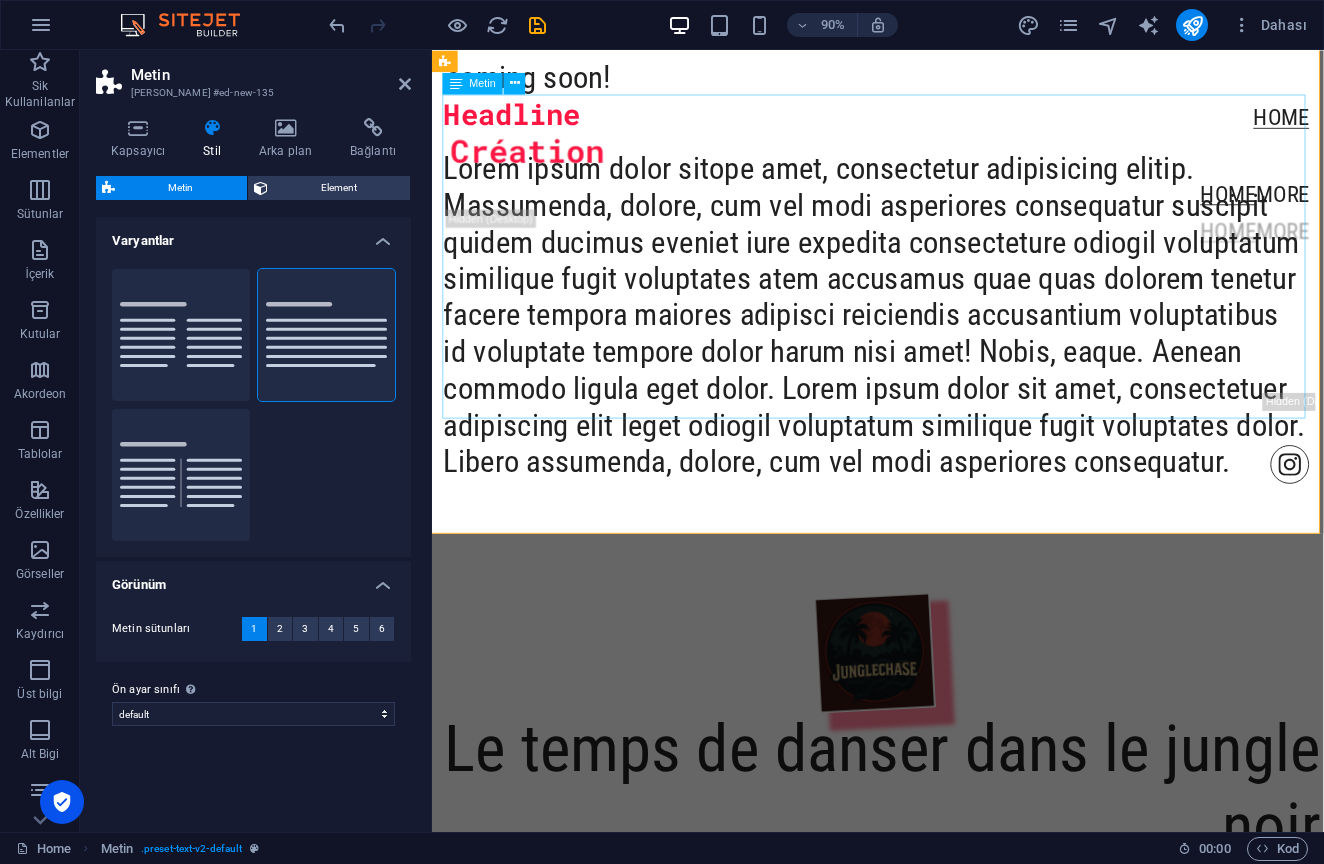 scroll, scrollTop: 935, scrollLeft: 3, axis: both 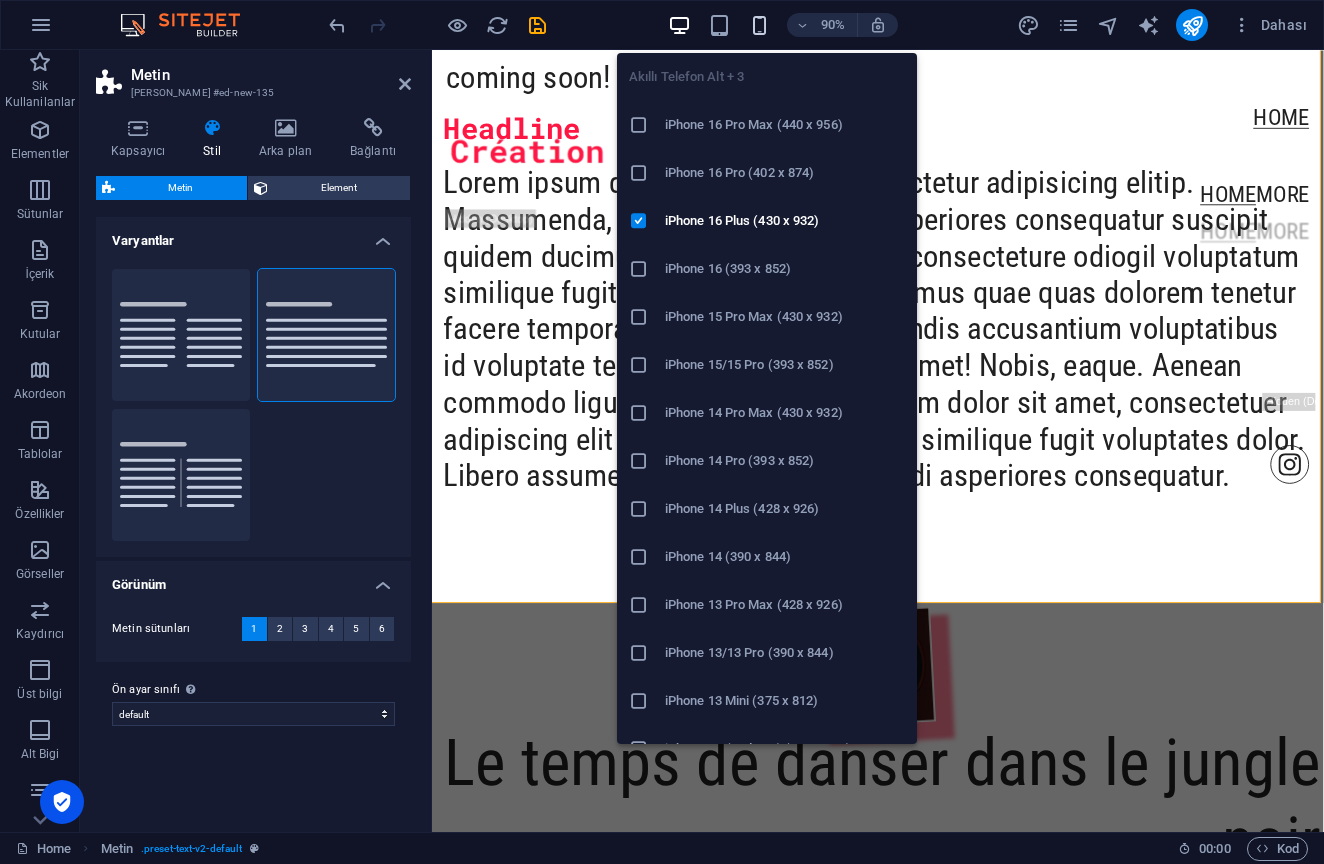 click at bounding box center (759, 25) 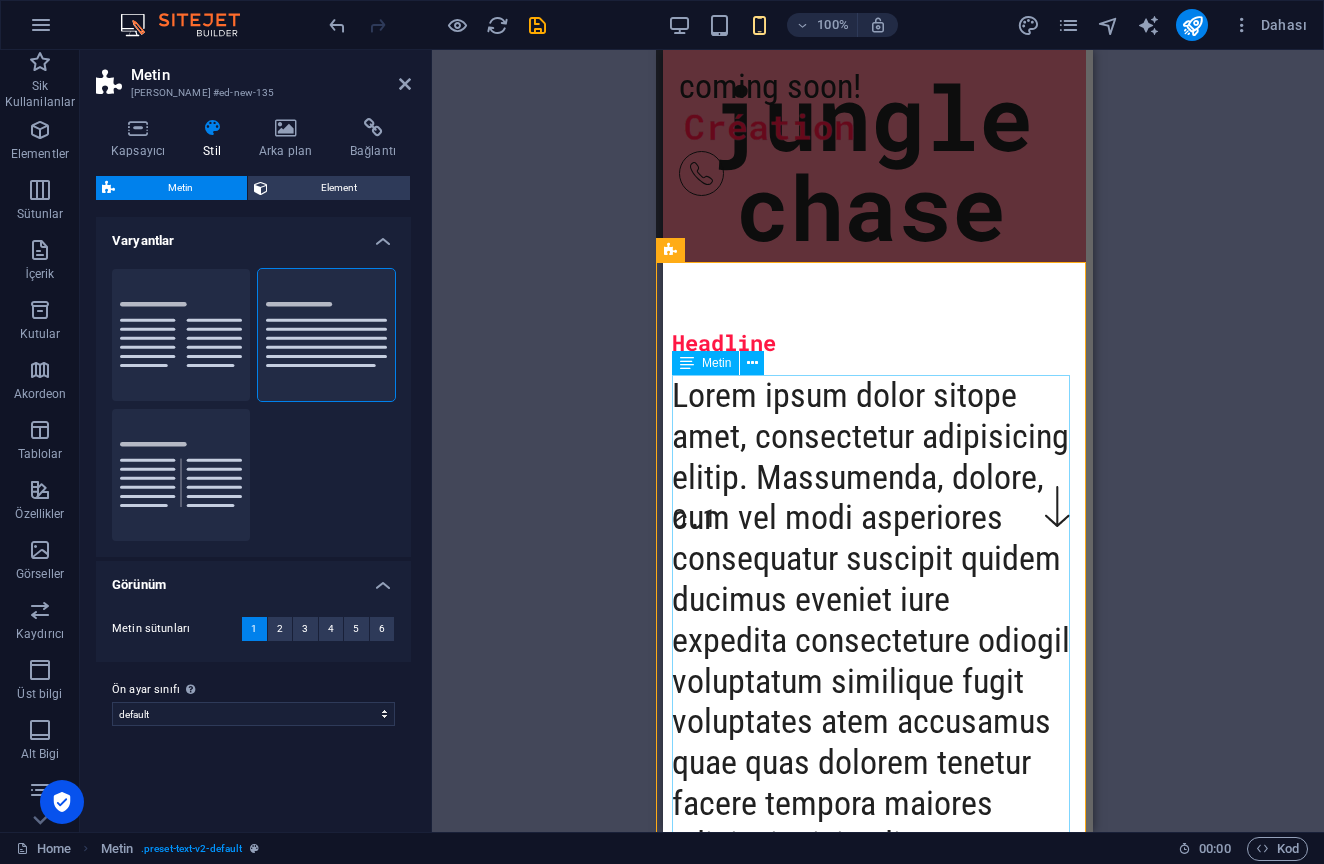 scroll, scrollTop: 280, scrollLeft: 6, axis: both 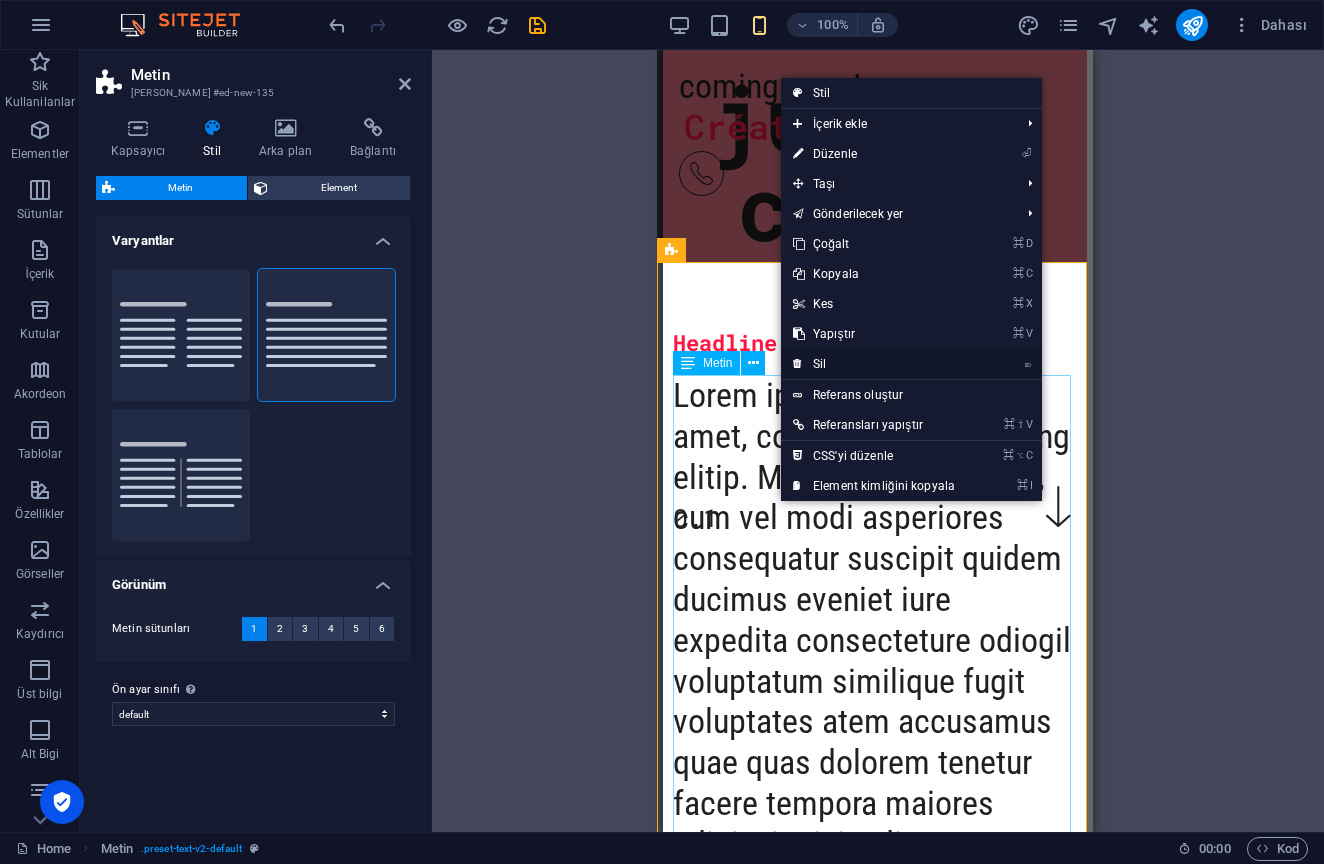 click on "⌦  Sil" at bounding box center (874, 364) 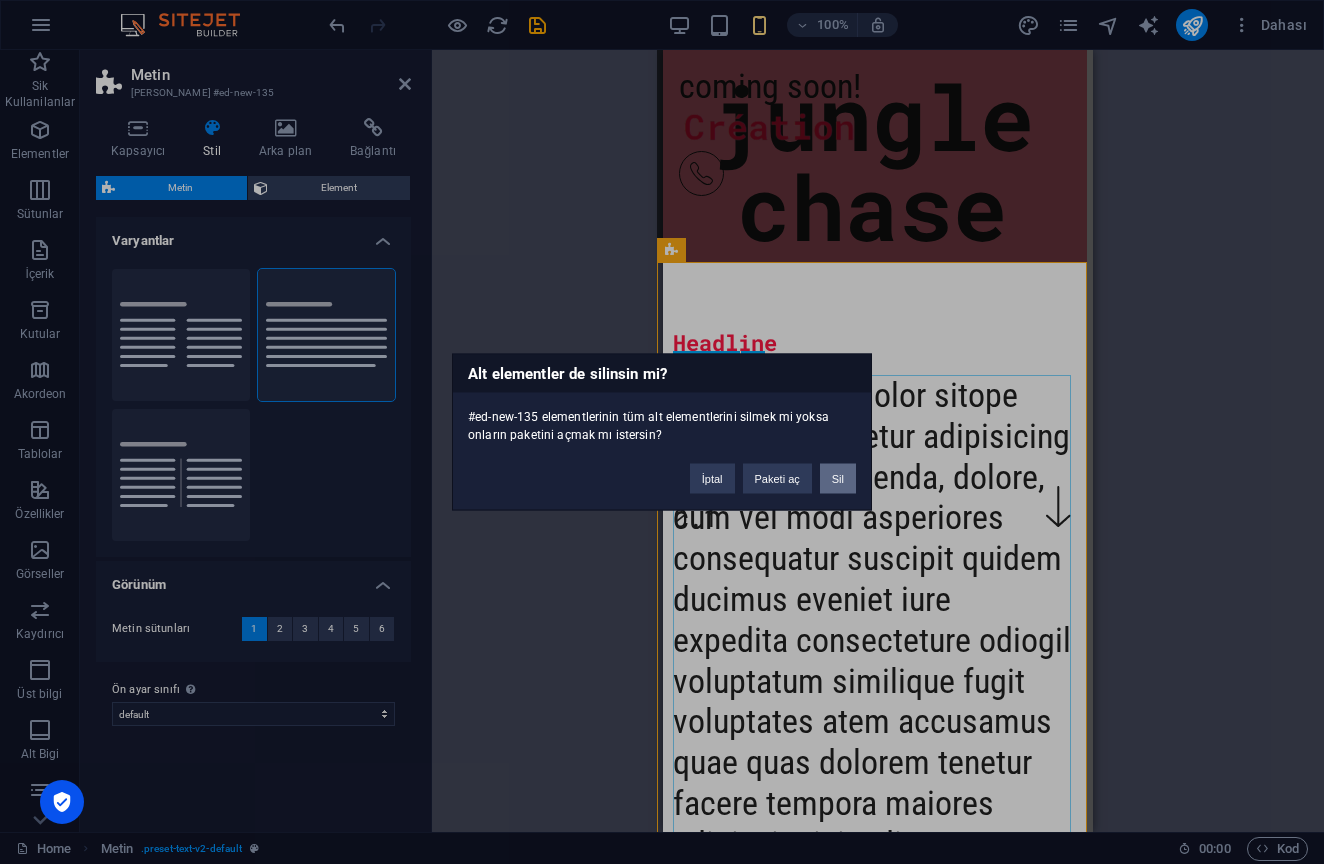 click on "Sil" at bounding box center [838, 479] 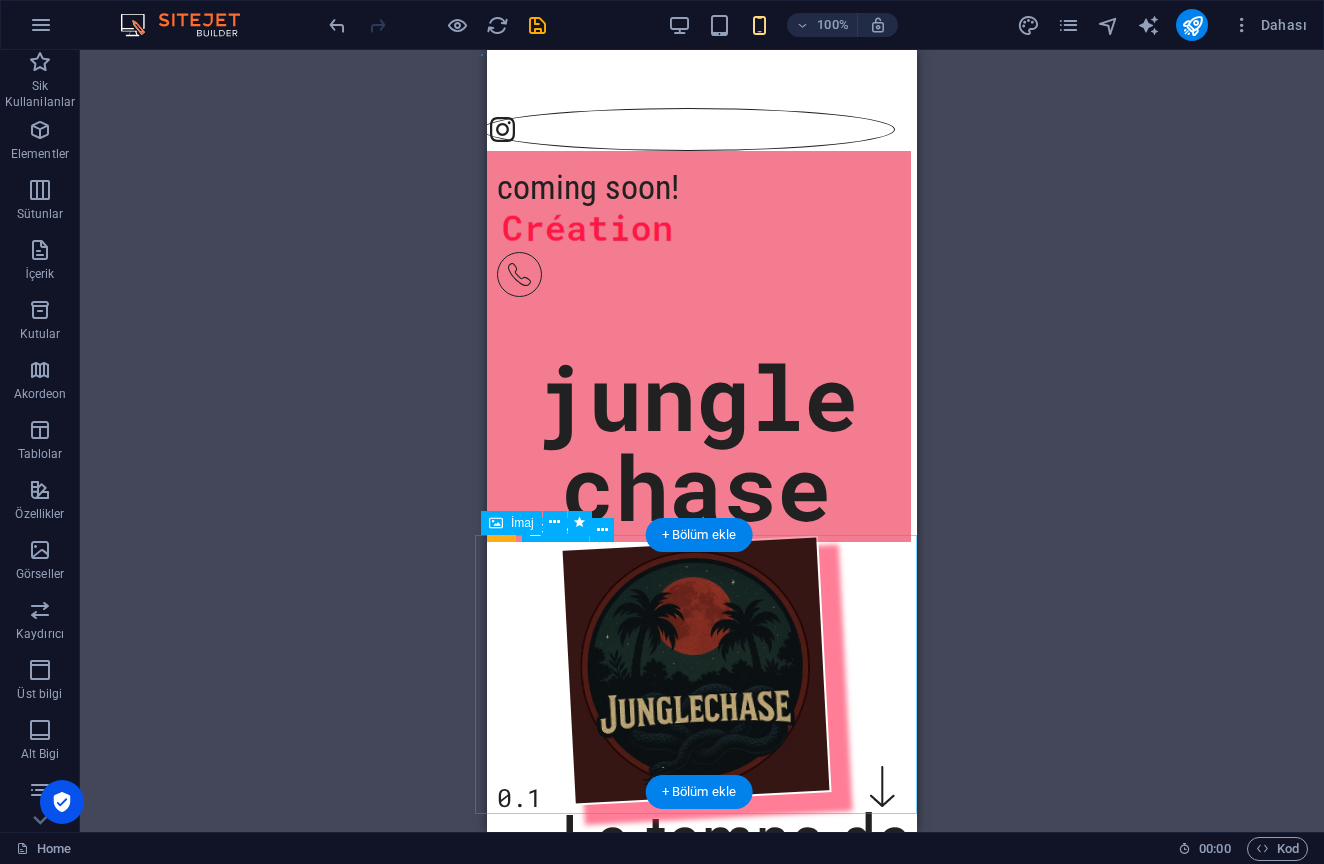 scroll, scrollTop: 0, scrollLeft: 6, axis: horizontal 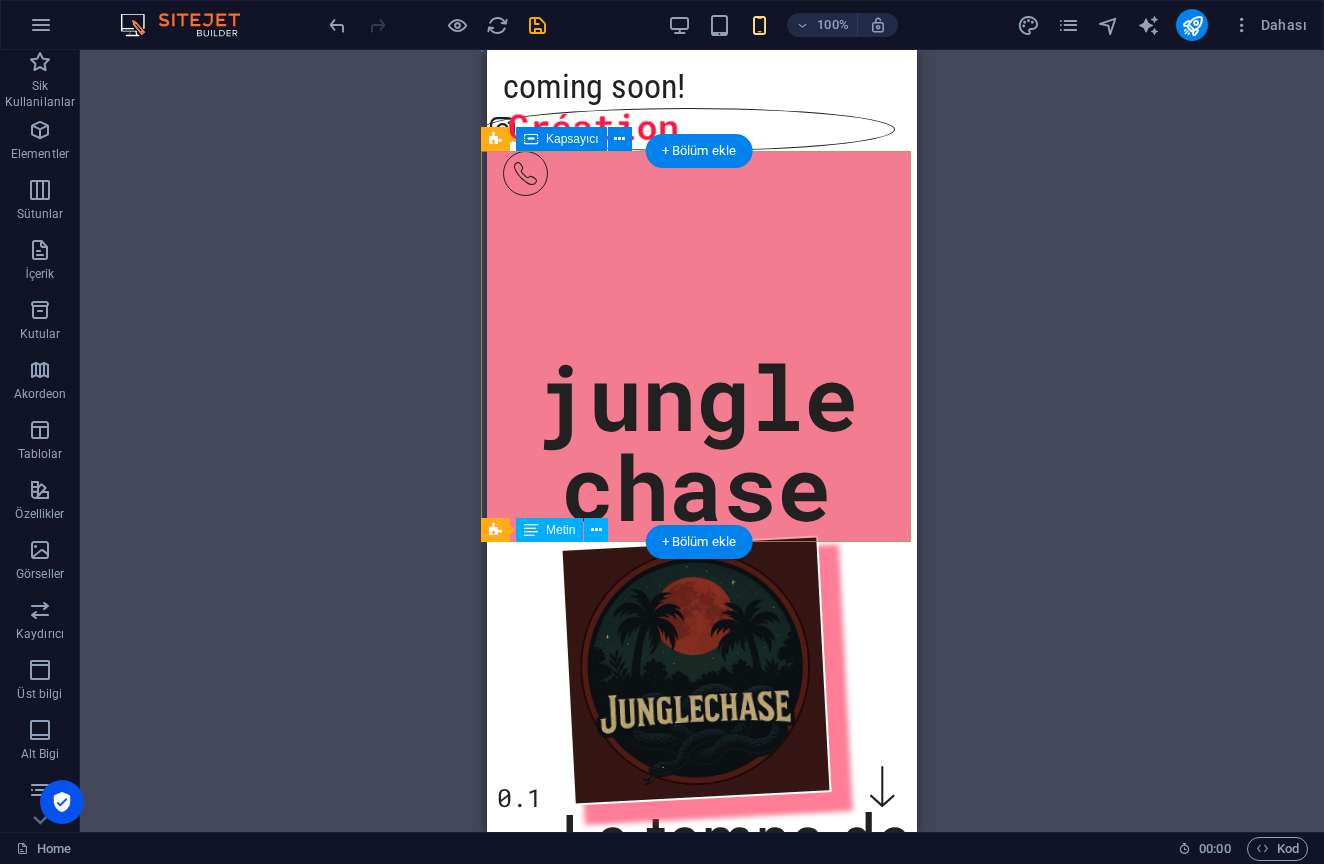 click on "jungle chase 0.1" at bounding box center [696, 297] 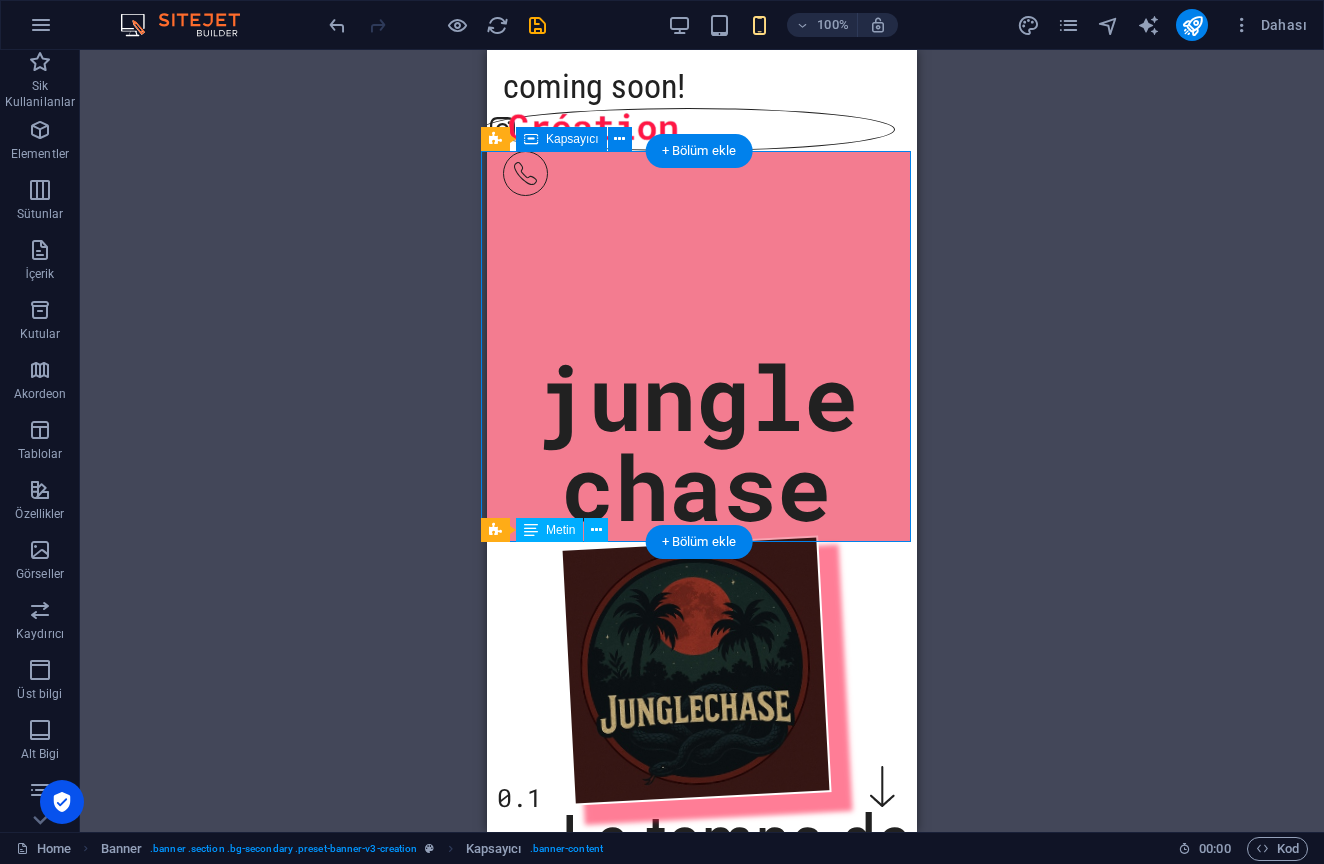 click on "jungle chase 0.1" at bounding box center (696, 297) 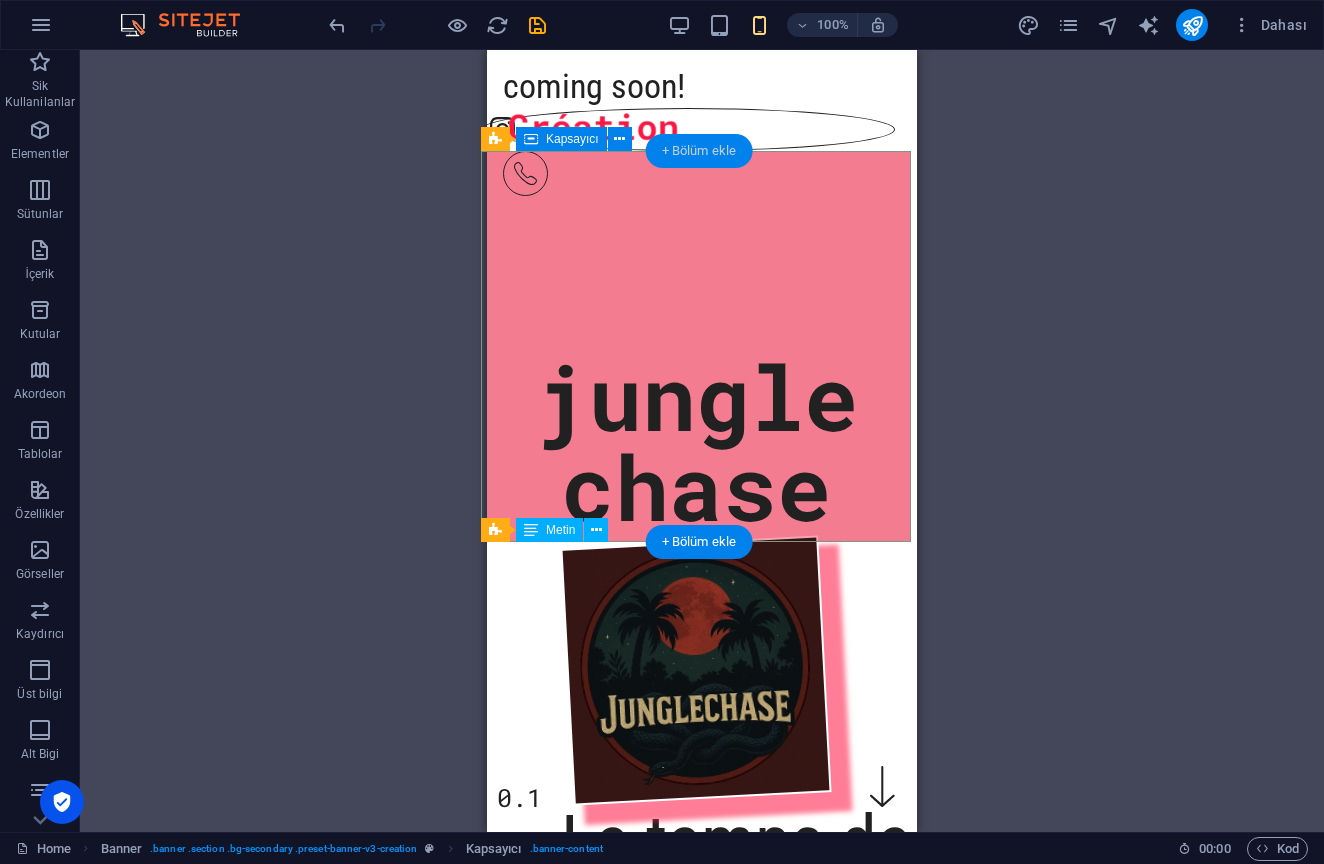 click on "+ Bölüm ekle" at bounding box center [699, 151] 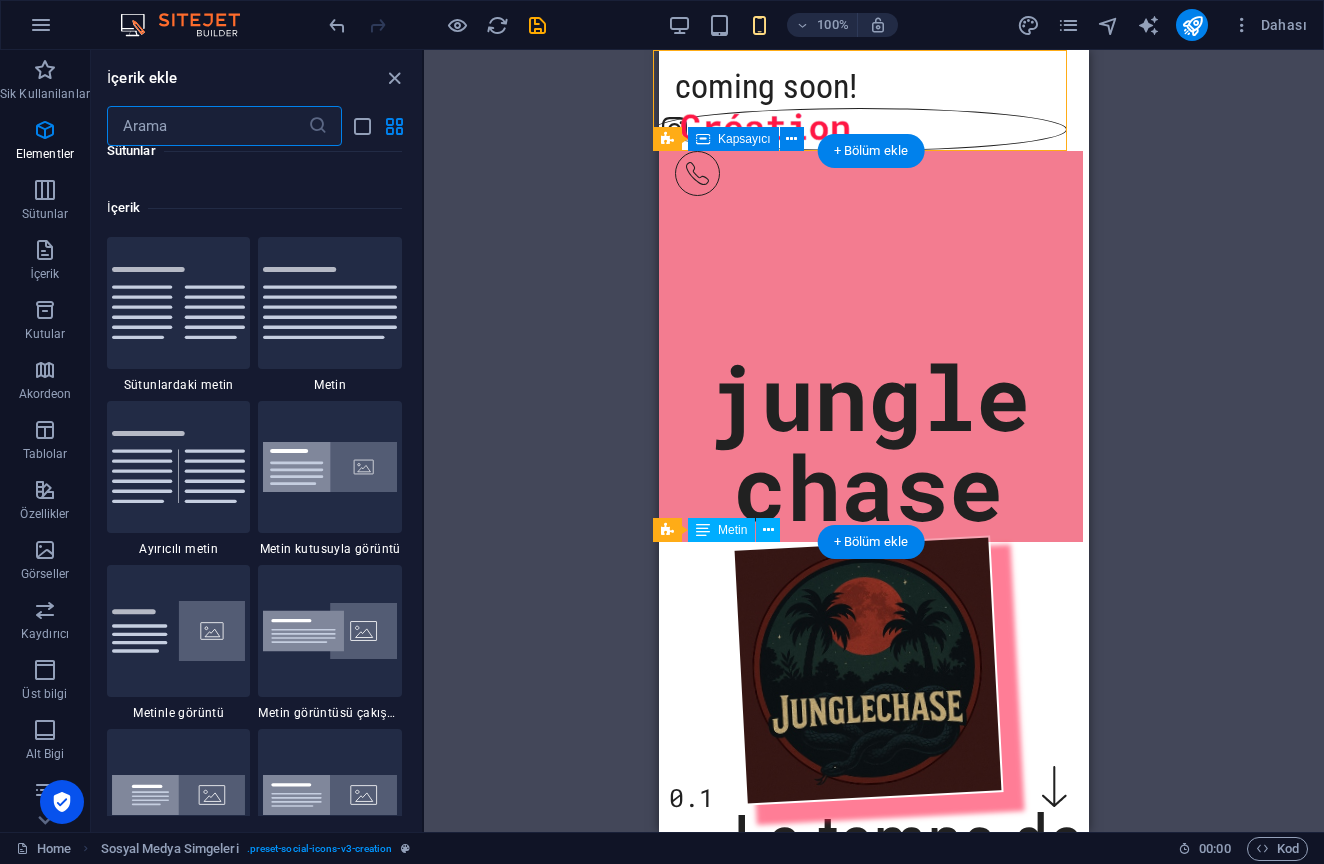 scroll, scrollTop: 3499, scrollLeft: 0, axis: vertical 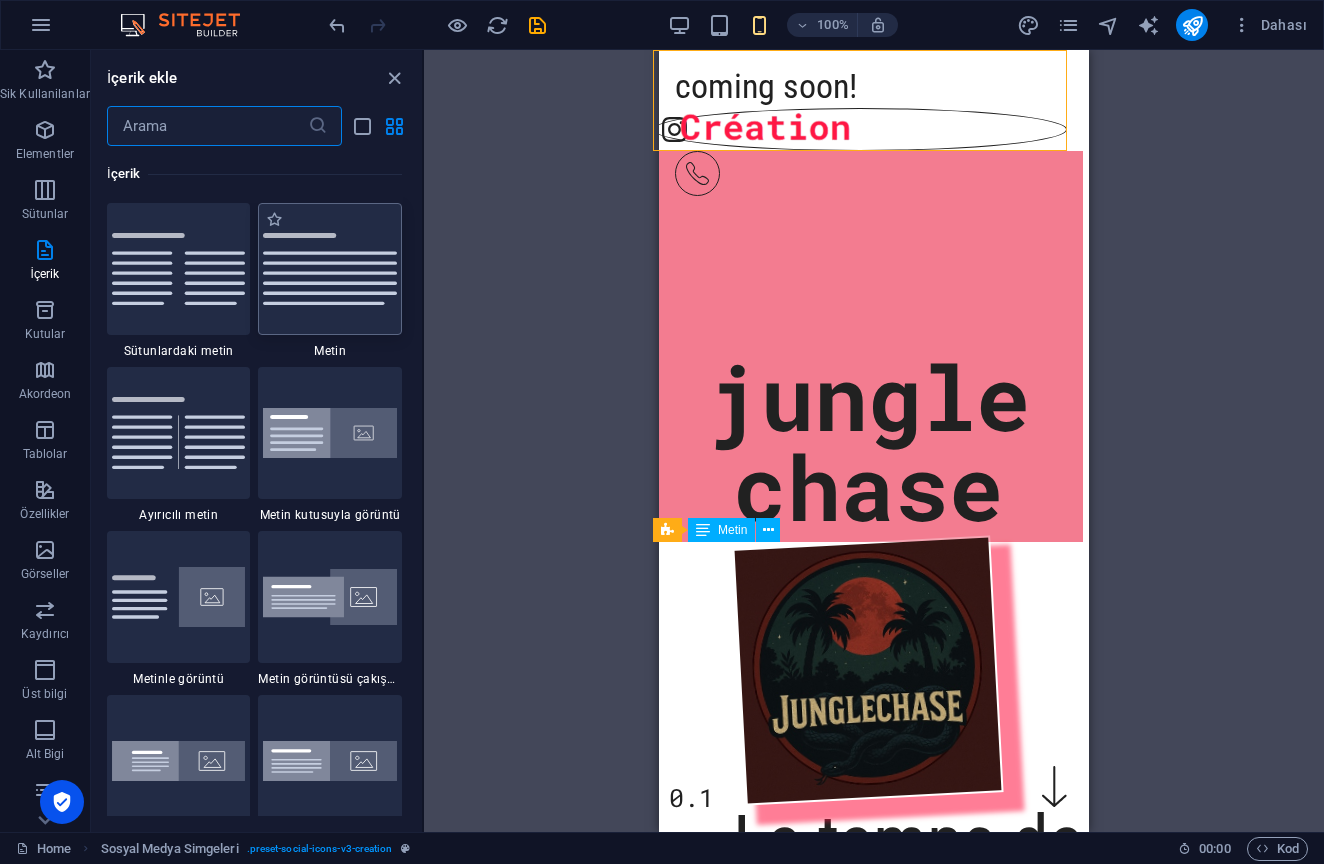 click at bounding box center [330, 268] 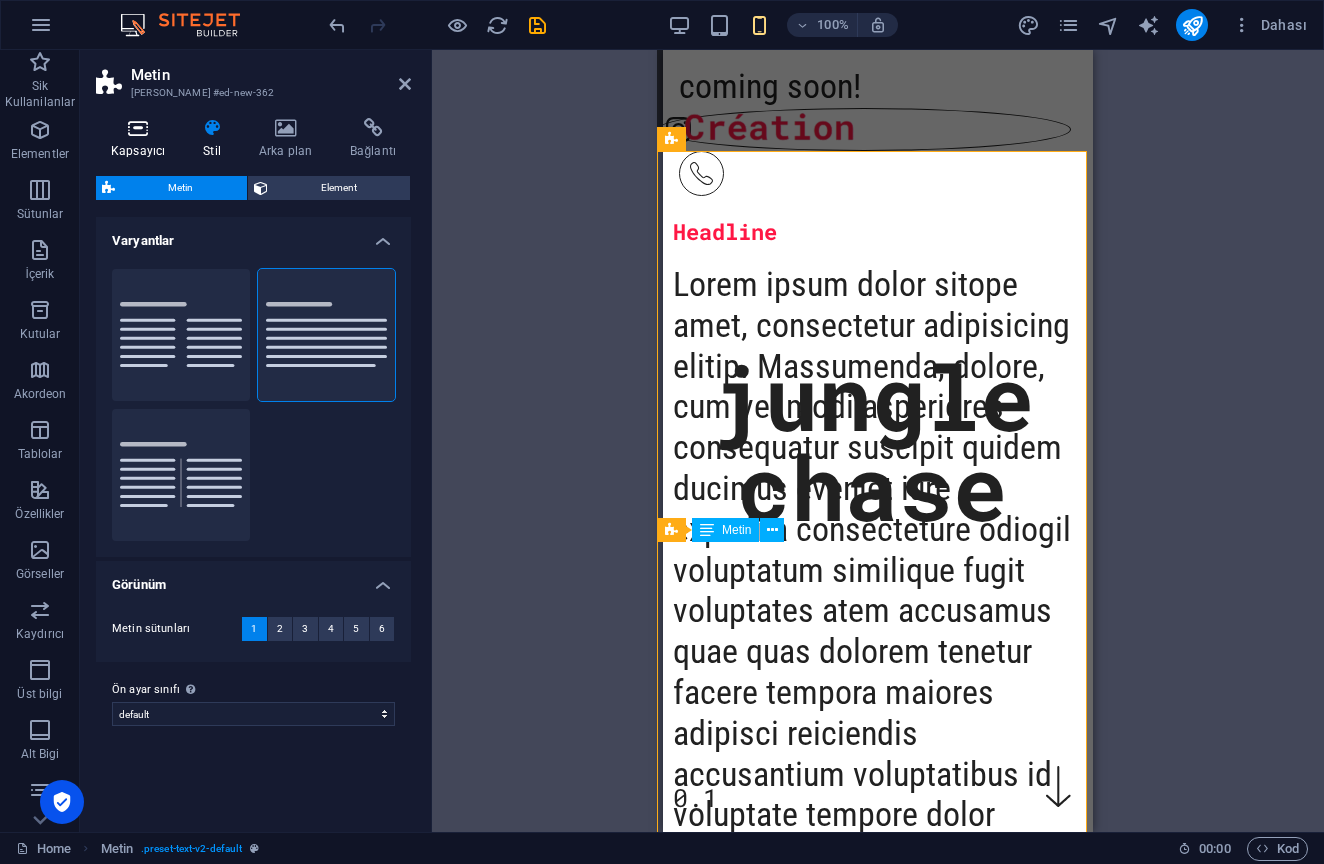click at bounding box center (138, 128) 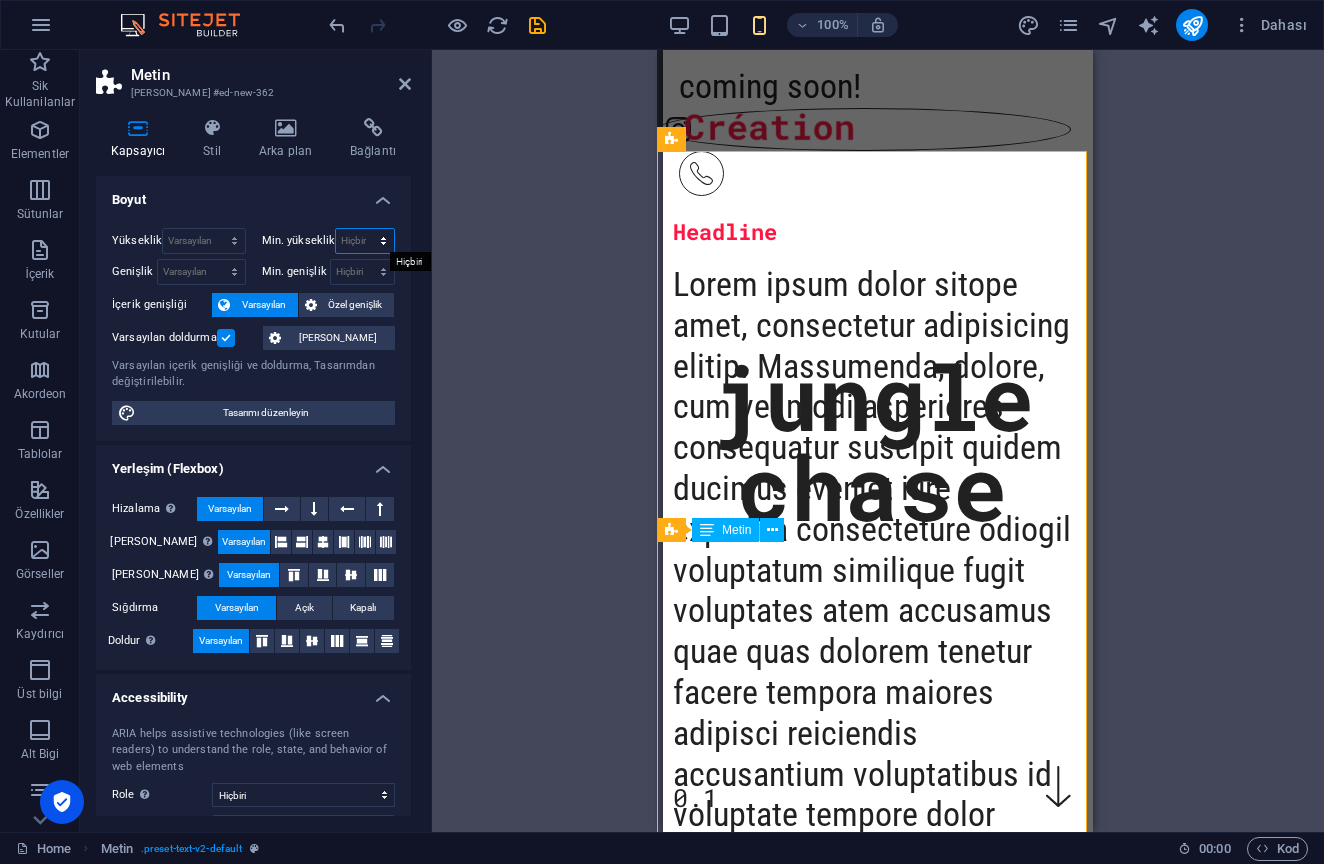 click on "Hiçbiri px rem % vh vw" at bounding box center (365, 241) 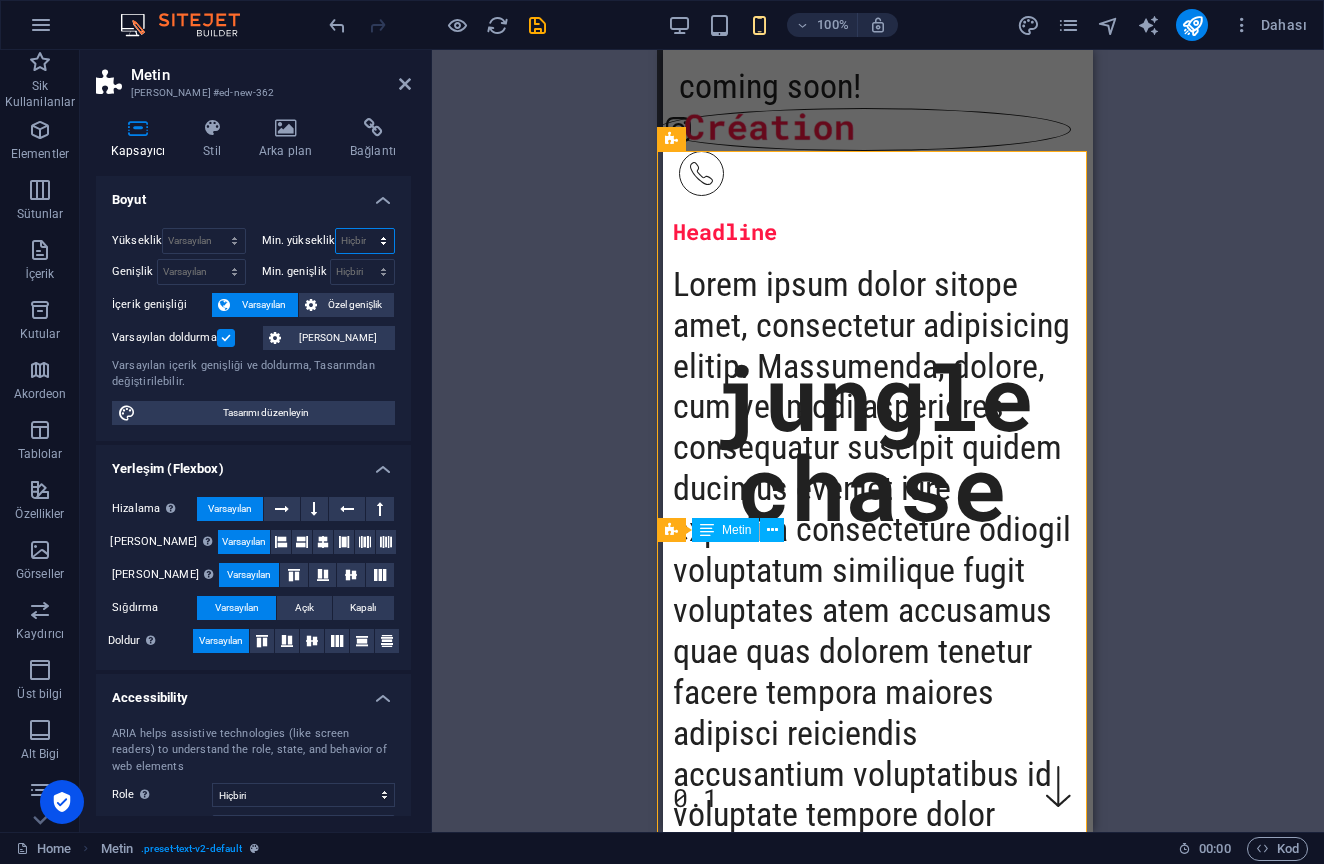 select on "px" 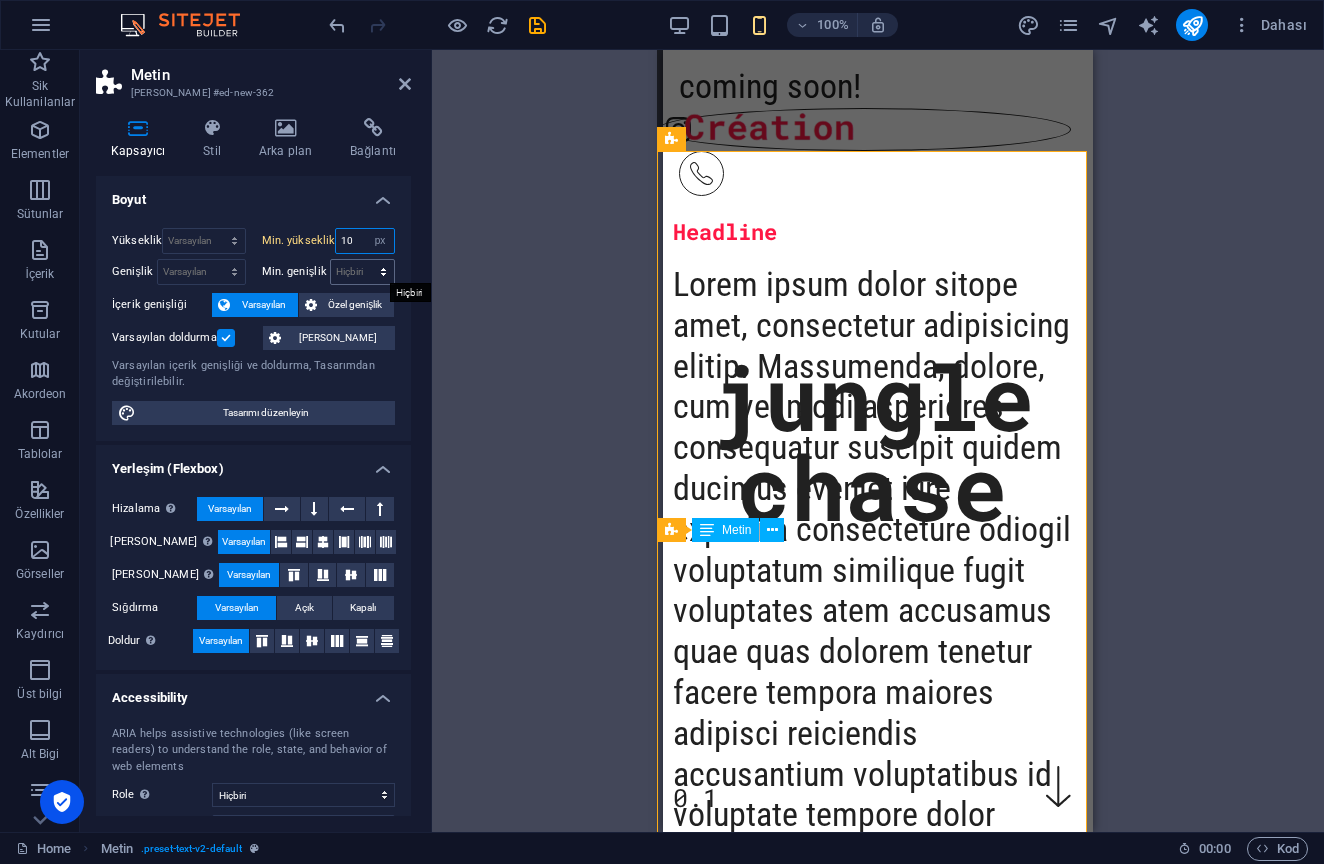 type on "10" 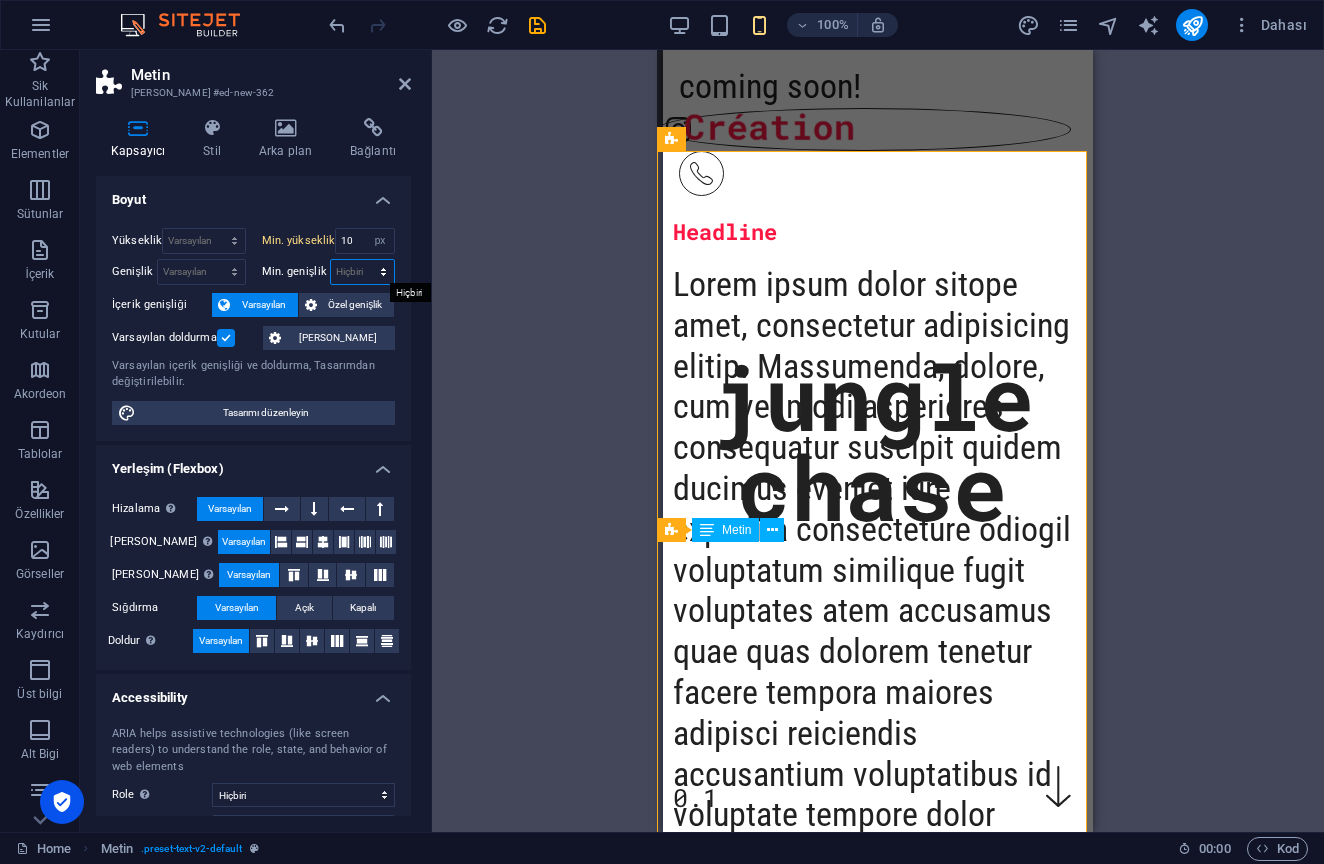 click on "Hiçbiri px rem % vh vw" at bounding box center [363, 272] 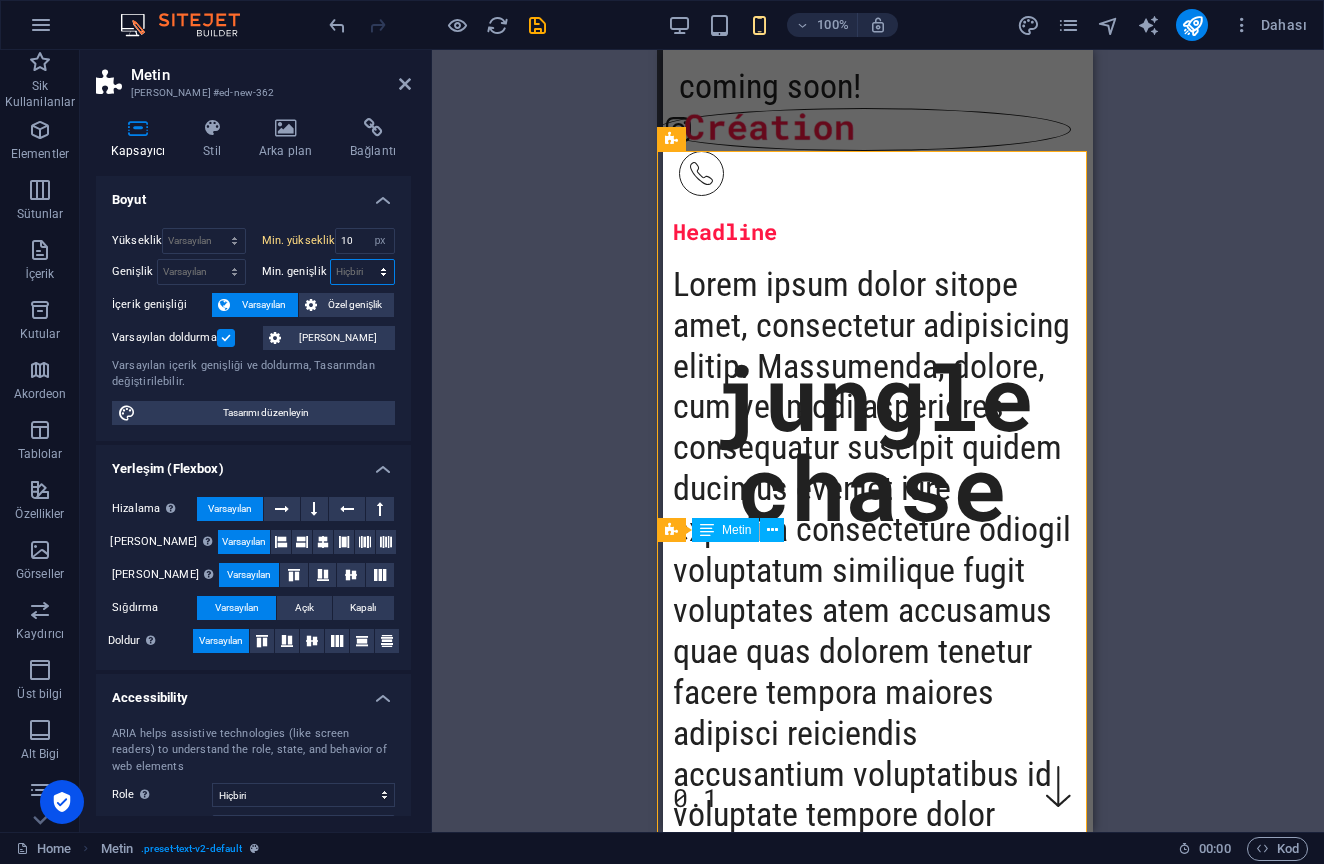 select on "px" 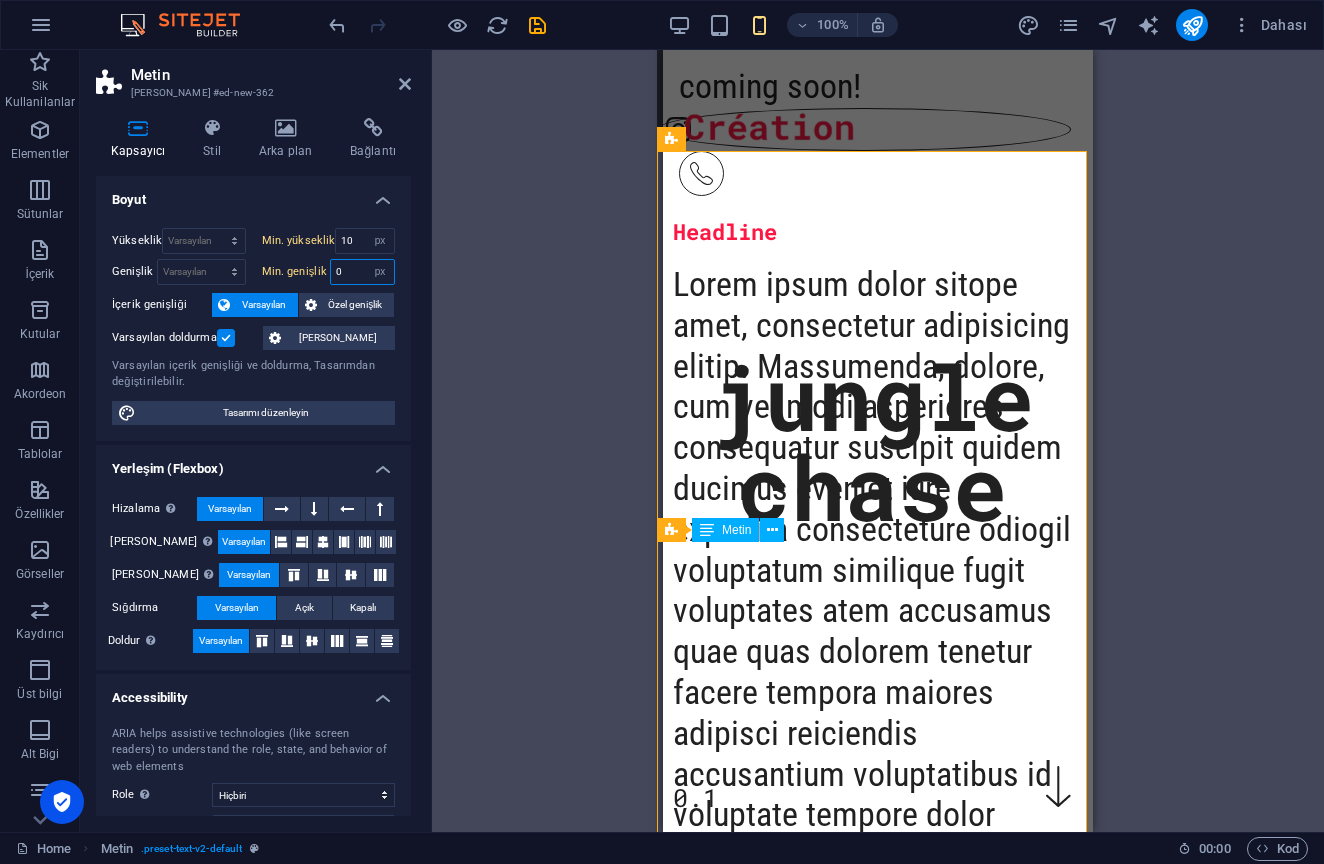 click on "0" at bounding box center [363, 272] 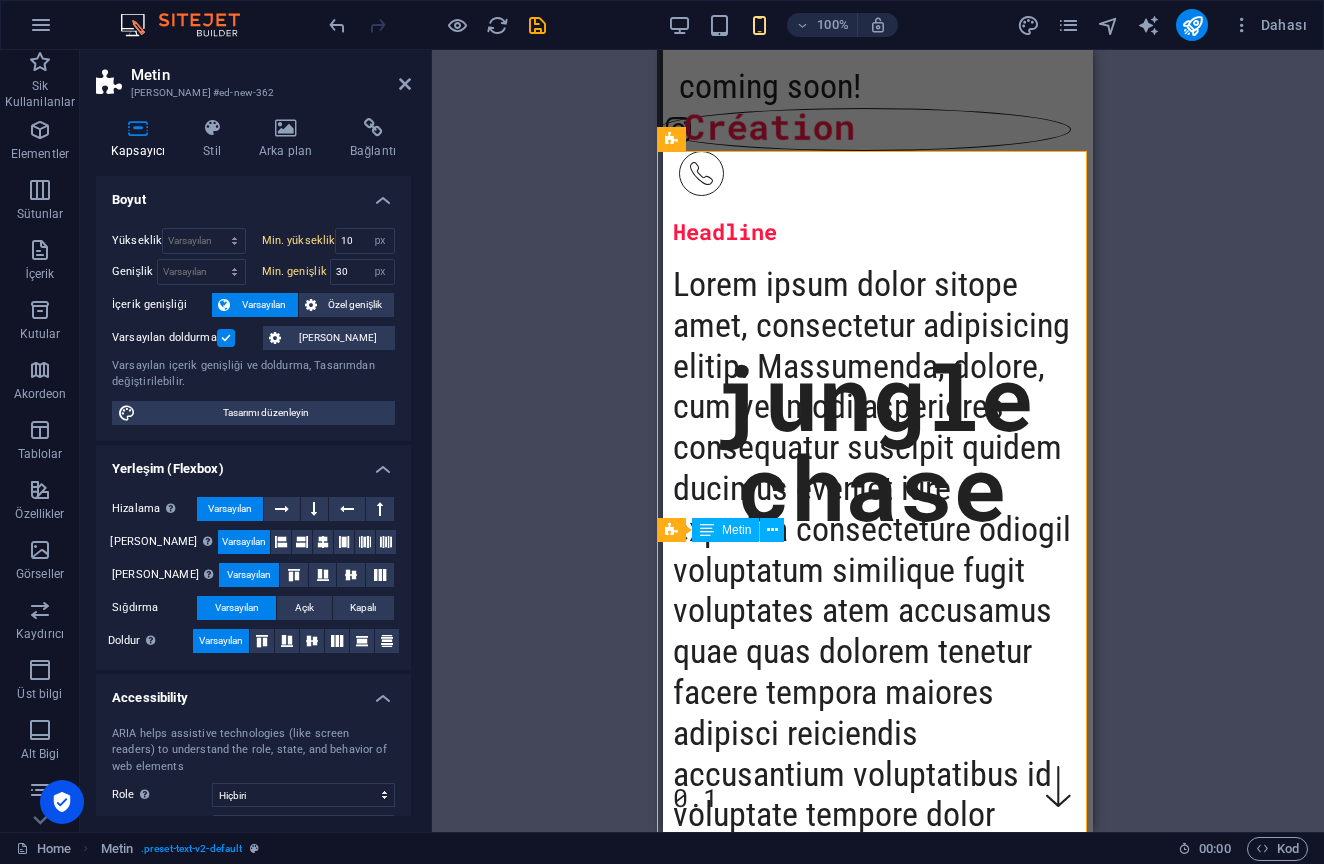 type on "0" 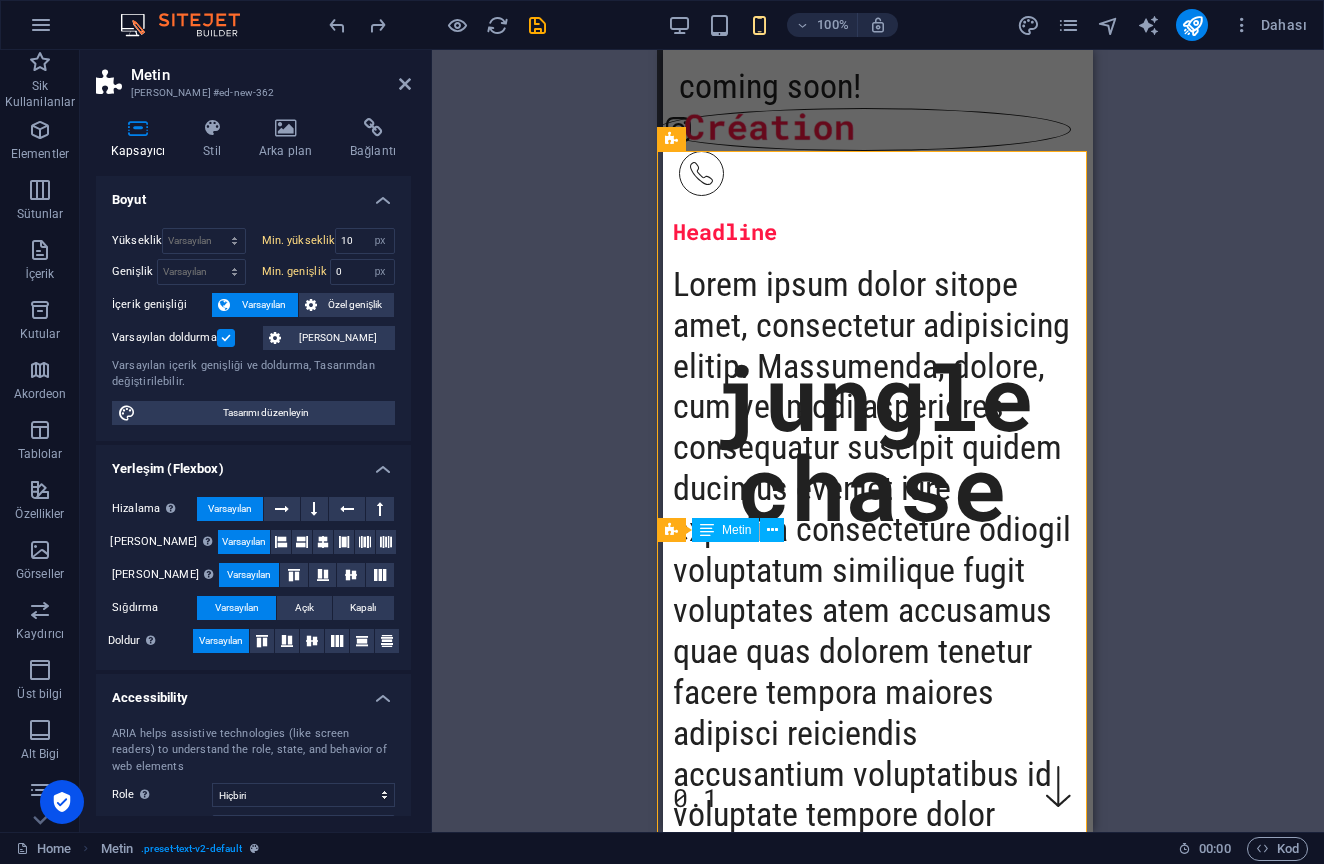 type 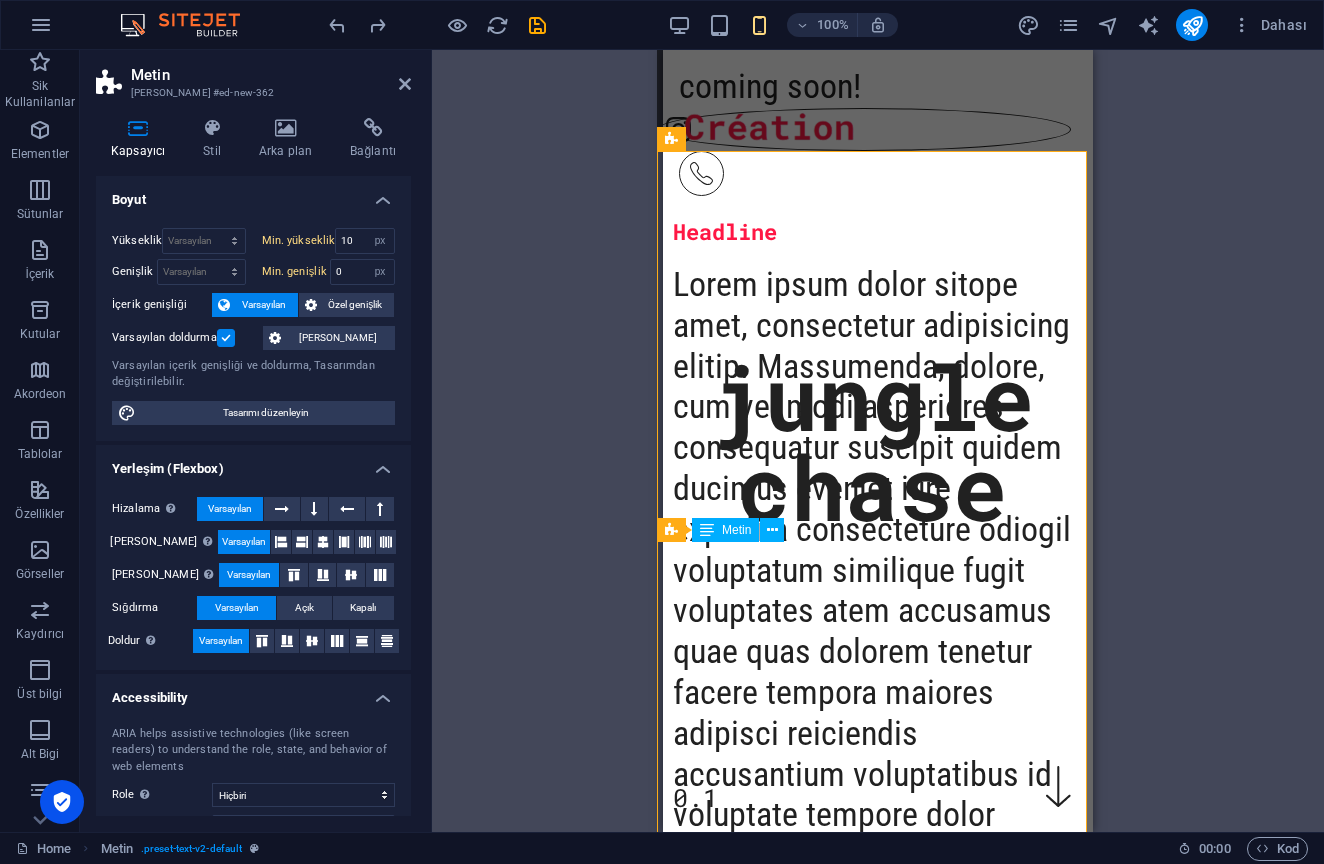 select on "DISABLED_OPTION_VALUE" 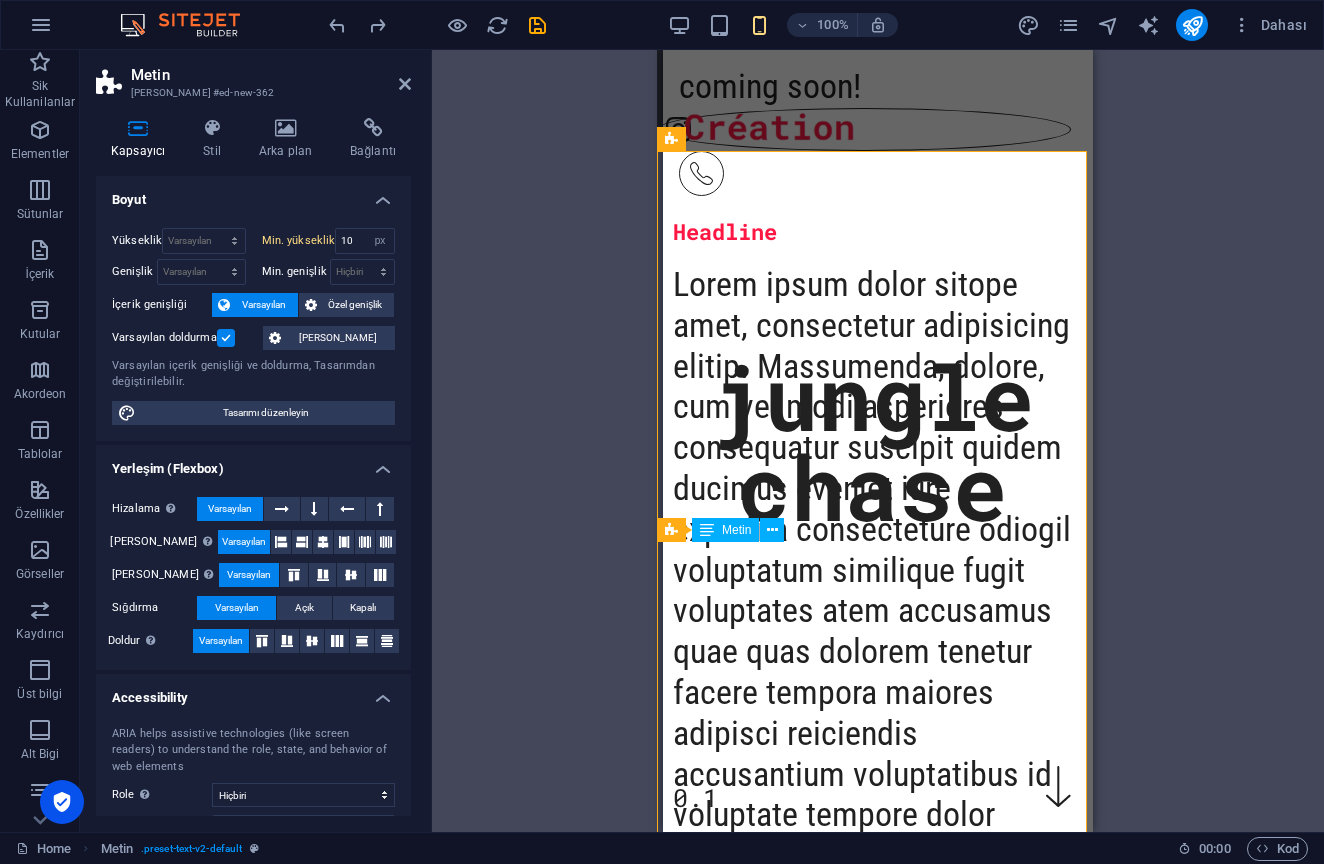 type on "0" 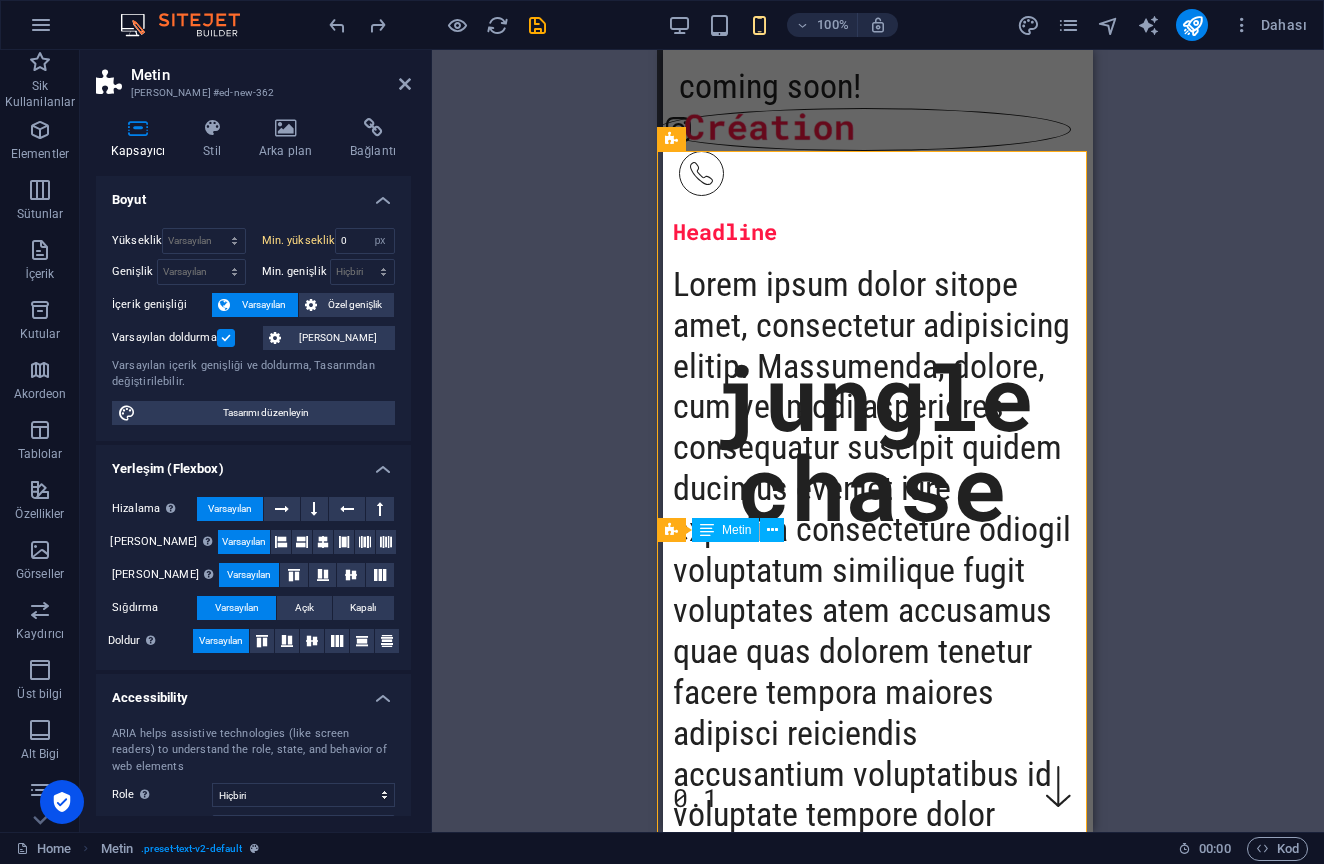 type 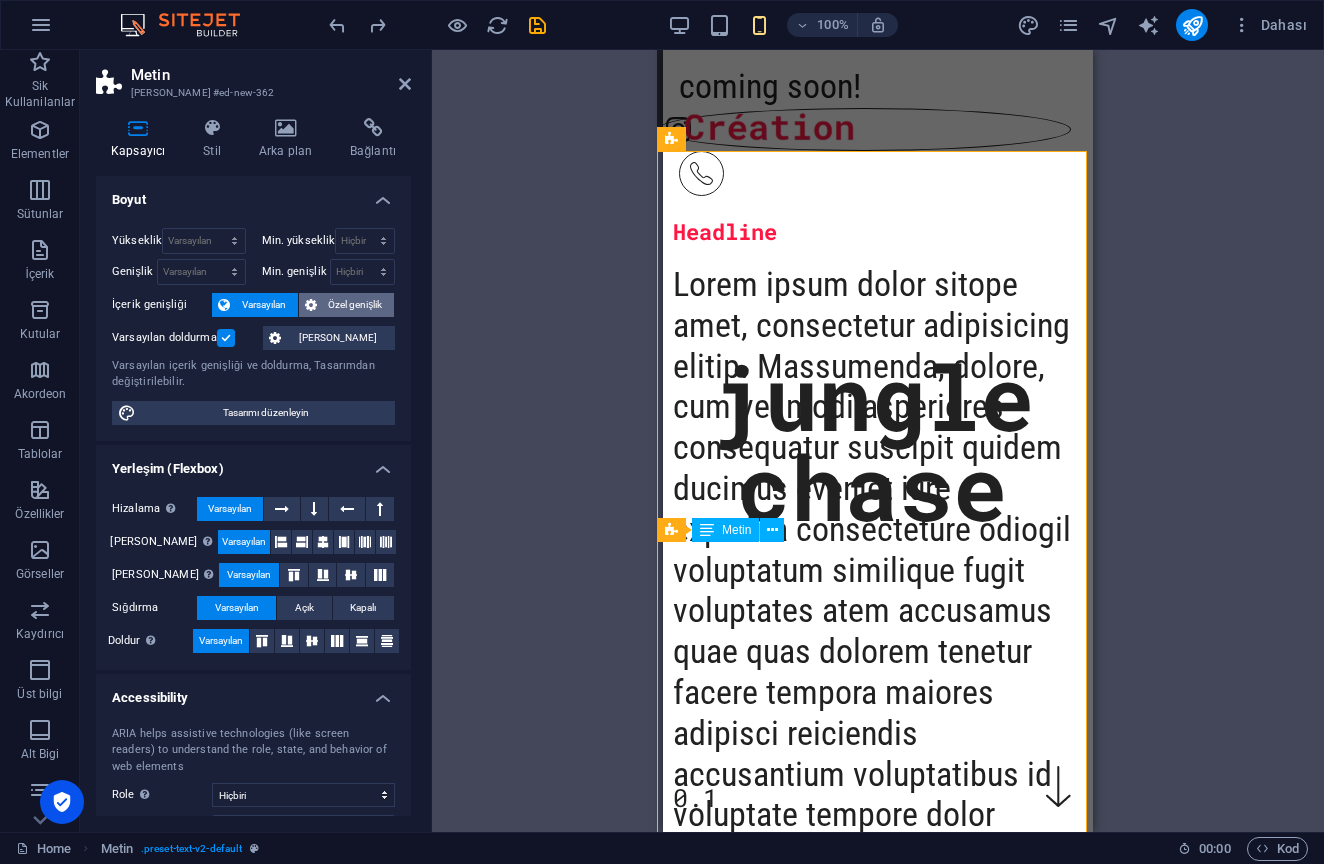 click on "Özel genişlik" at bounding box center (356, 305) 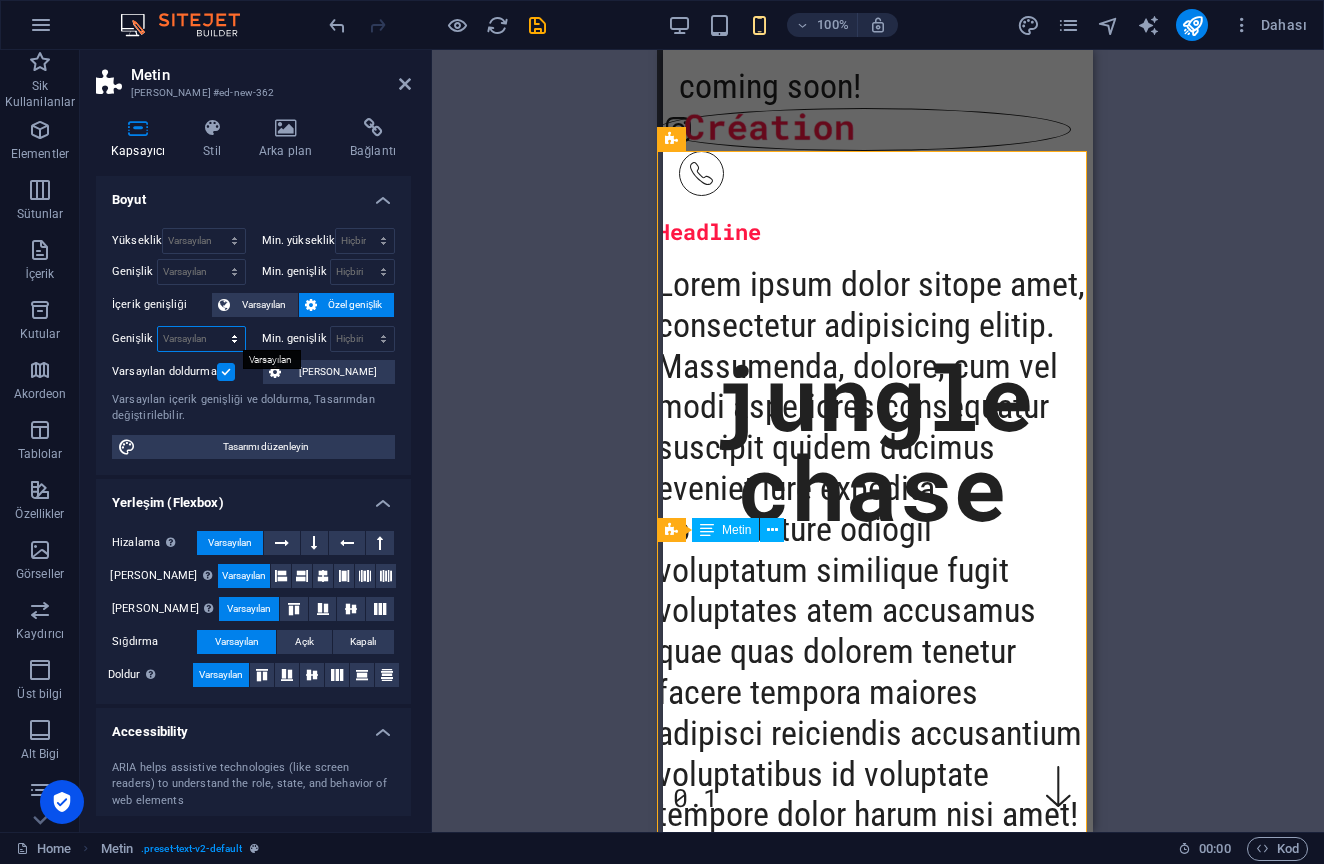click on "Varsayılan px rem % em vh vw" at bounding box center [201, 339] 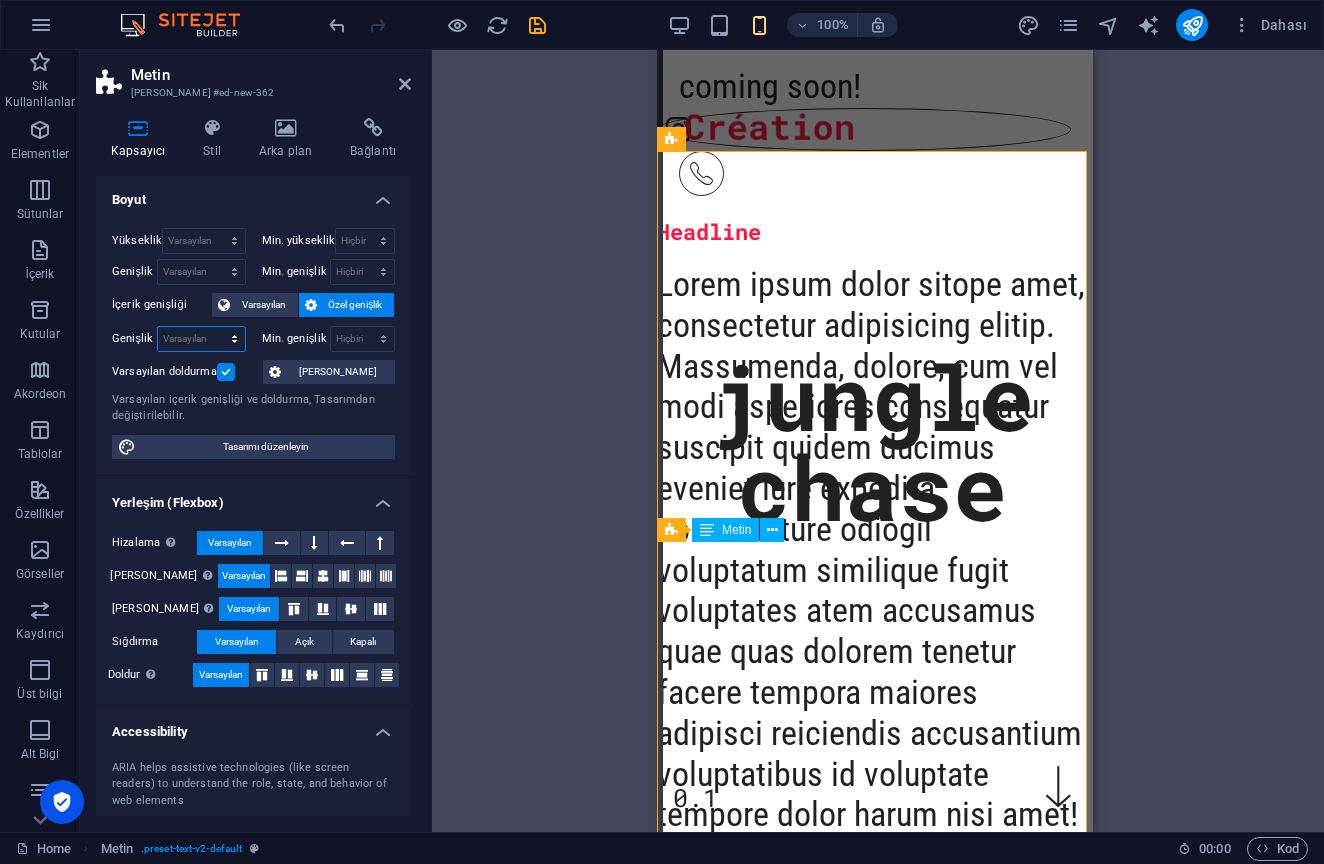 select on "px" 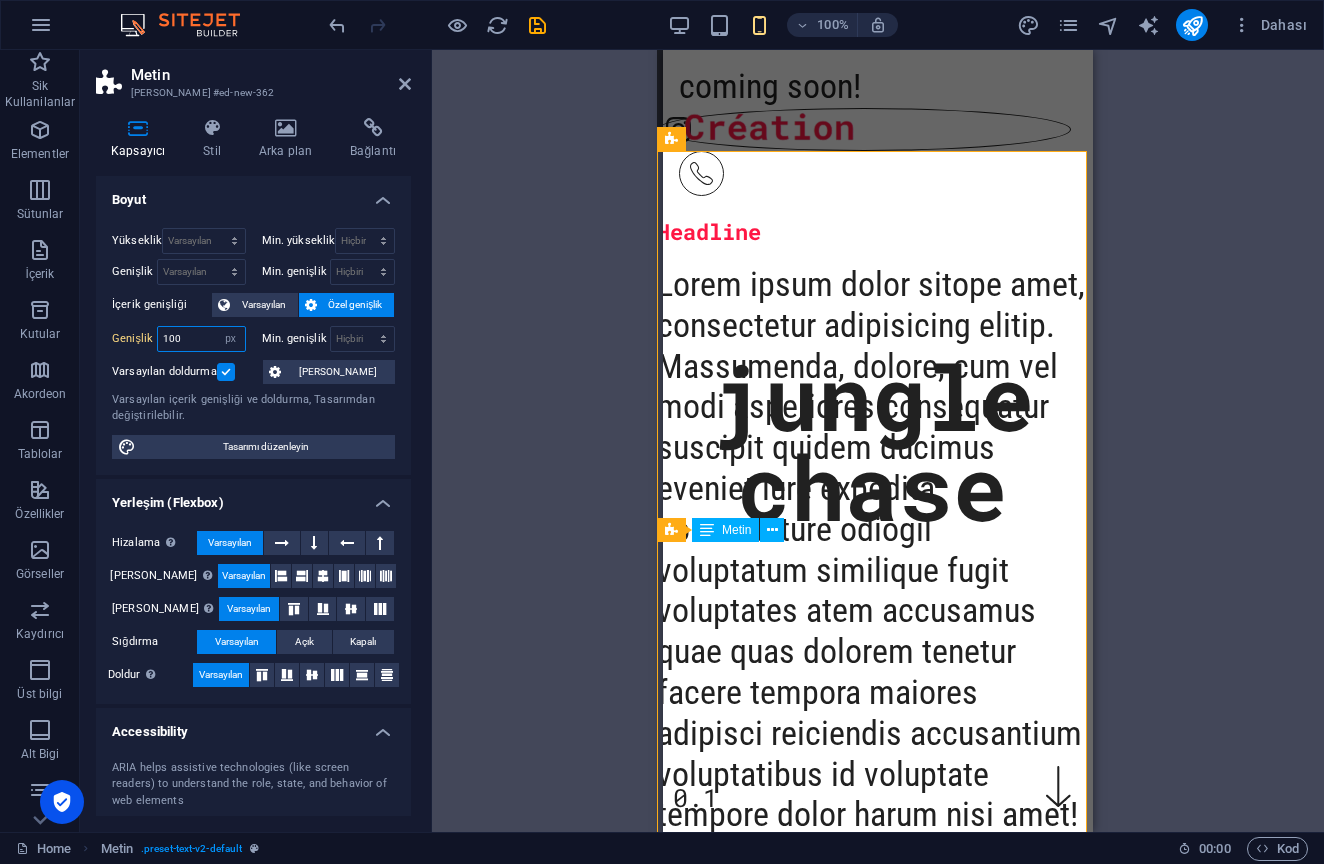 type on "100" 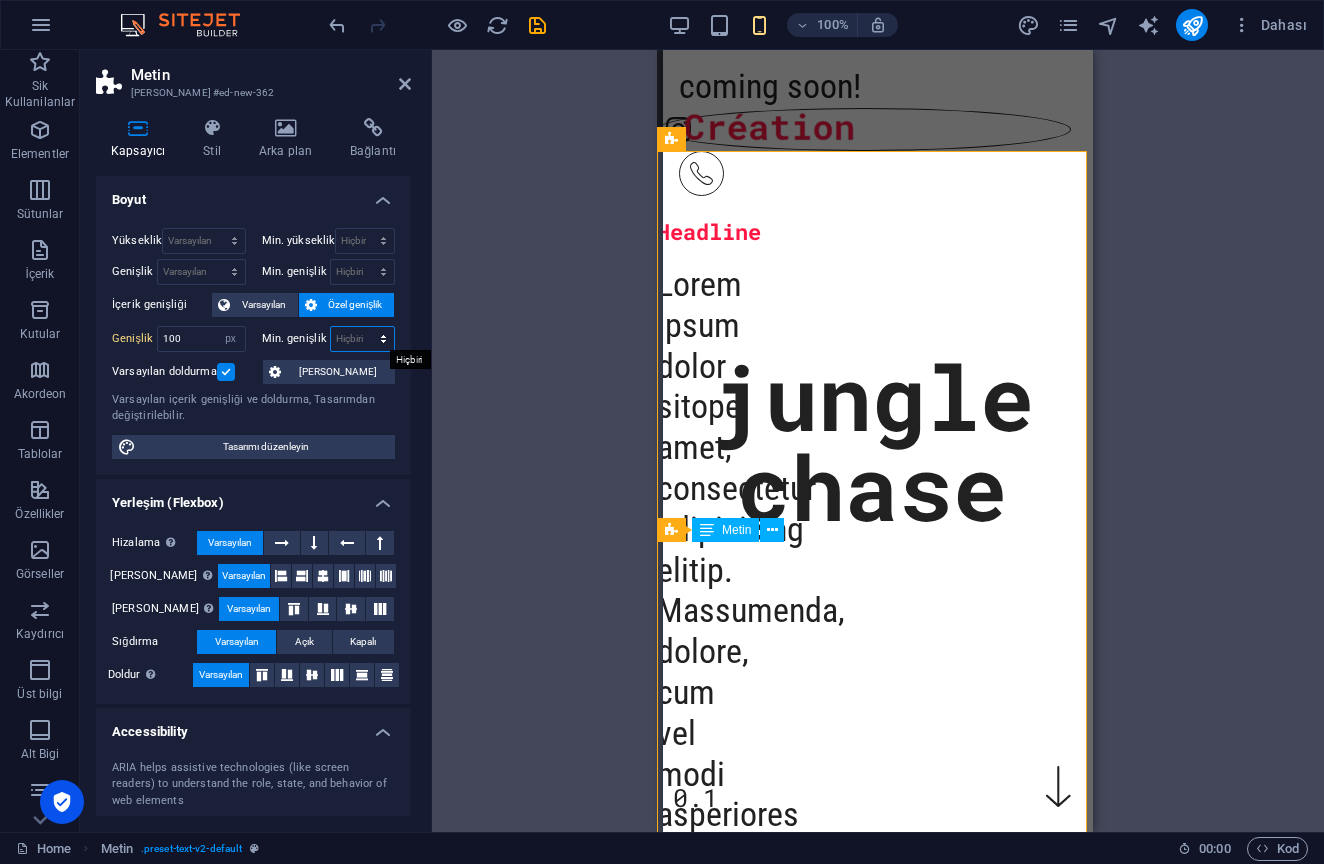 click on "Hiçbiri px rem % vh vw" at bounding box center (363, 339) 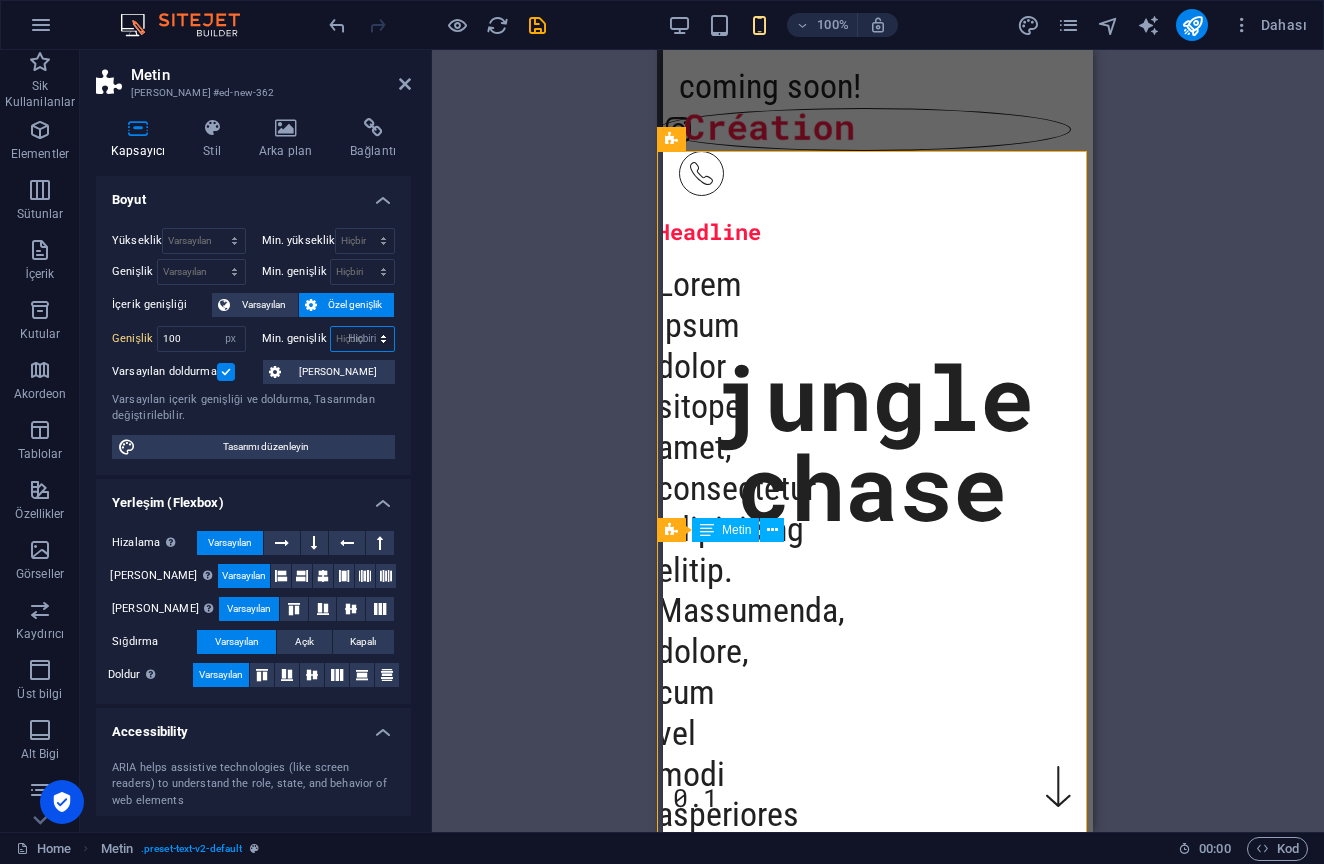 select on "DISABLED_OPTION_VALUE" 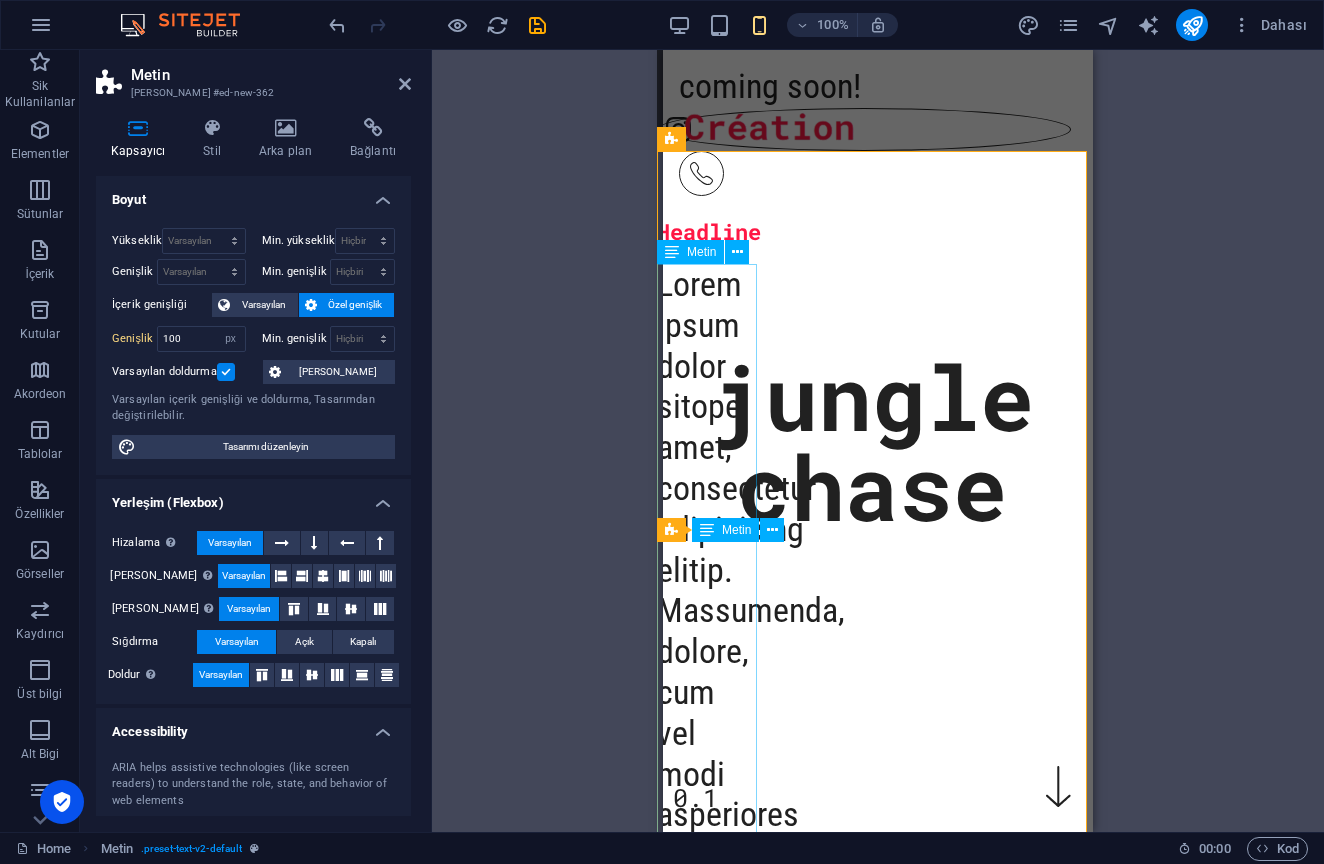 click on "Lorem ipsum dolor sitope amet, consectetur adipisicing elitip. Massumenda, dolore, cum vel modi asperiores consequatur suscipit quidem ducimus eveniet iure expedita consecteture odiogil voluptatum similique fugit voluptates atem accusamus quae quas dolorem tenetur facere tempora maiores adipisci reiciendis accusantium voluptatibus id voluptate tempore dolor harum nisi amet! Nobis, eaque. Aenean commodo ligula eget dolor. Lorem ipsum dolor sit amet, consectetuer adipiscing elit leget odiogil voluptatum similique fugit voluptates dolor. Libero assumenda, dolore, cum vel modi asperiores consequatur." at bounding box center (707, 1834) 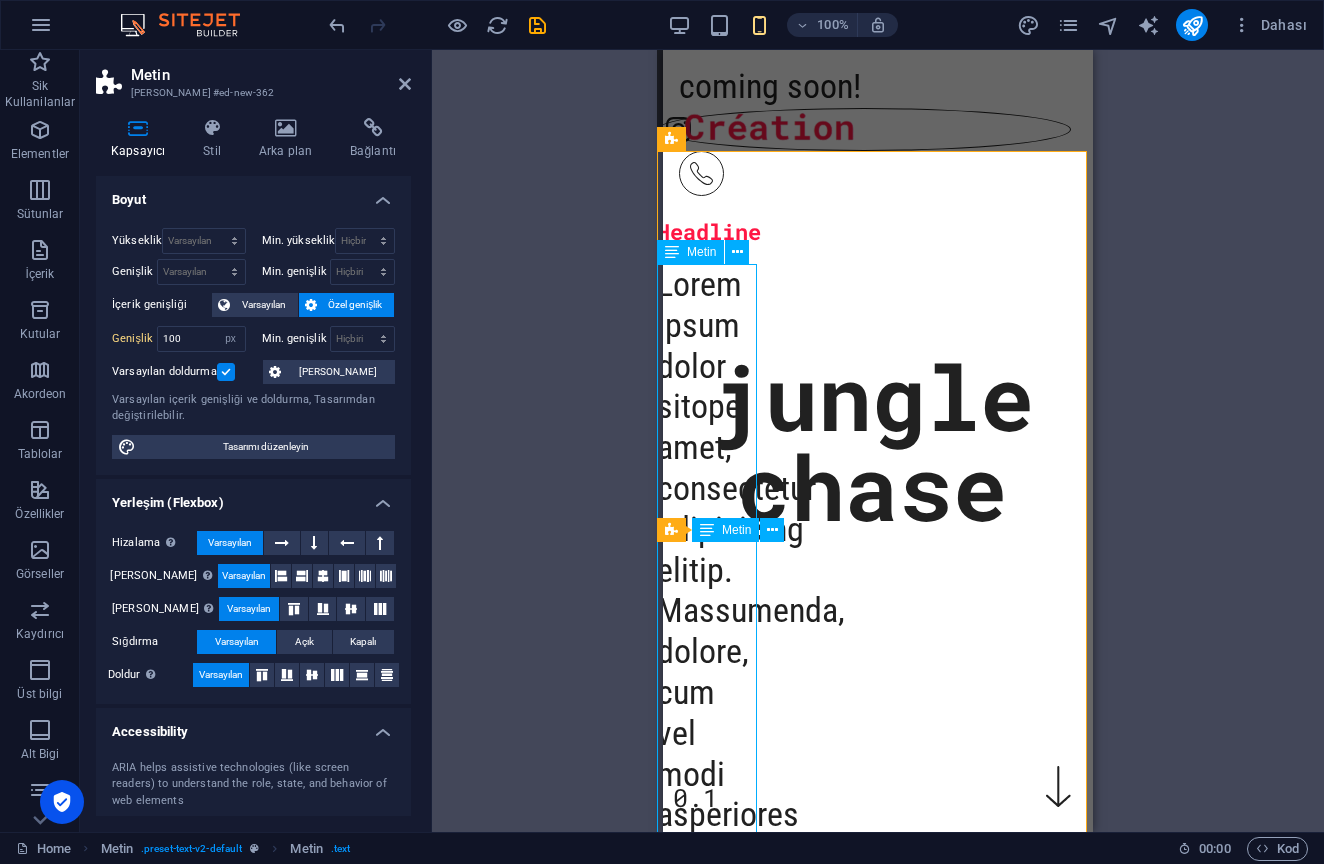 click on "Lorem ipsum dolor sitope amet, consectetur adipisicing elitip. Massumenda, dolore, cum vel modi asperiores consequatur suscipit quidem ducimus eveniet iure expedita consecteture odiogil voluptatum similique fugit voluptates atem accusamus quae quas dolorem tenetur facere tempora maiores adipisci reiciendis accusantium voluptatibus id voluptate tempore dolor harum nisi amet! Nobis, eaque. Aenean commodo ligula eget dolor. Lorem ipsum dolor sit amet, consectetuer adipiscing elit leget odiogil voluptatum similique fugit voluptates dolor. Libero assumenda, dolore, cum vel modi asperiores consequatur." at bounding box center (707, 1834) 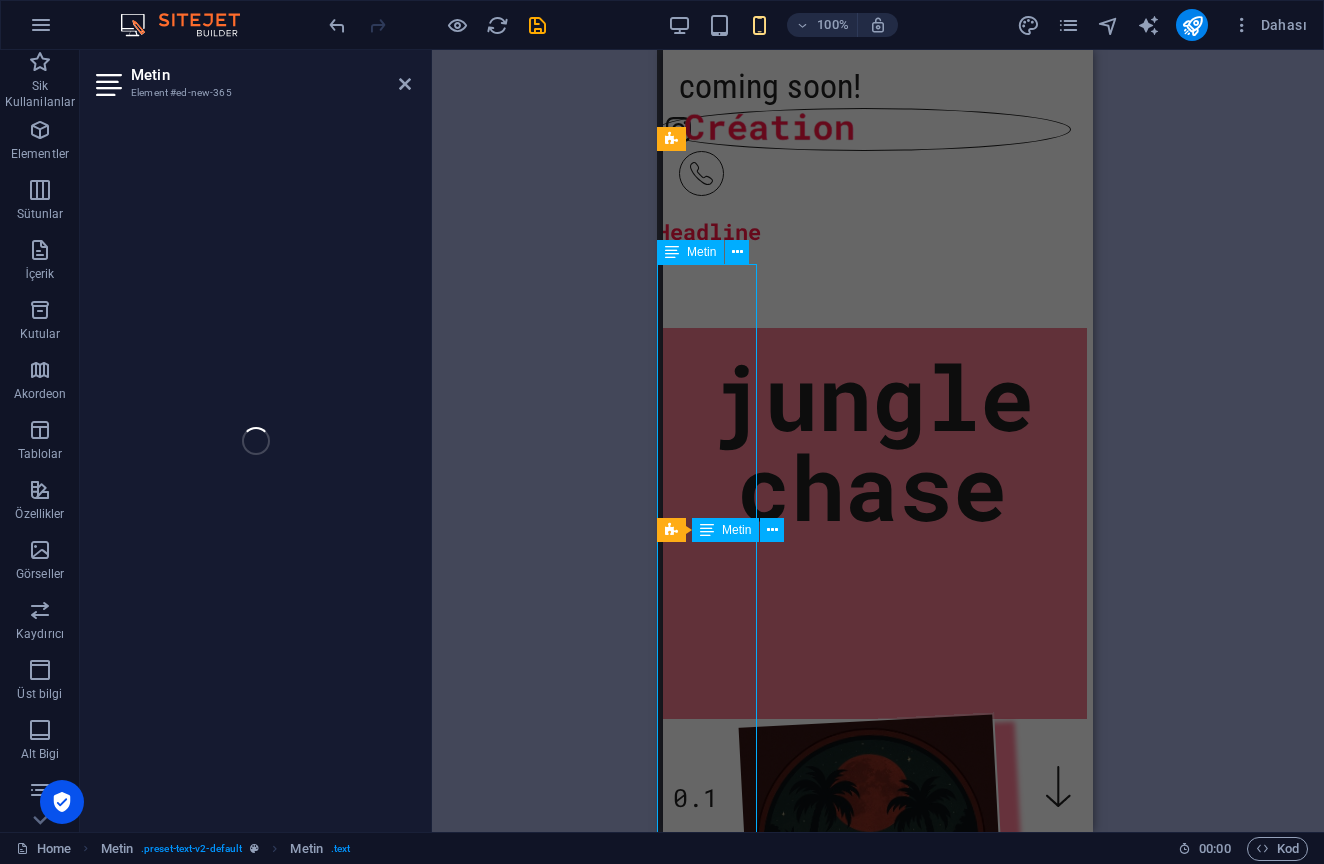 scroll, scrollTop: 0, scrollLeft: 0, axis: both 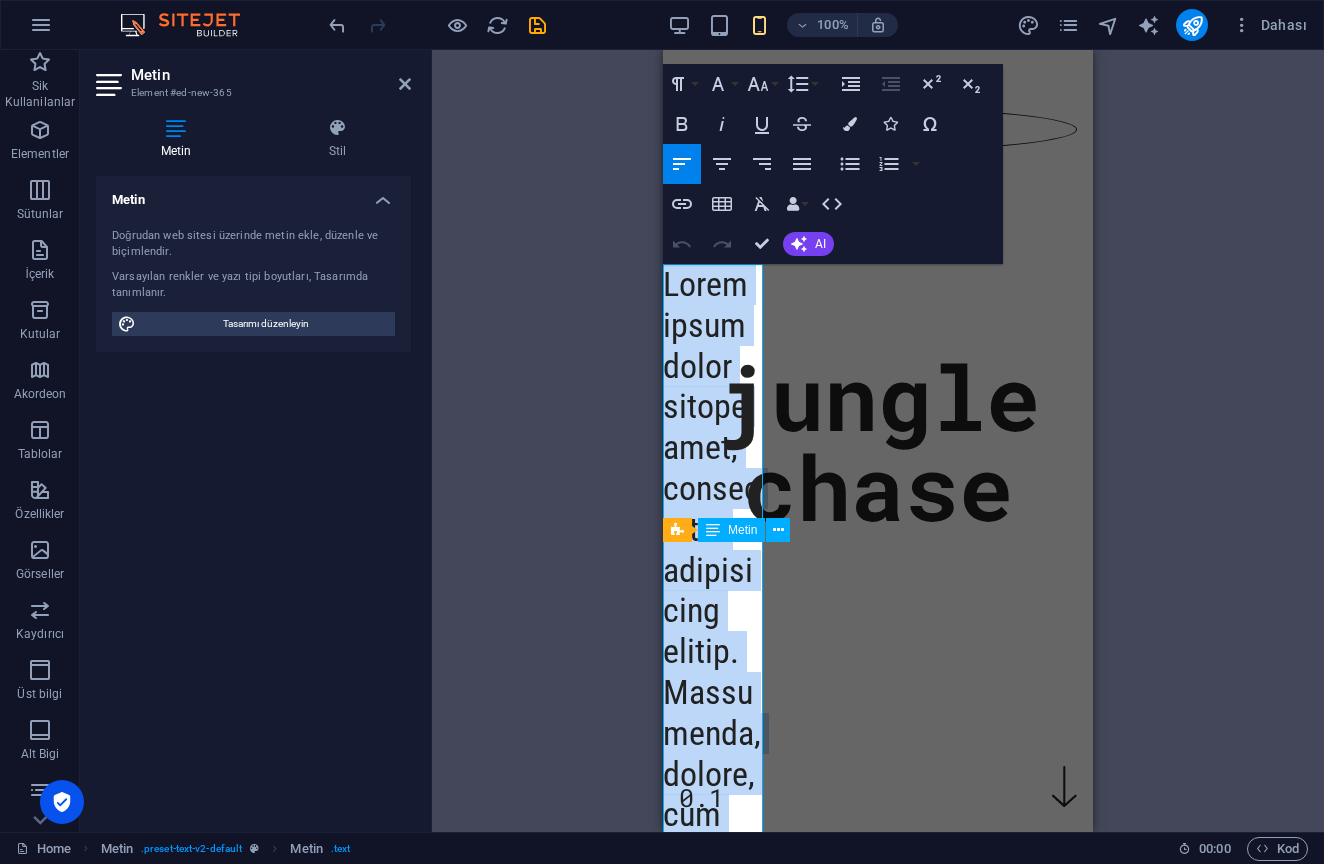 type 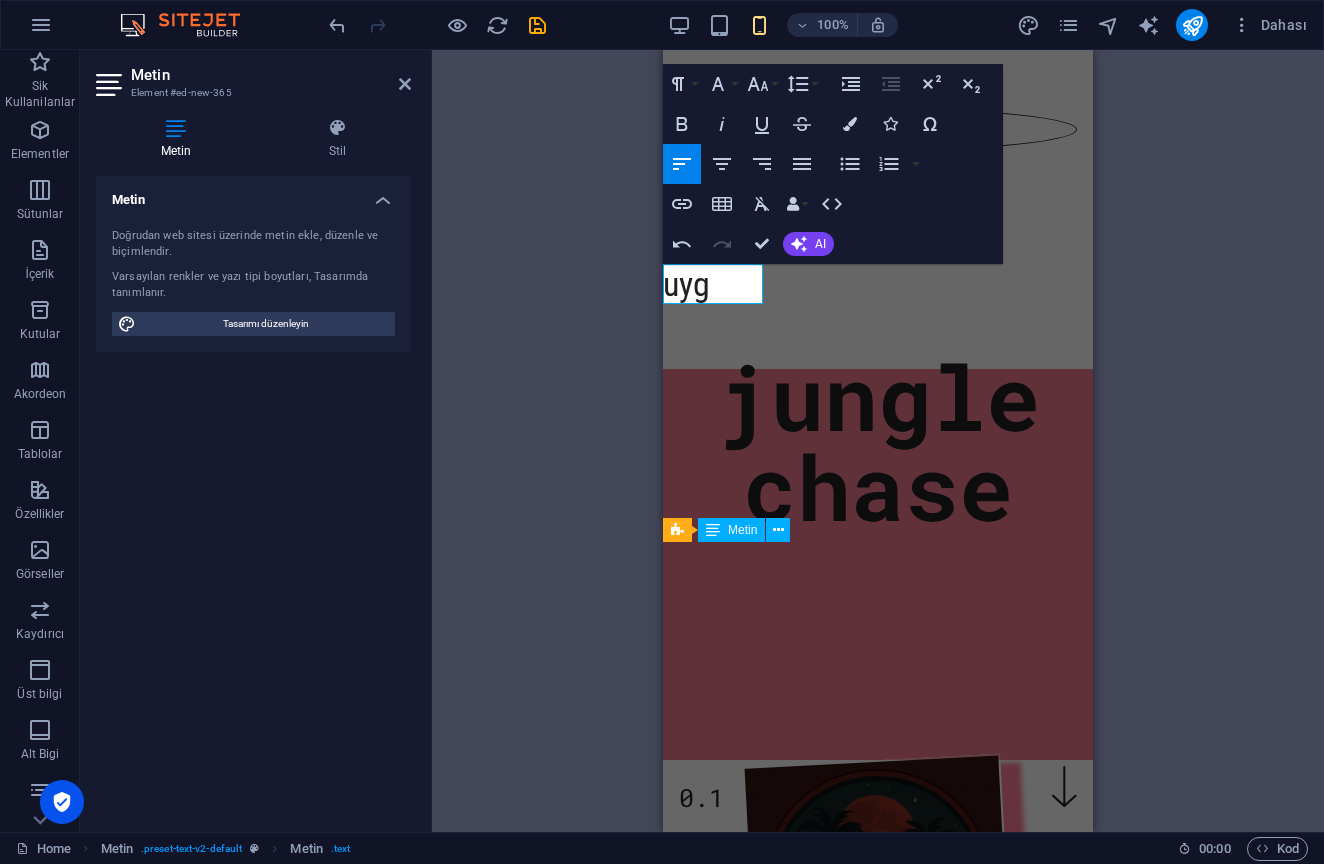 click on "H1   Banner   Banner   Kapsayıcı   Eşit Olmayan Sütunlar   Metin   Kapsayıcı   H2   Kapsayıcı   Menü   Menü Çubuğu   Menü   İmaj   Menü Çubuğu   Metin   Banner   Menü   Metin   H2   Metin   Metin   Aralık   Kapsayıcı   İmaj   Sosyal Medya Simgeleri   Metin   H2   Aralık   Metin Paragraph Format Normal Heading 1 Heading 2 Heading 3 Heading 4 Heading 5 Heading 6 Code Font Family Arial [US_STATE] Impact Tahoma Times New Roman Verdana Roboto Condensed Roboto Mono Font Size 8 9 10 11 12 14 18 24 30 36 48 60 72 96 Line Height Default Single 1.15 1.5 Double Increase Indent Decrease Indent Superscript Subscript Bold Italic Underline Strikethrough Colors Icons Special Characters Align Left Align Center Align Right Align Justify Unordered List   Default Circle Disc Square    Ordered List   Default Lower Alpha Lower Greek Lower Roman Upper Alpha Upper Roman    Insert Link Insert Table Clear Formatting Data Bindings Firma İlk ad Soyad Sokak Posta Kodu Şehir E-posta Telefon Cep AI" at bounding box center (878, 441) 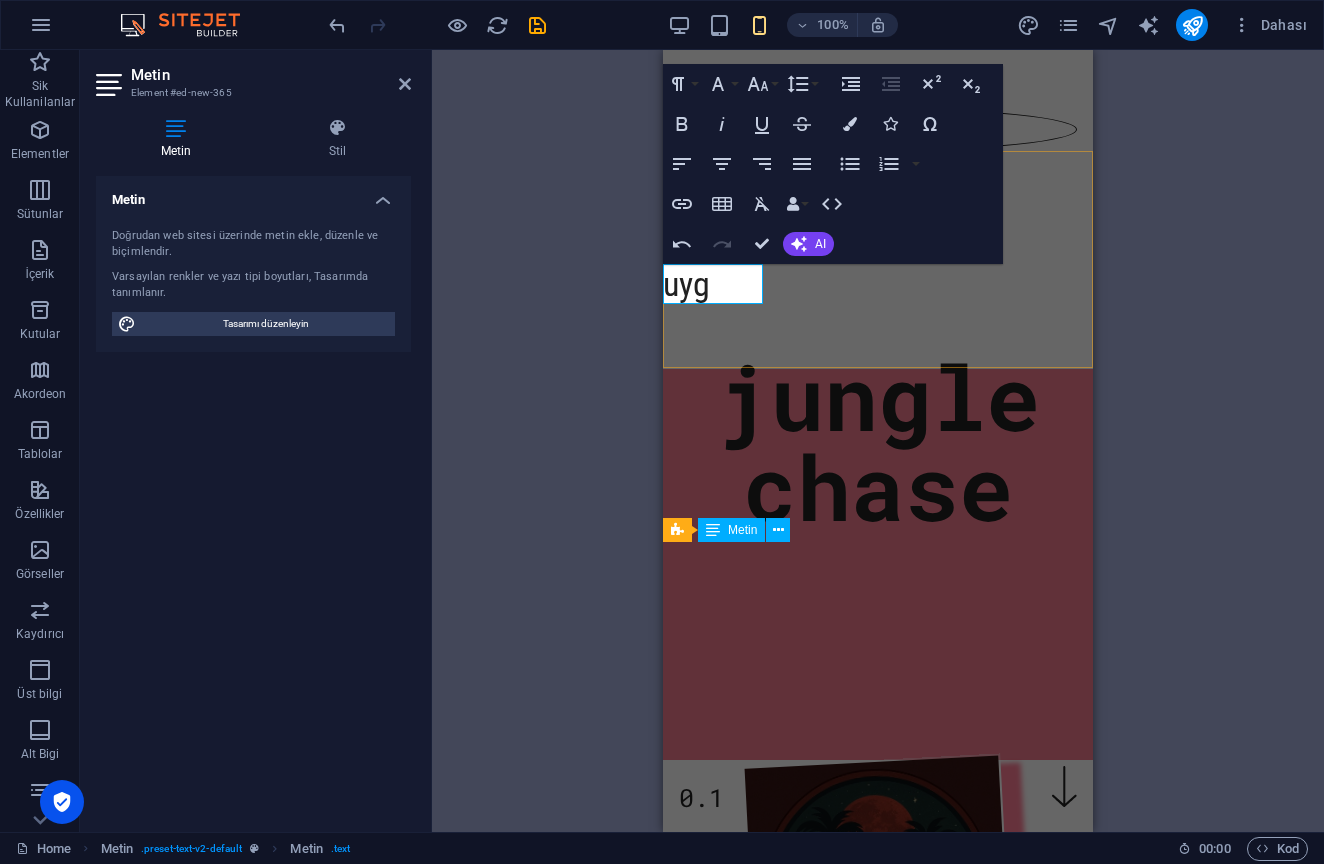 click on "Metin Element #ed-new-365 Metin Stil Metin Doğrudan web sitesi üzerinde [PERSON_NAME], düzenle ve biçimlendir. Varsayılan renkler ve yazı tipi boyutları, Tasarımda tanımlanır. Tasarımı düzenleyin Hizalama Sola hizalı Ortalandı Sağa hizalı Metin Element Yerleşim Bu elementin yerleşim içinde nasıl genişlediği (Flexbox). Boyut Varsayılan otomatik px % 1/1 1/2 1/3 1/4 1/5 1/6 1/7 1/8 1/9 1/10 Büyüt Küçült Sipariş Kapsayıcı yerleşimi Görünür Görünür Opaklık 100 % Taşma Boşluk Kenar boşluğu Varsayılan otomatik px % rem vw vh Özel Özel otomatik px % rem vw vh otomatik px % rem vw vh otomatik px % rem vw vh otomatik px % rem vw vh Doldurma Varsayılan px rem % vh vw Özel Özel px rem % vh vw px rem % vh vw px rem % vh vw px rem % vh vw Kenarlık Stil              - Genişlik 1 otomatik px rem % vh vw Özel Özel 1 otomatik px rem % vh vw 1 otomatik px rem % vh vw 1 otomatik px rem % vh vw 1 otomatik px rem % vh vw  - Renk Yuvarlak köşeler Varsayılan px rem % %" at bounding box center (256, 441) 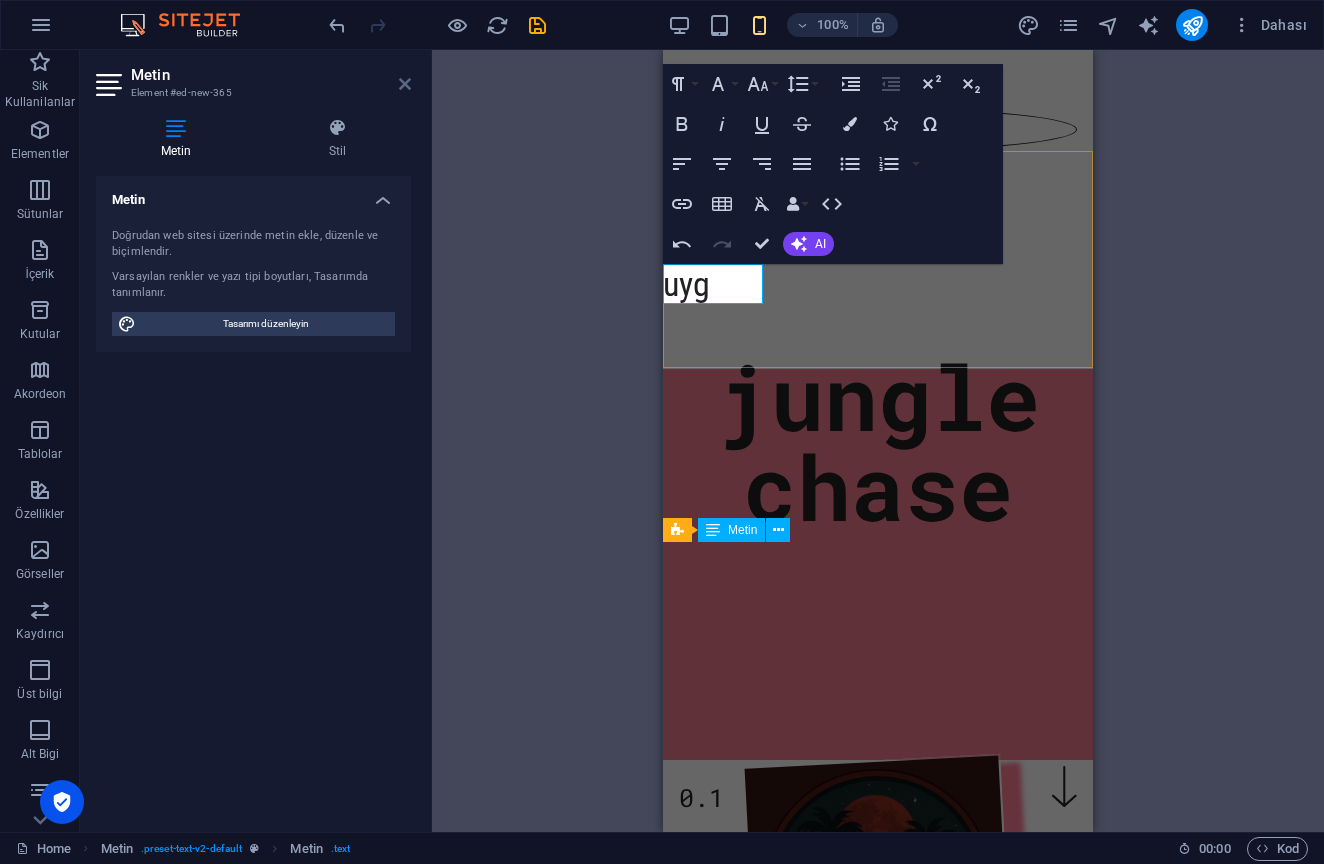 click at bounding box center [405, 84] 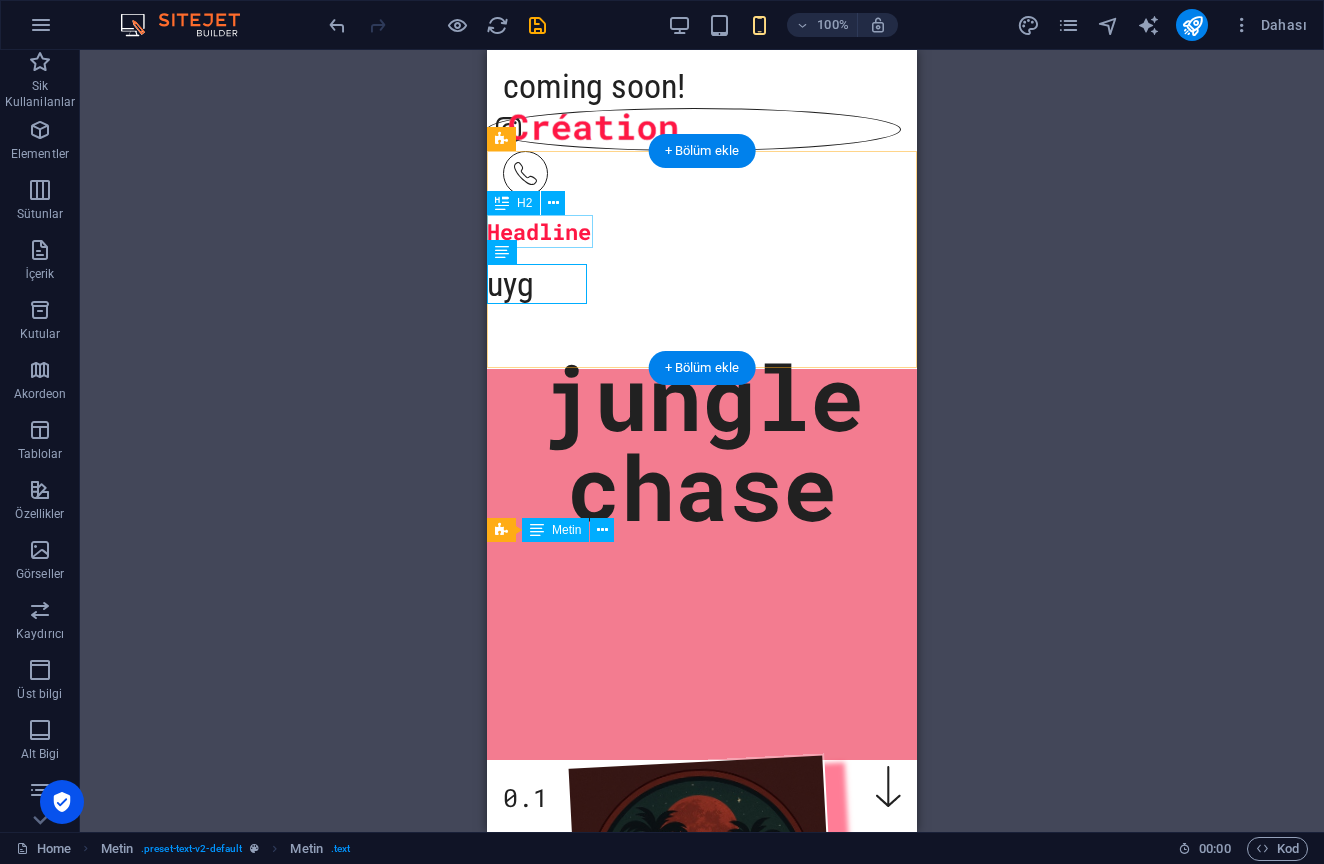 click on "Headline" at bounding box center [537, 231] 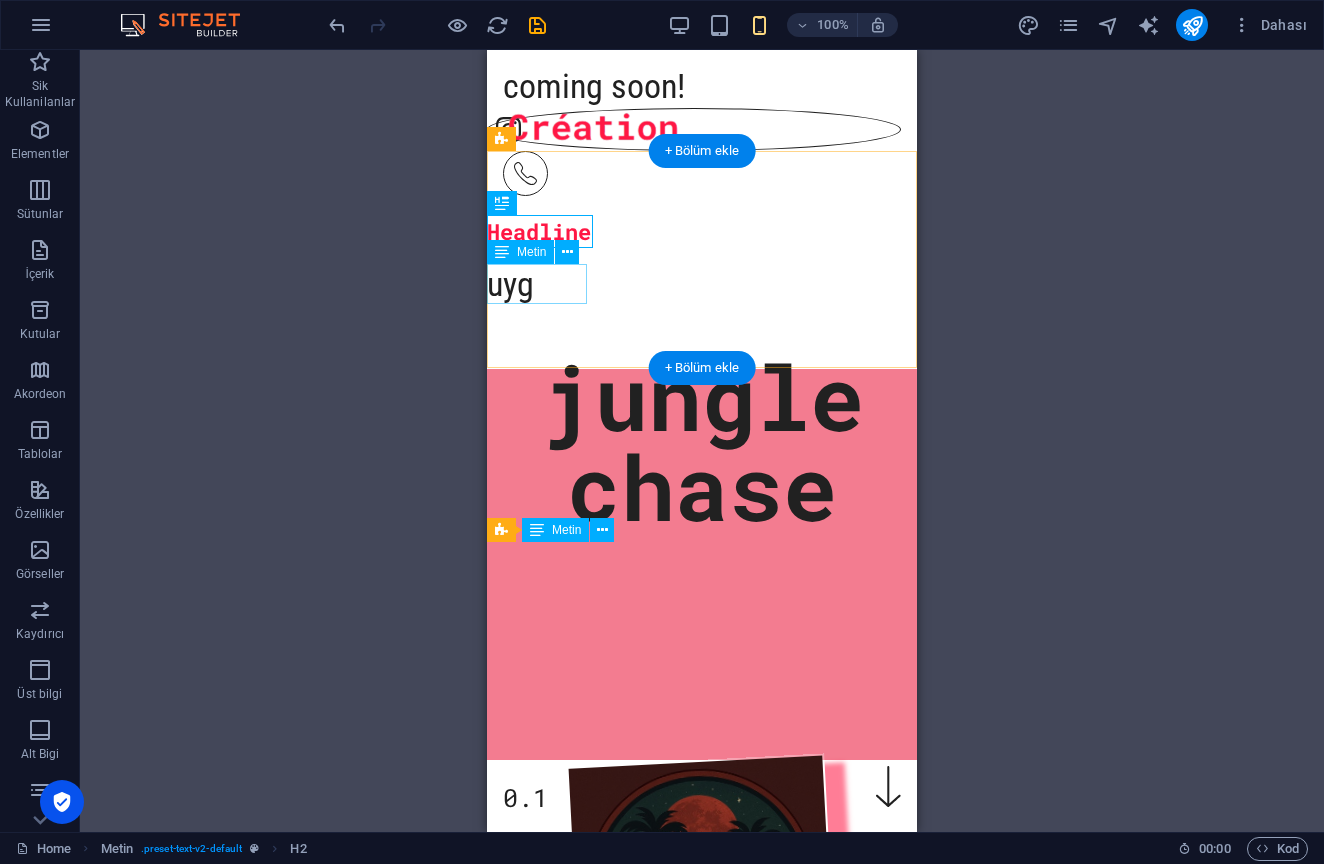 click on "uyg" at bounding box center [537, 284] 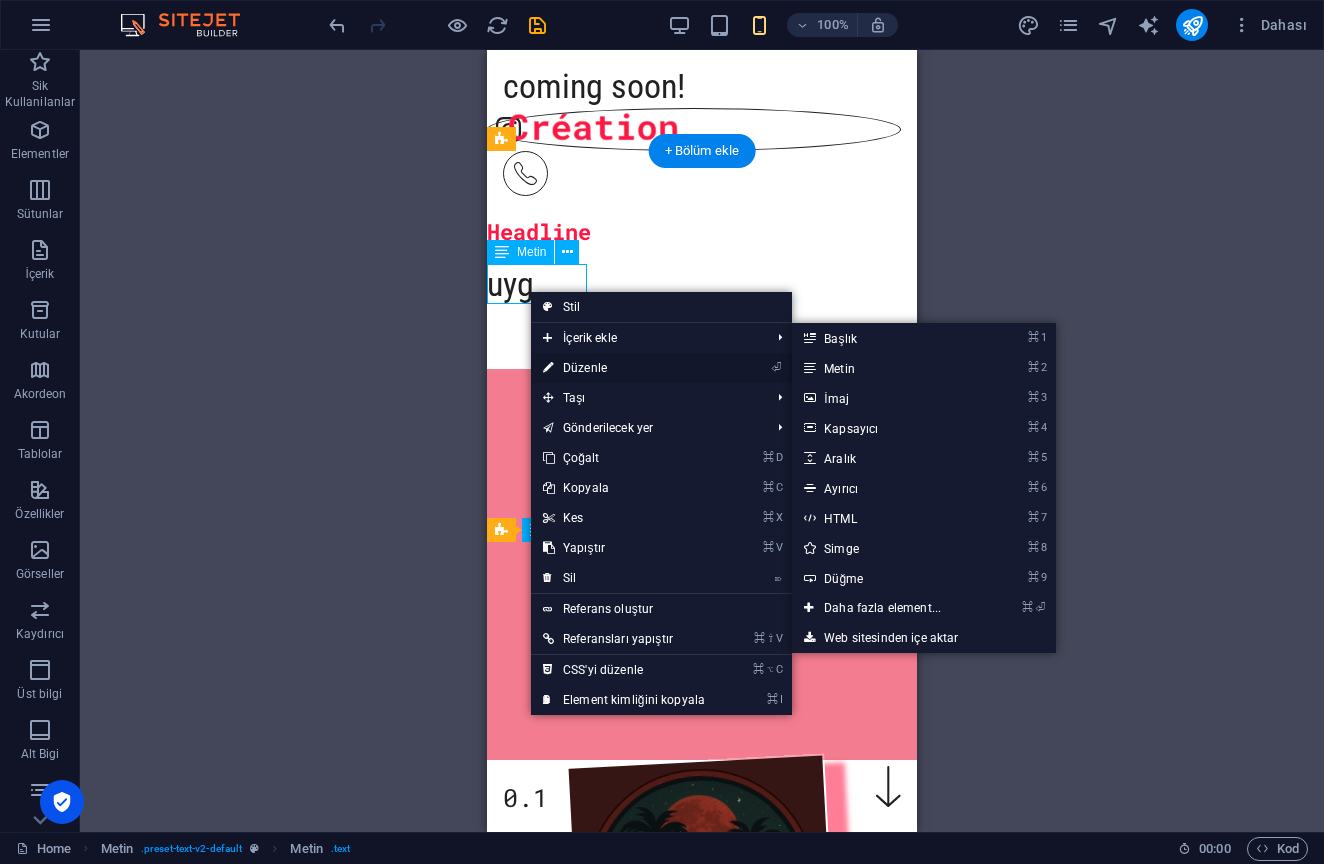 click on "⏎  Düzenle" at bounding box center [624, 368] 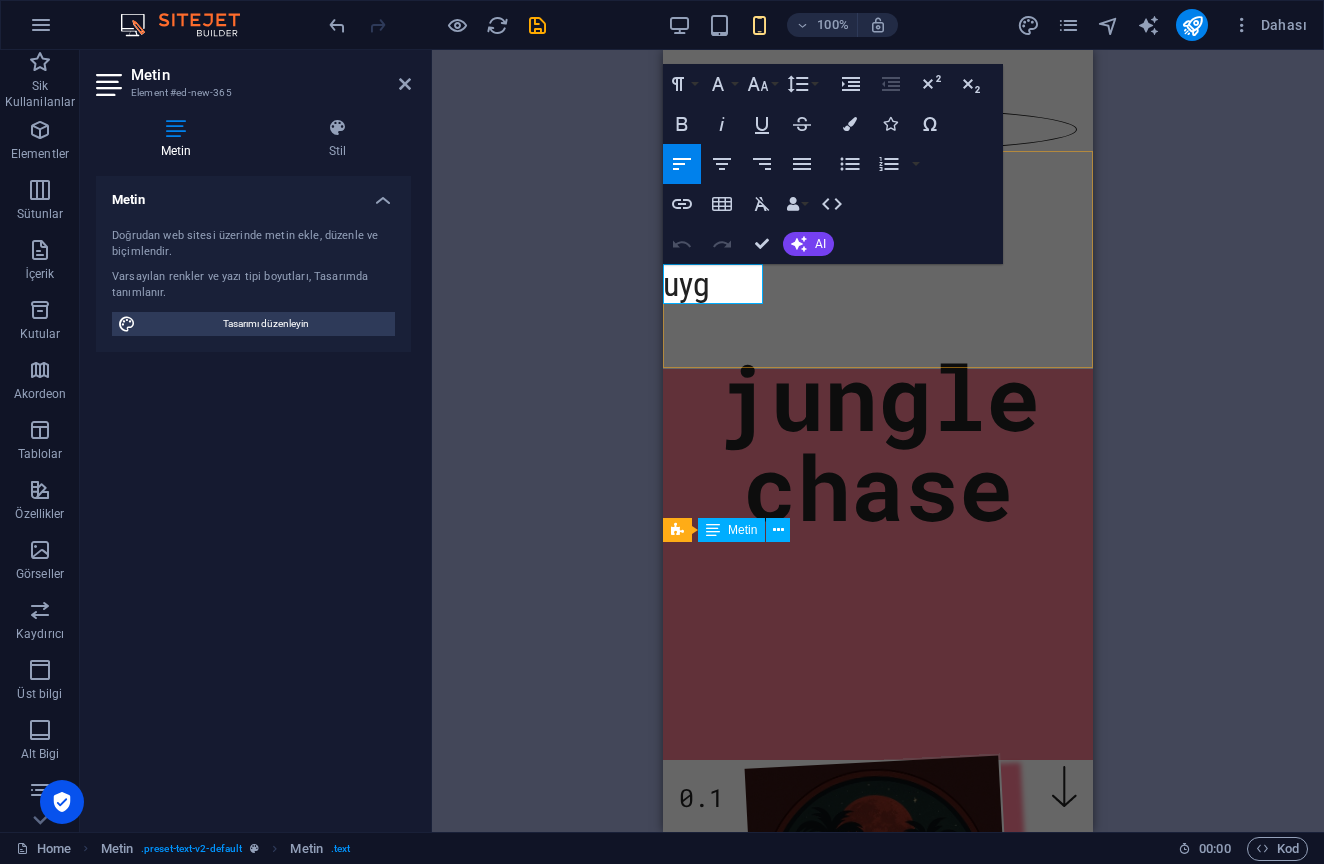 click on "uyg" at bounding box center (713, 284) 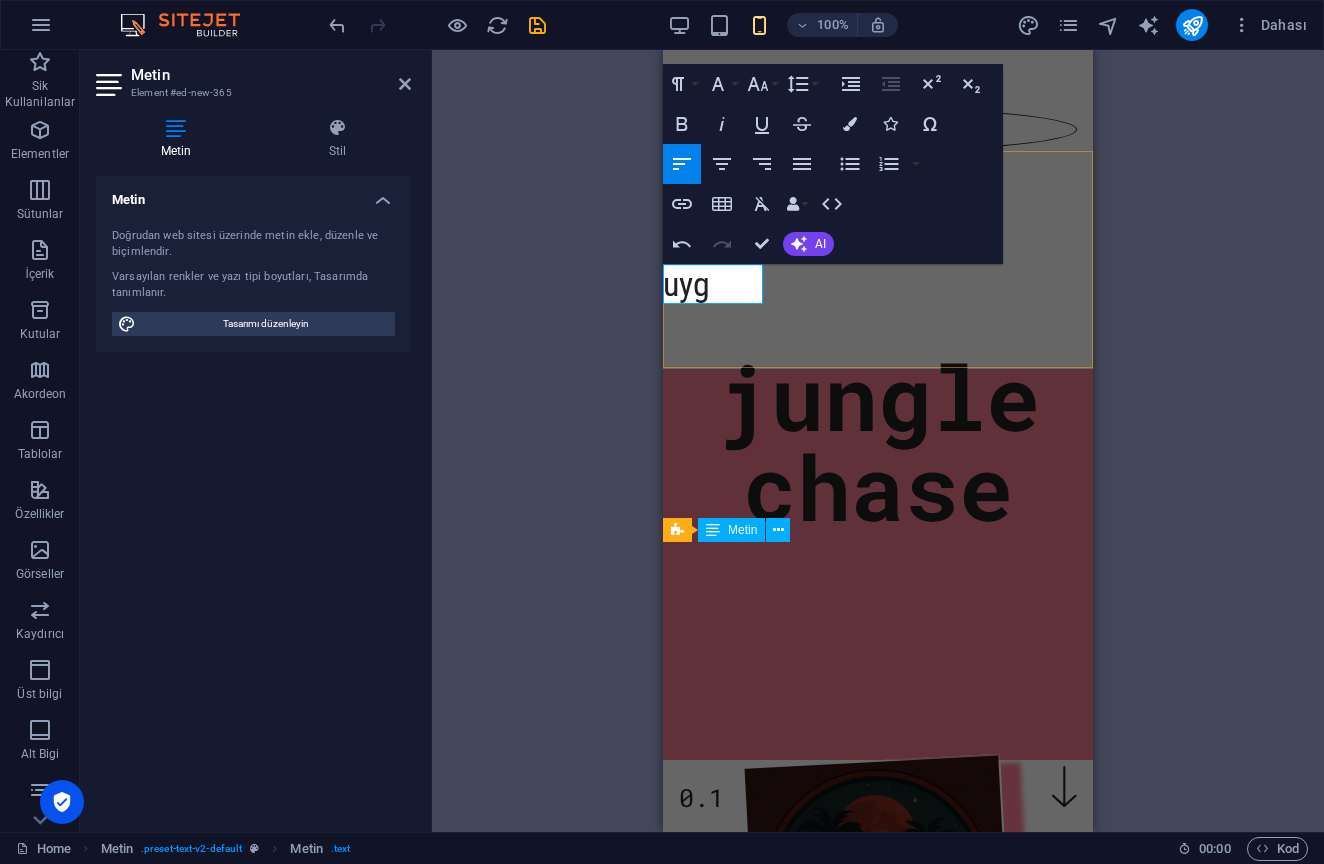 click on "uyg" at bounding box center (713, 284) 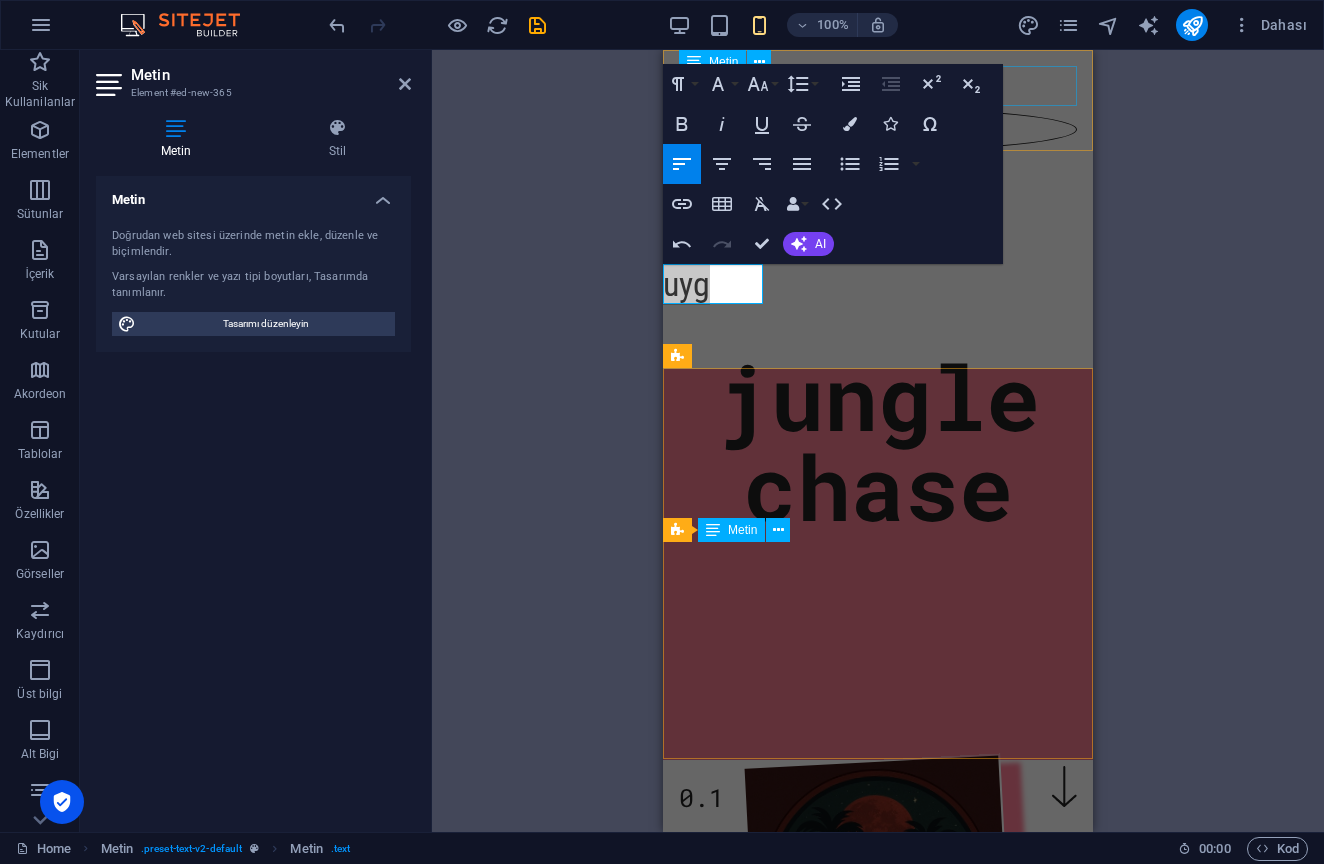 click 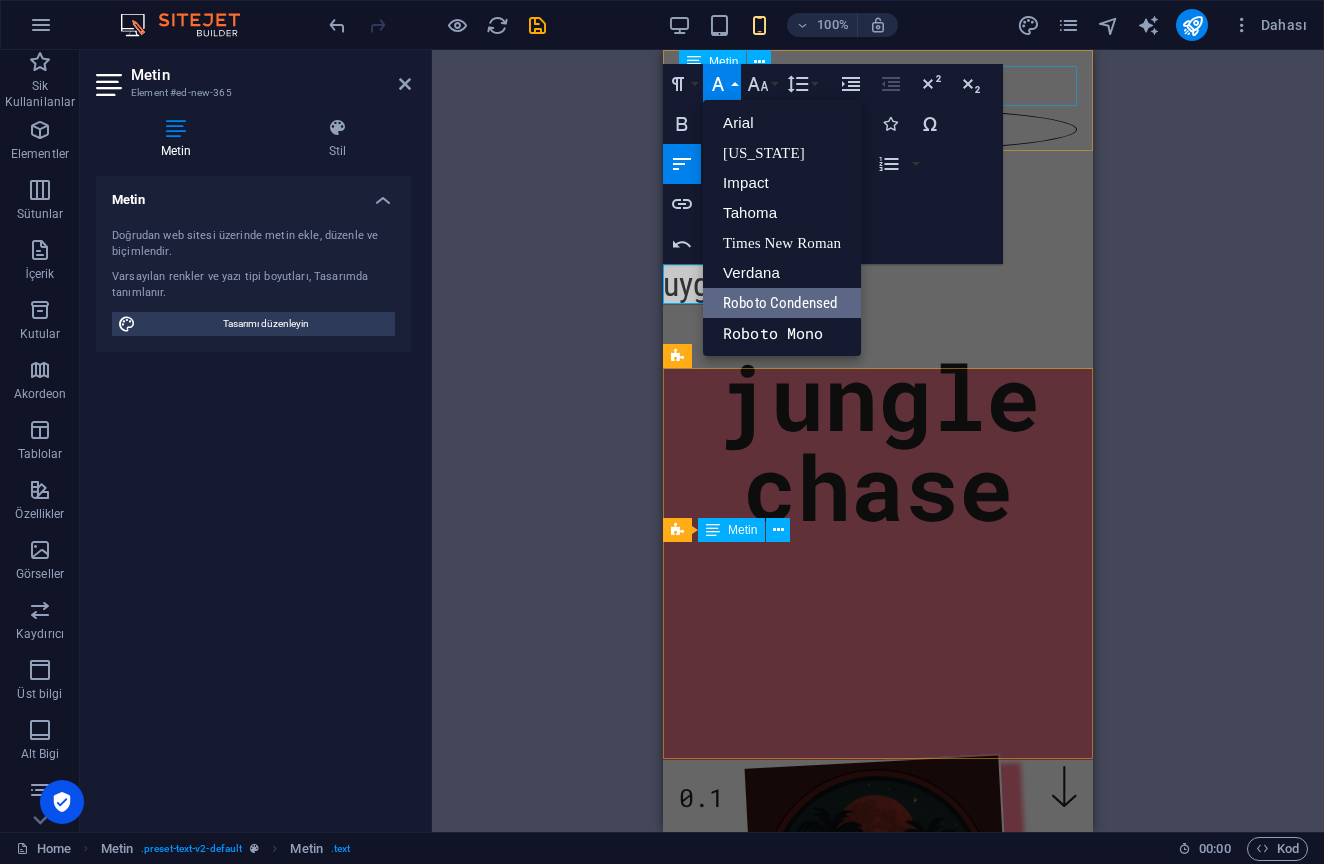 scroll, scrollTop: 0, scrollLeft: 0, axis: both 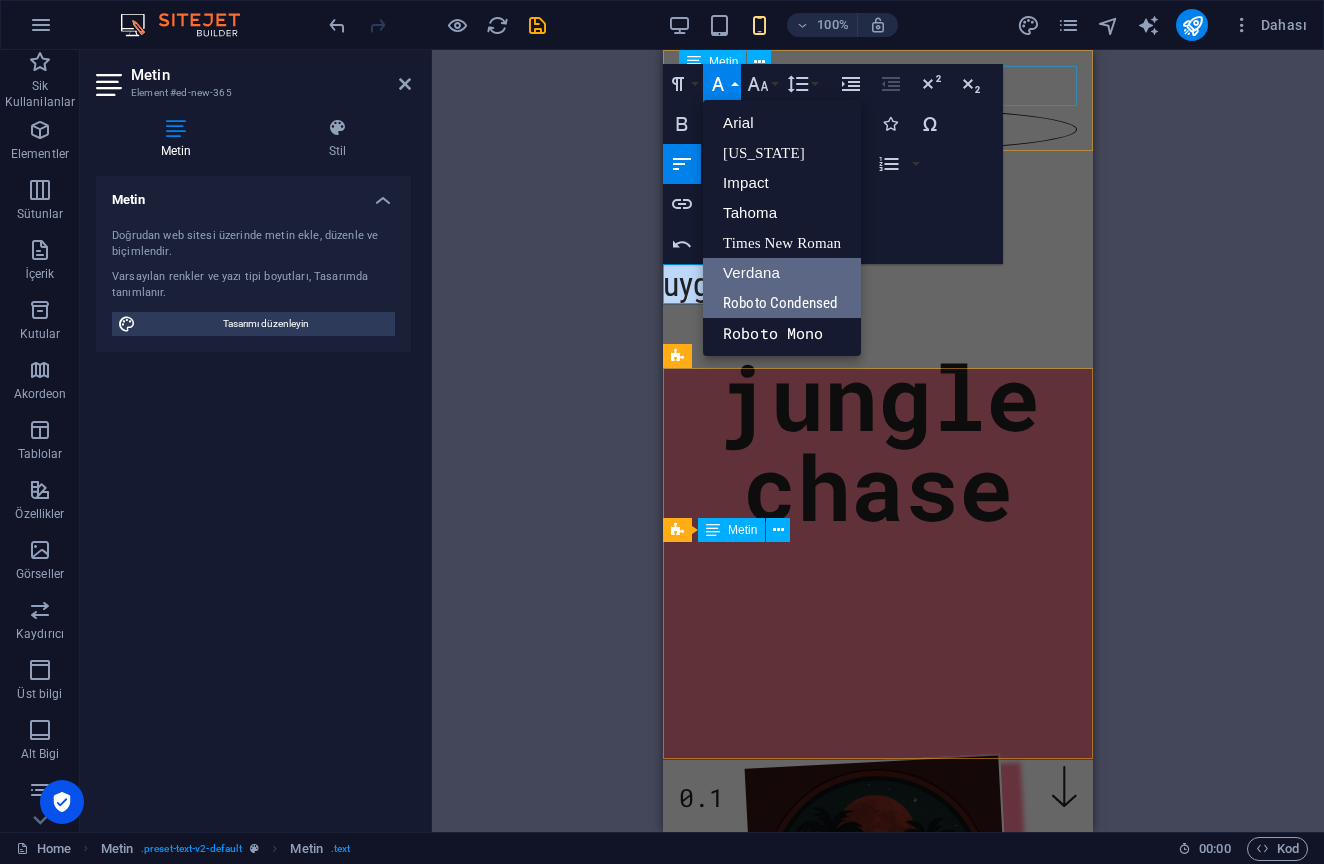 click on "Verdana" at bounding box center [782, 273] 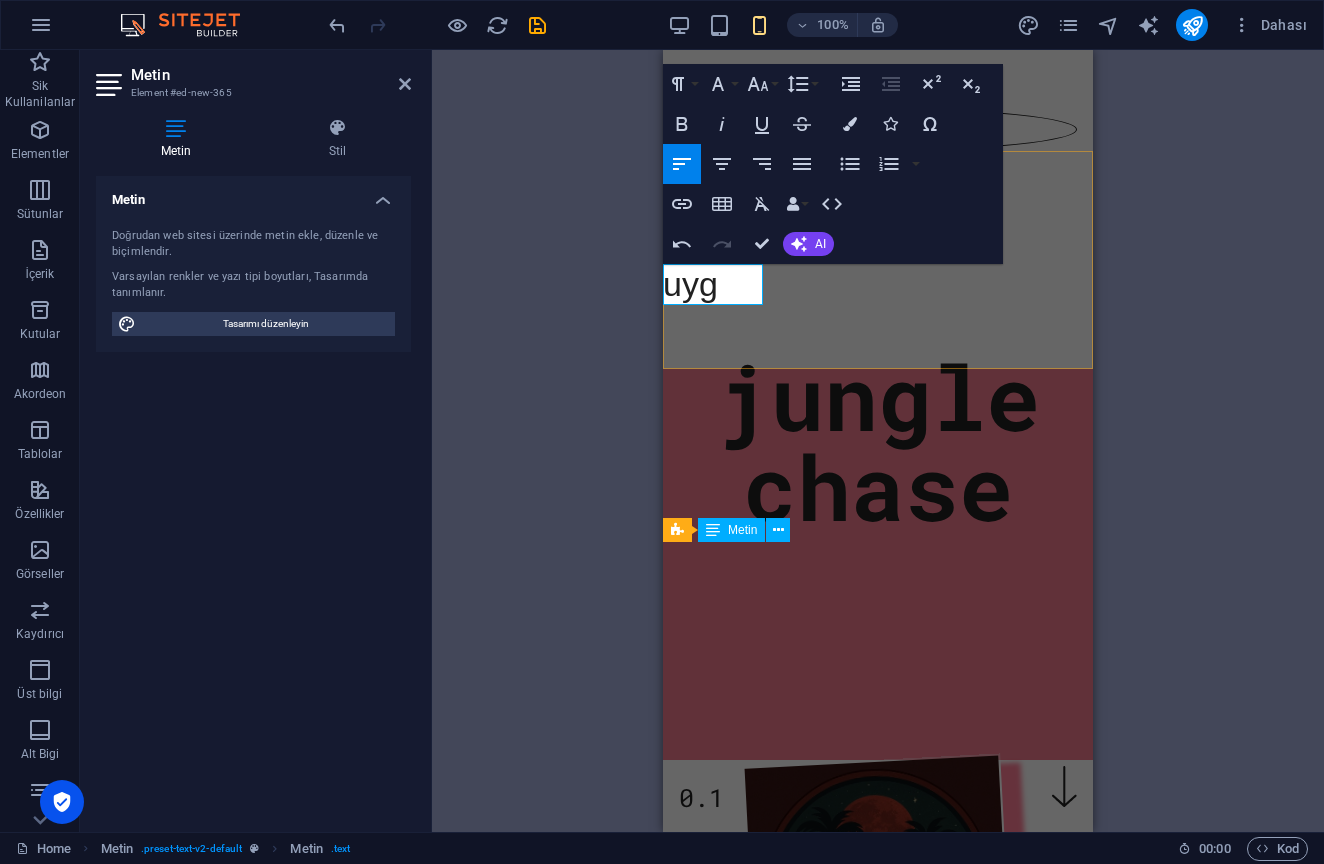 click on "Headline uyg" at bounding box center (878, 260) 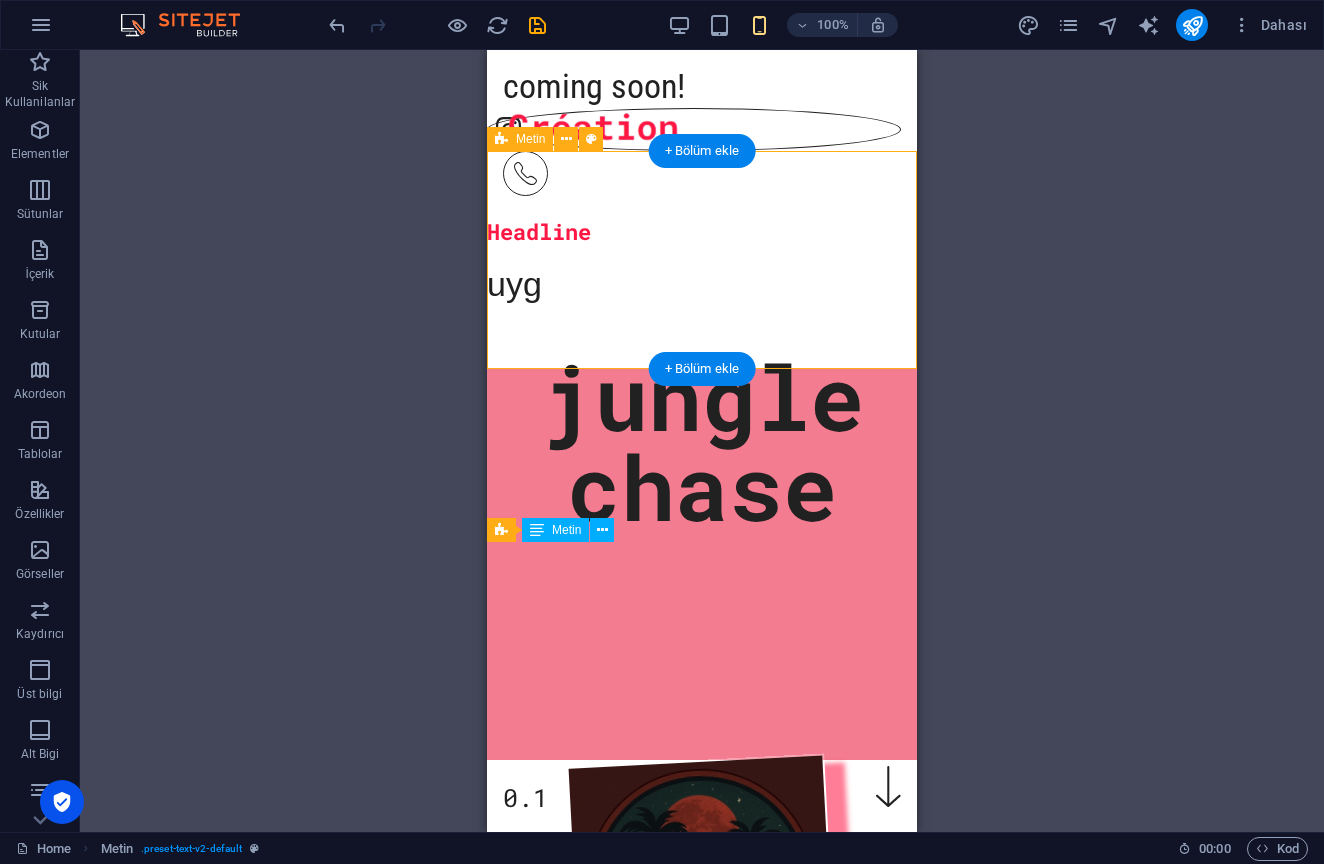 click on "Headline uyg" at bounding box center (702, 260) 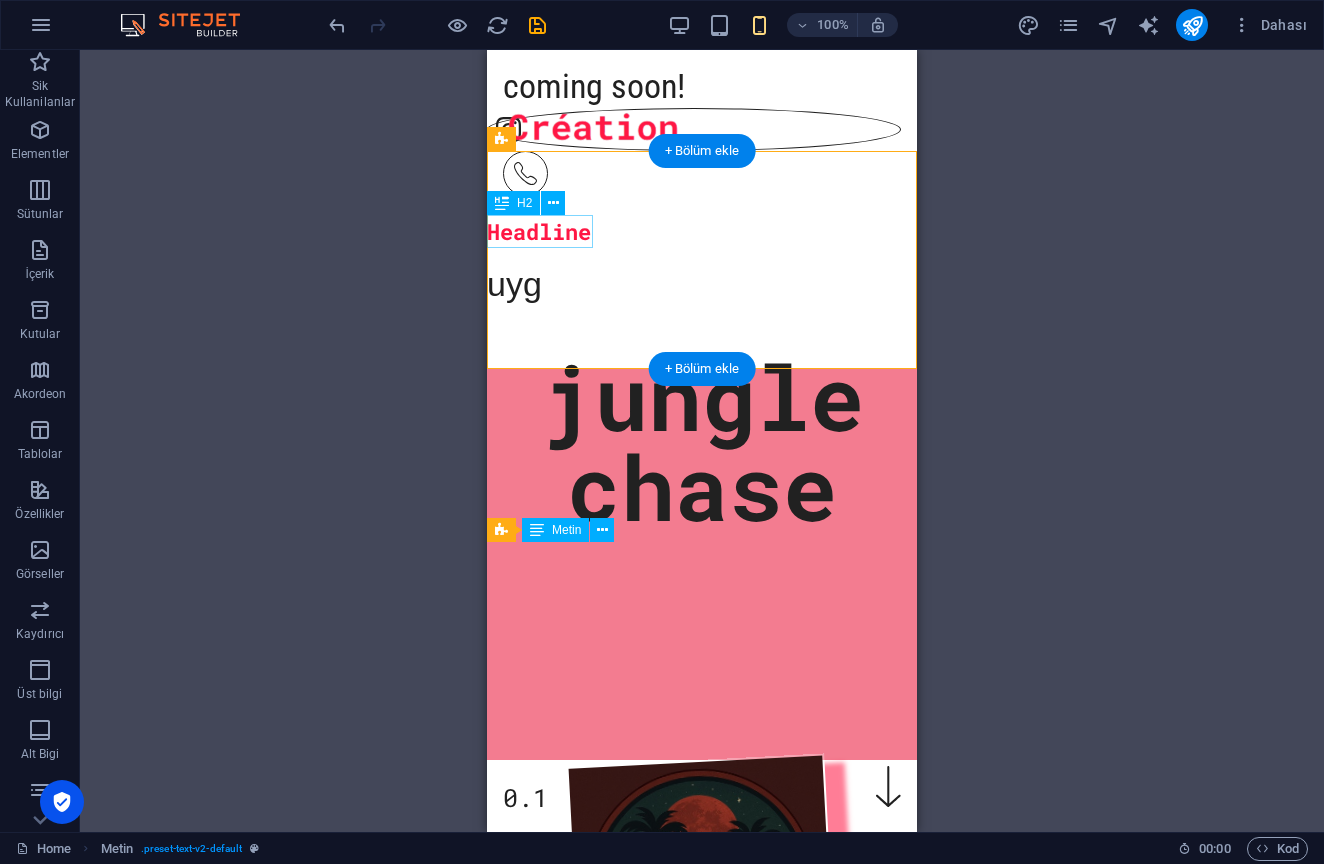 click on "Headline" at bounding box center [537, 231] 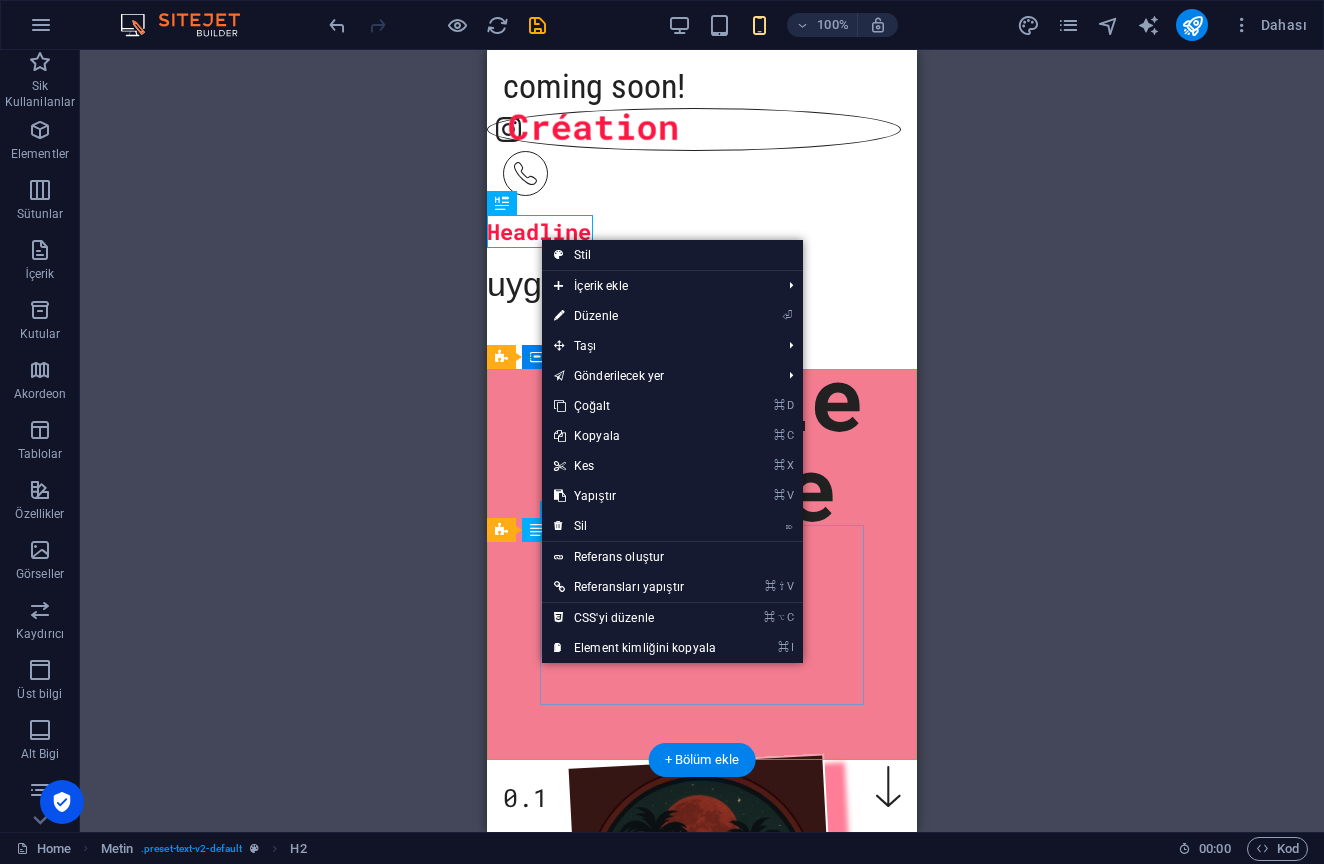 click on "⌦  Sil" at bounding box center [635, 526] 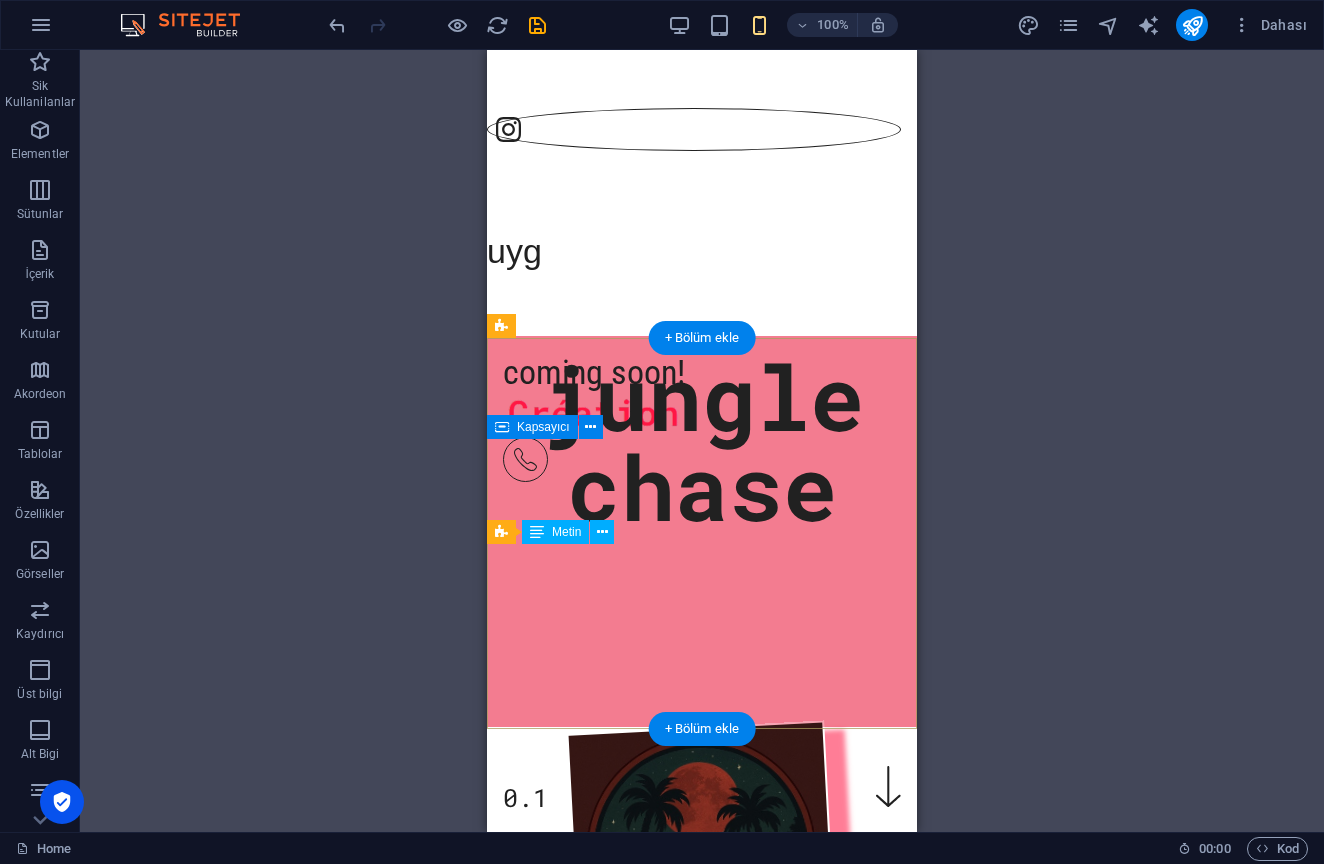 scroll, scrollTop: 0, scrollLeft: 0, axis: both 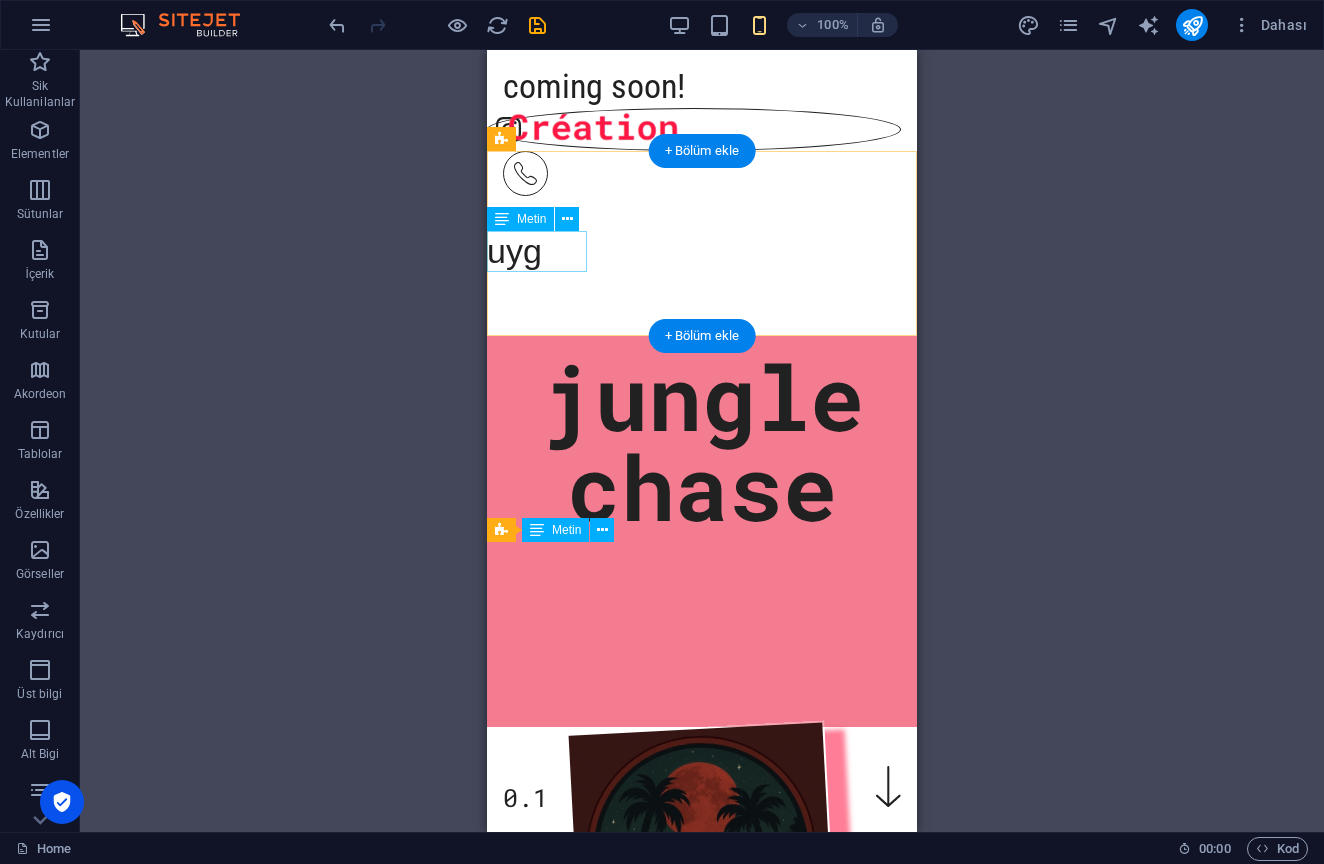click on "uyg" at bounding box center (537, 251) 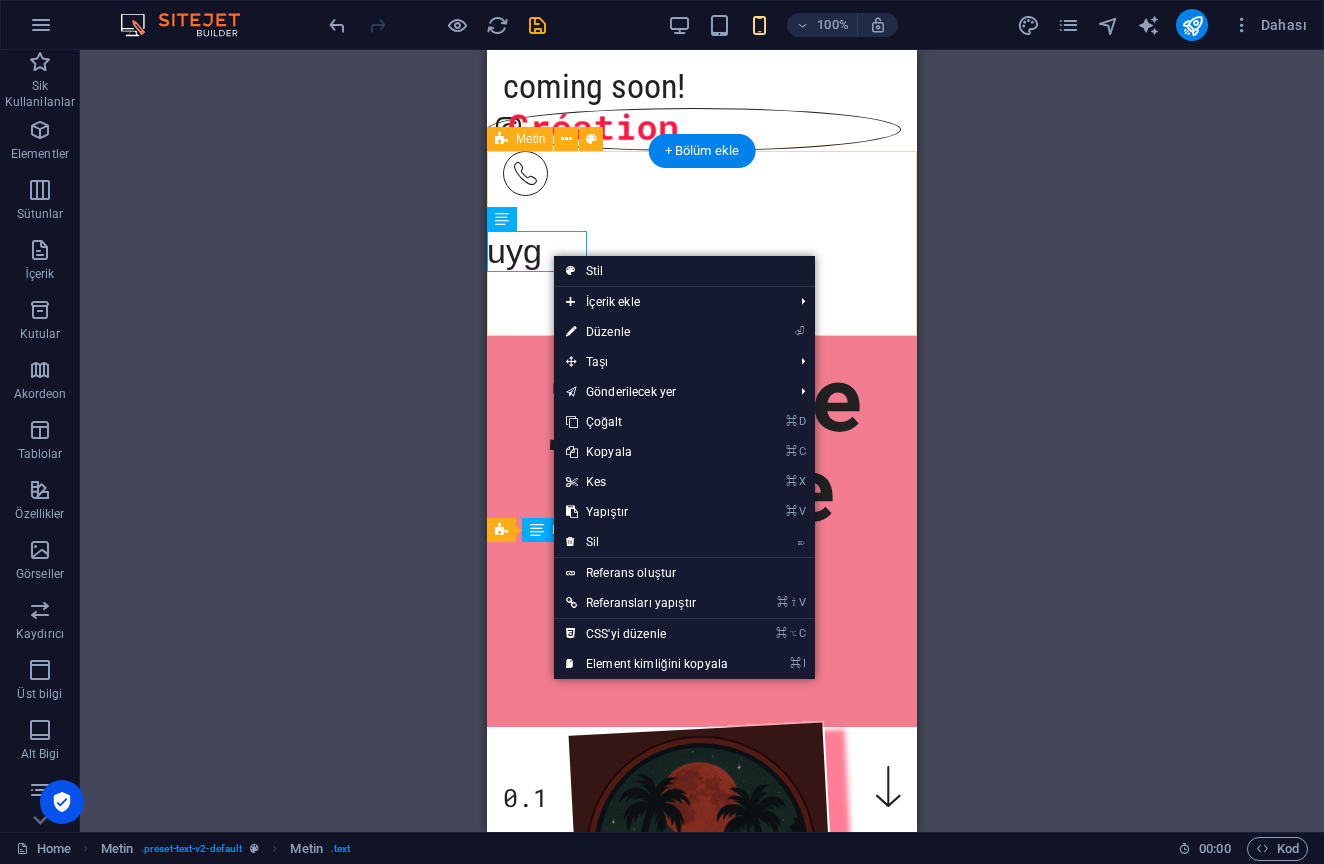 click on "⏎  Düzenle" at bounding box center [647, 332] 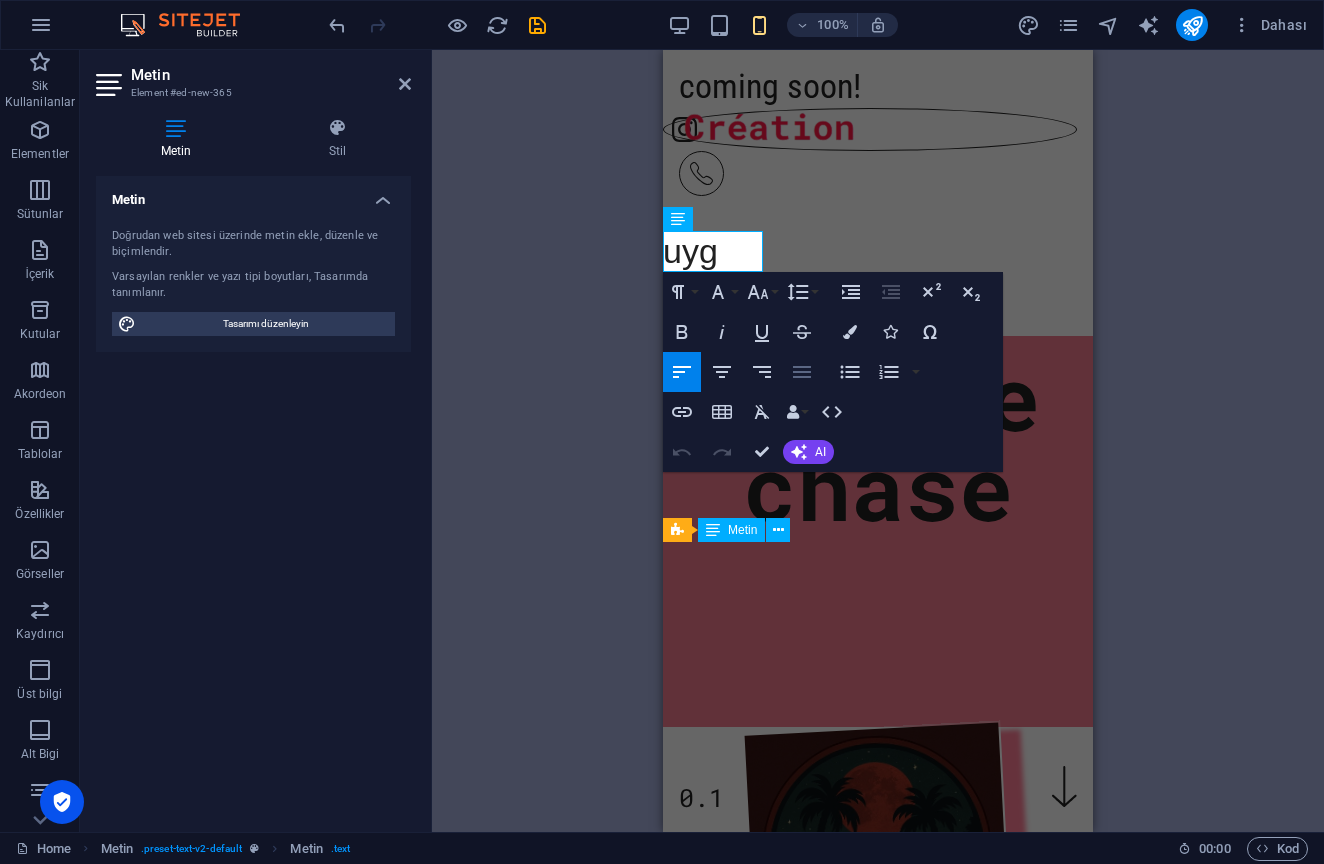 click 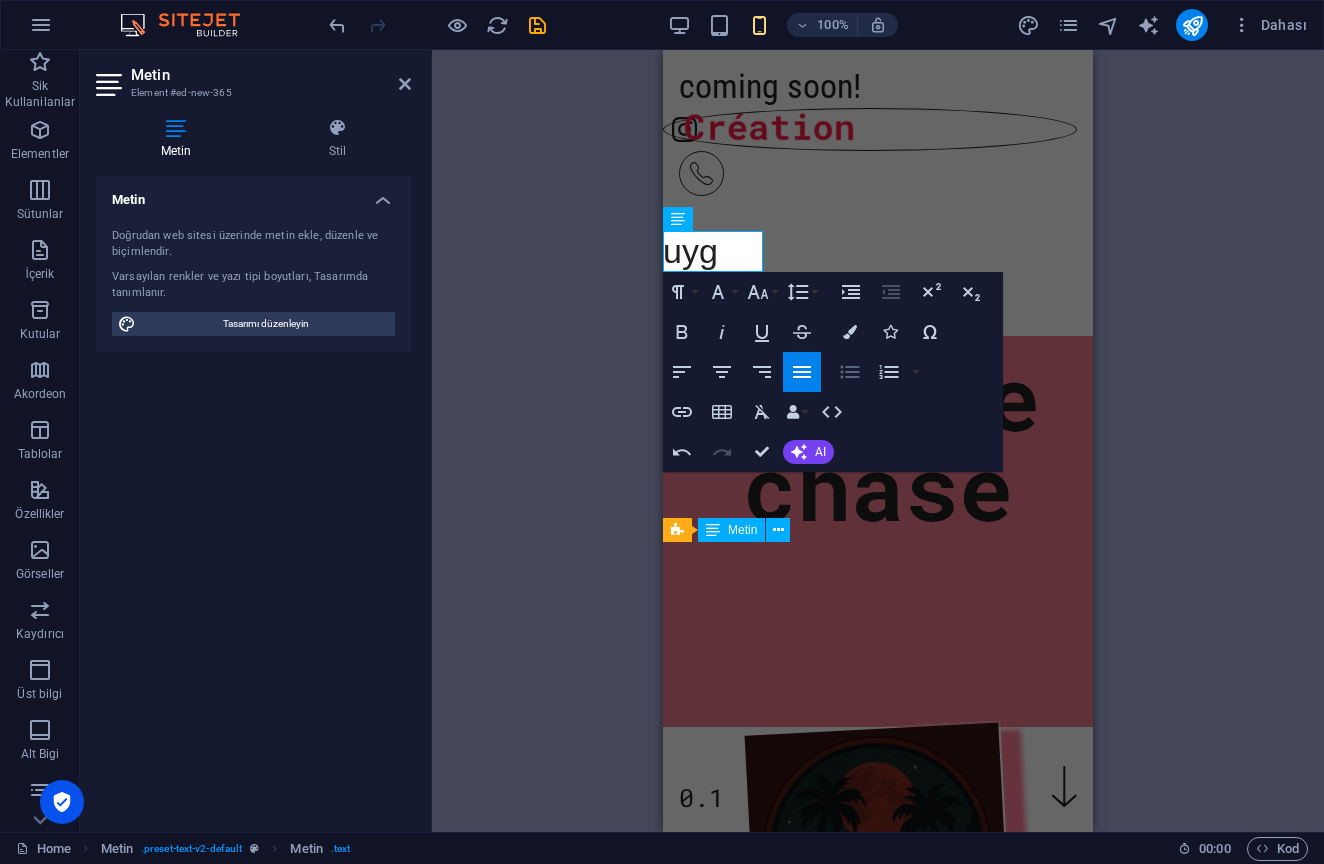 click on "Unordered List" at bounding box center [850, 372] 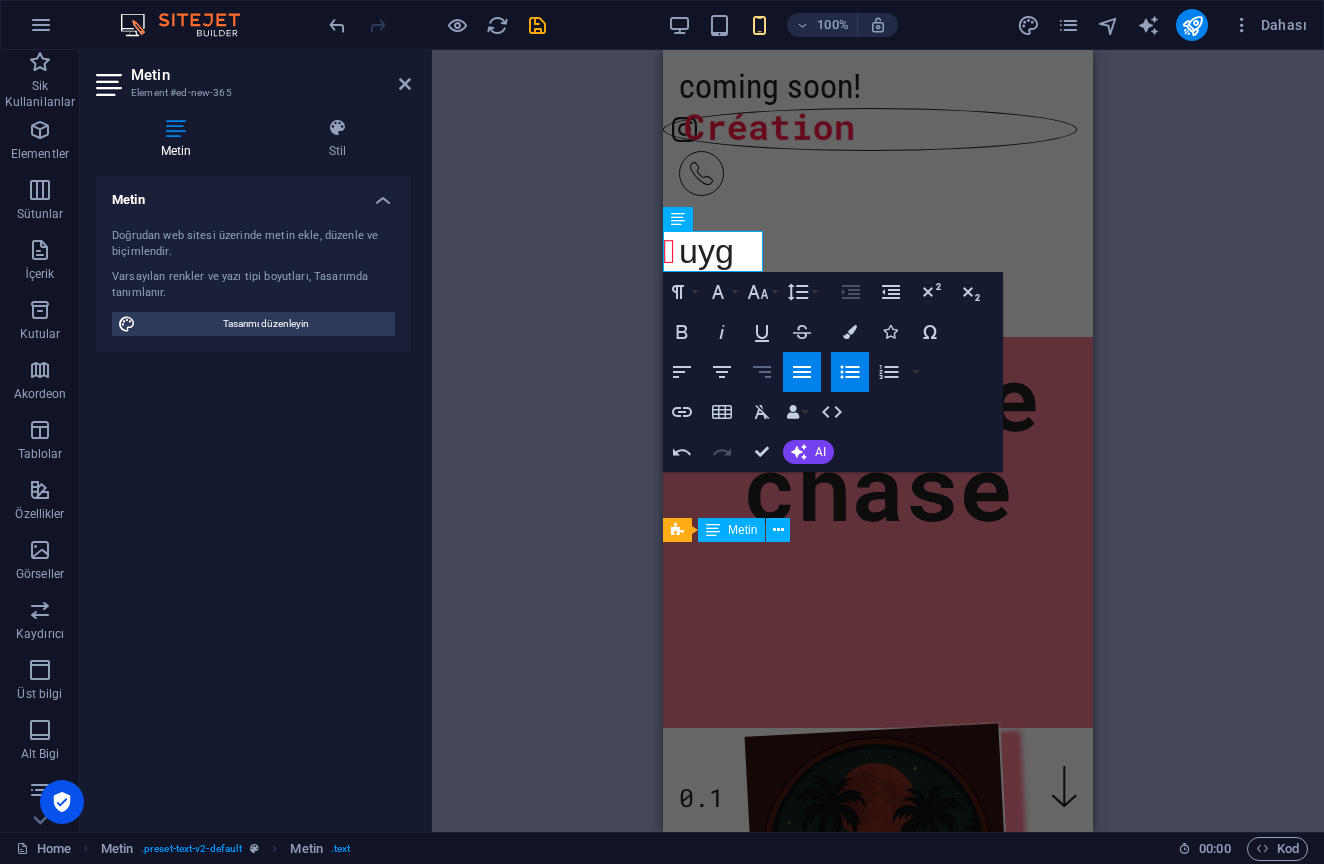 click 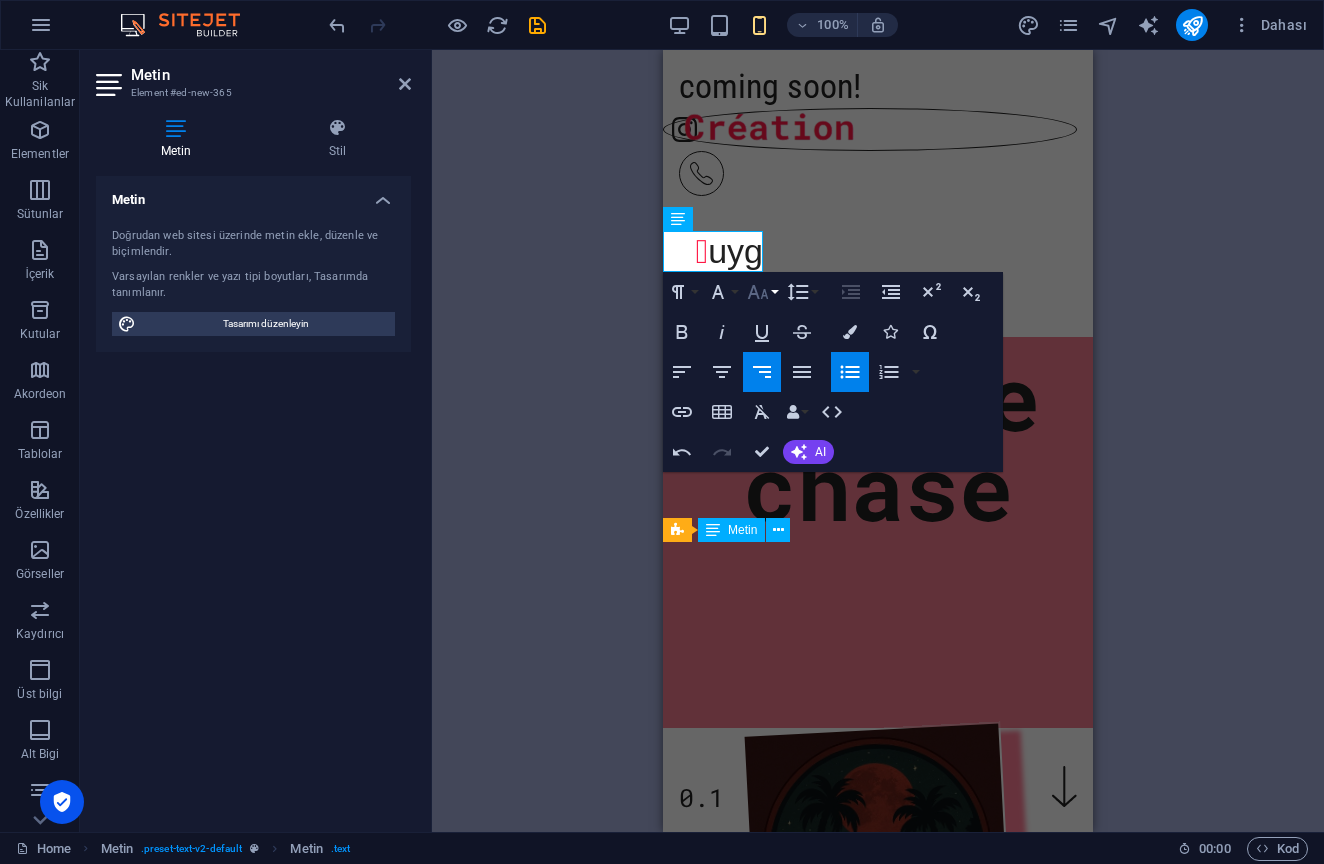 click 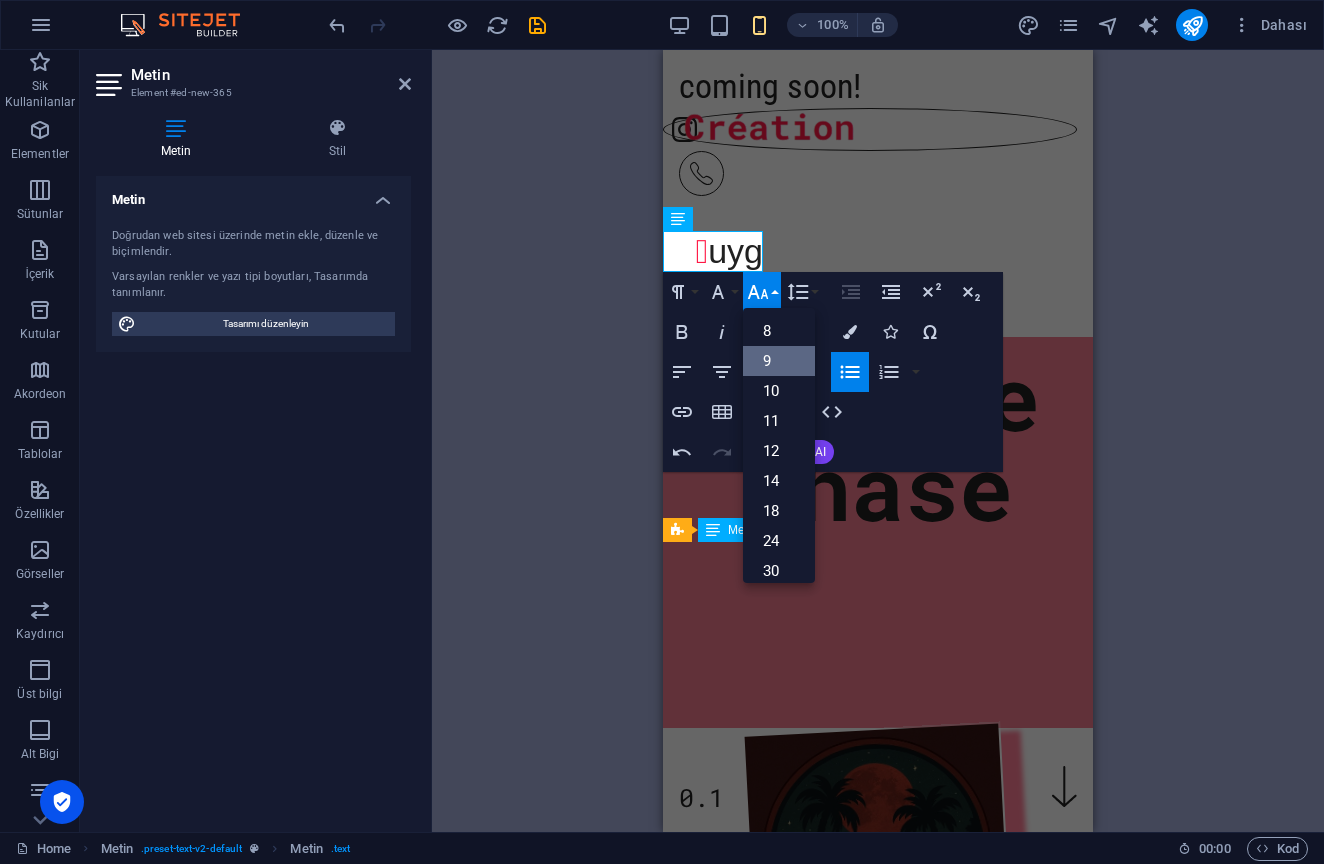 click on "9" at bounding box center [779, 361] 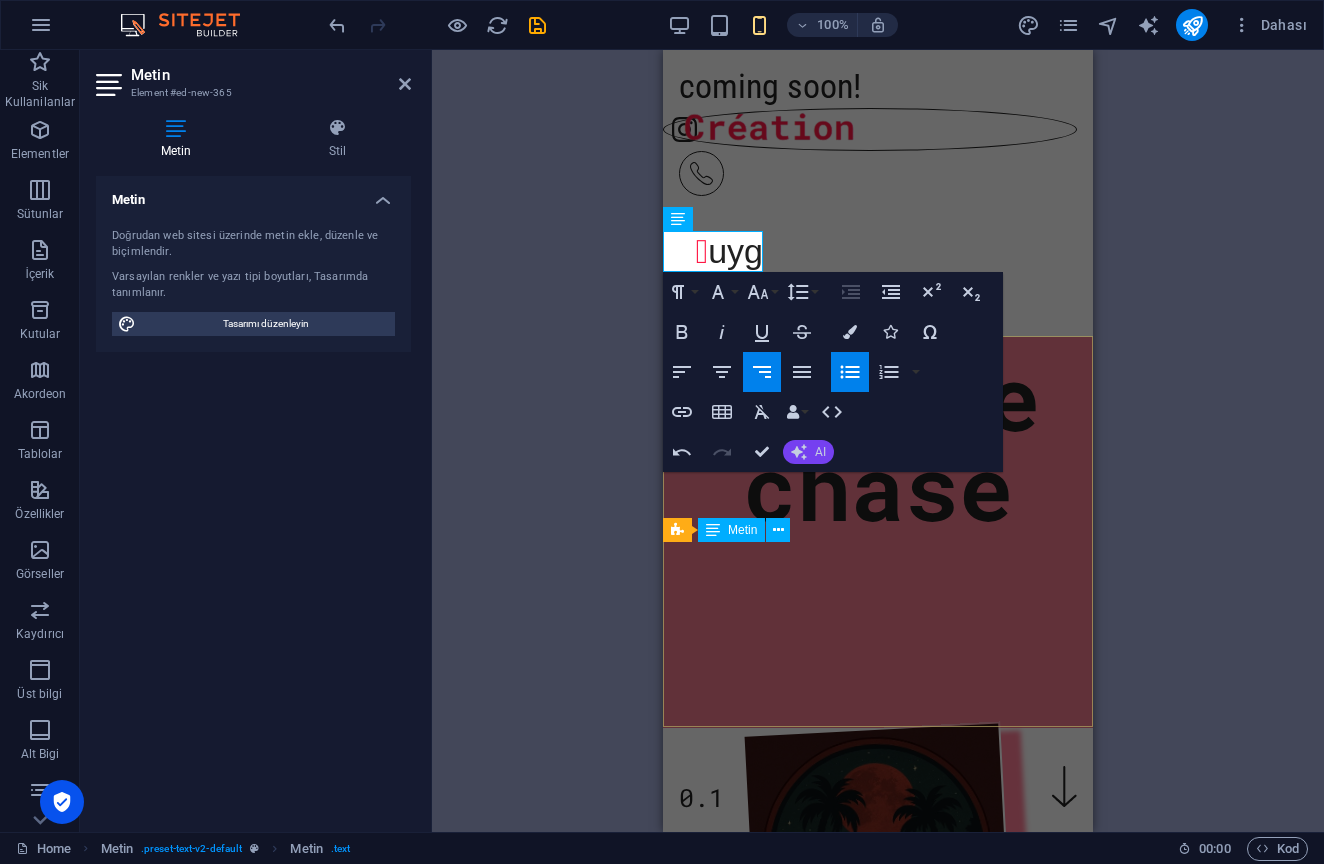 click on "AI" at bounding box center [808, 452] 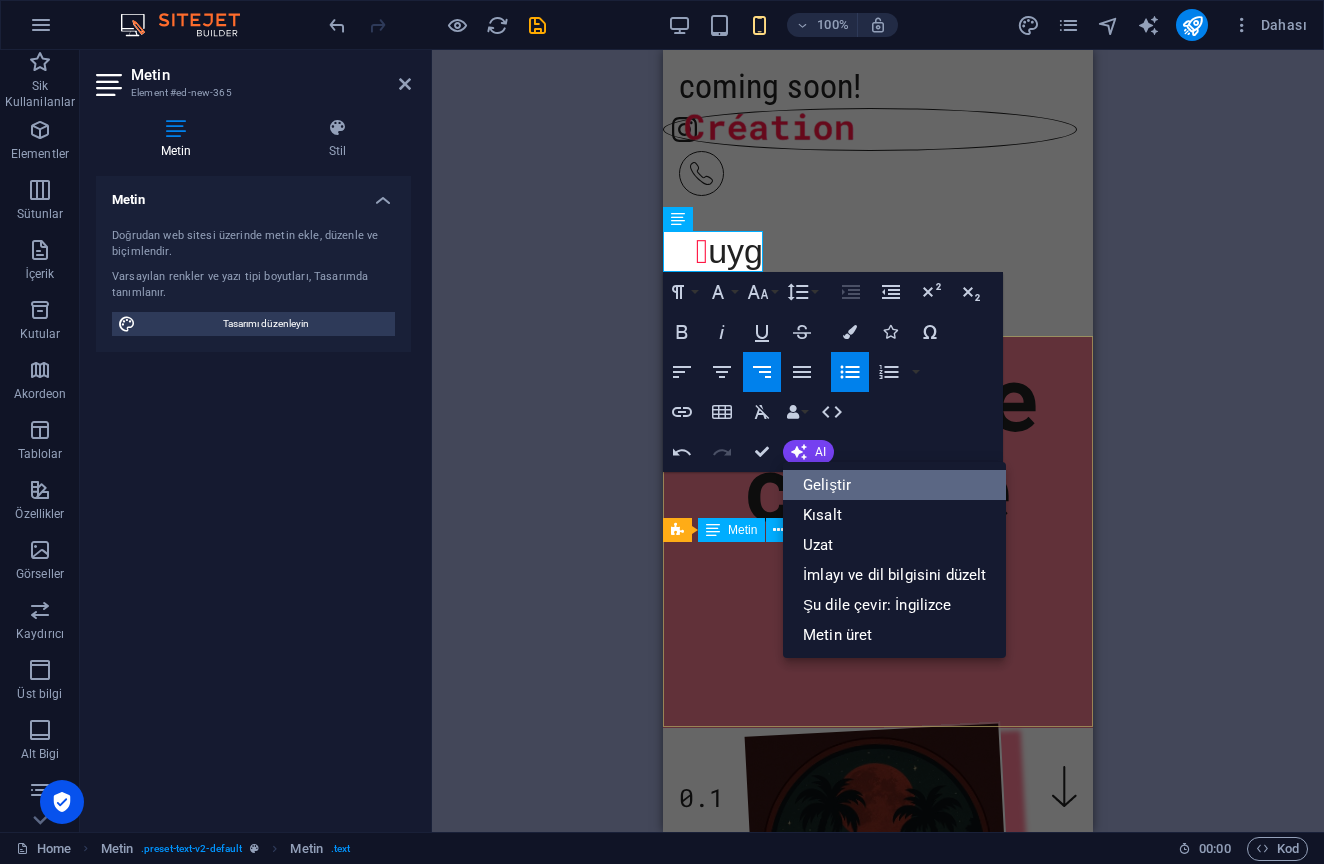 click on "Geliştir" at bounding box center (894, 485) 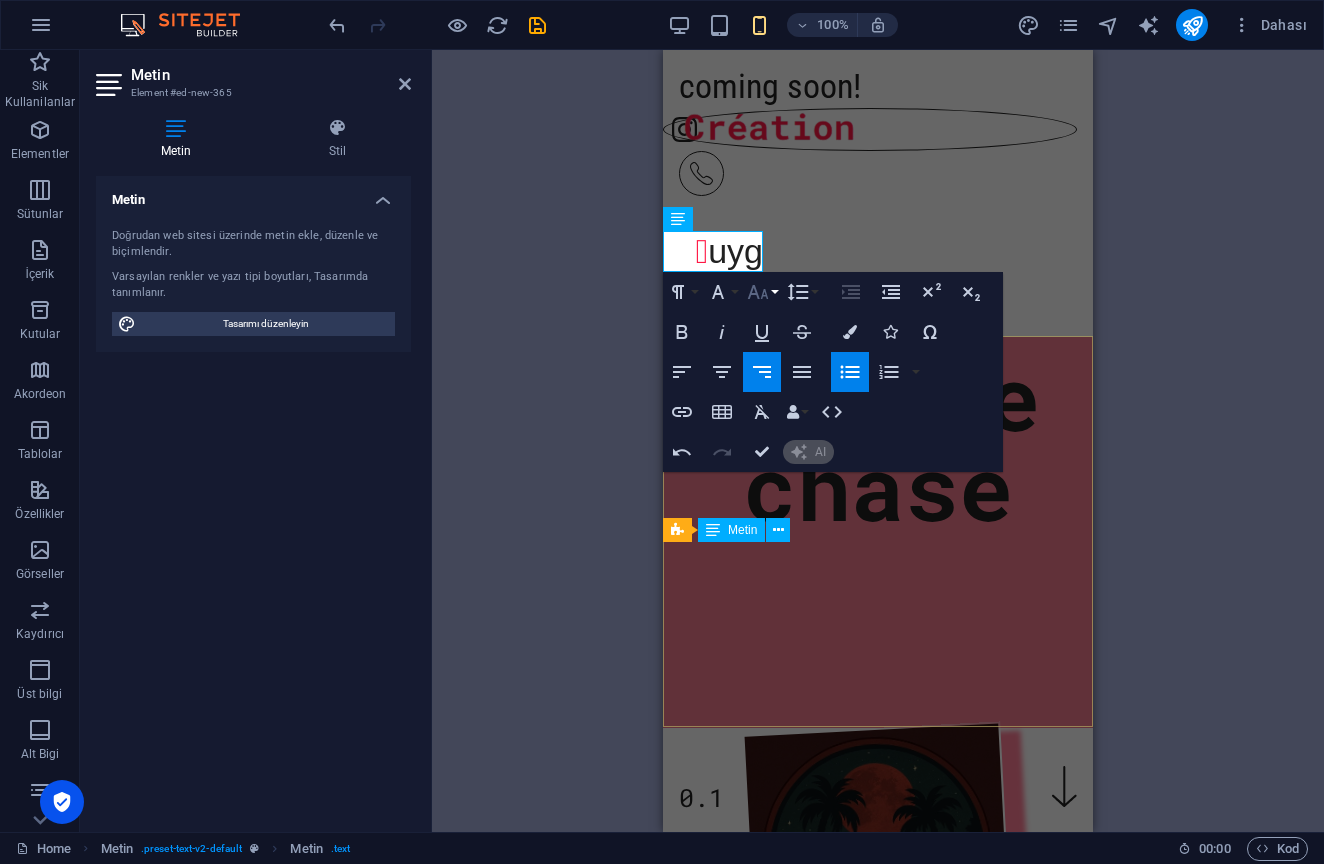 type 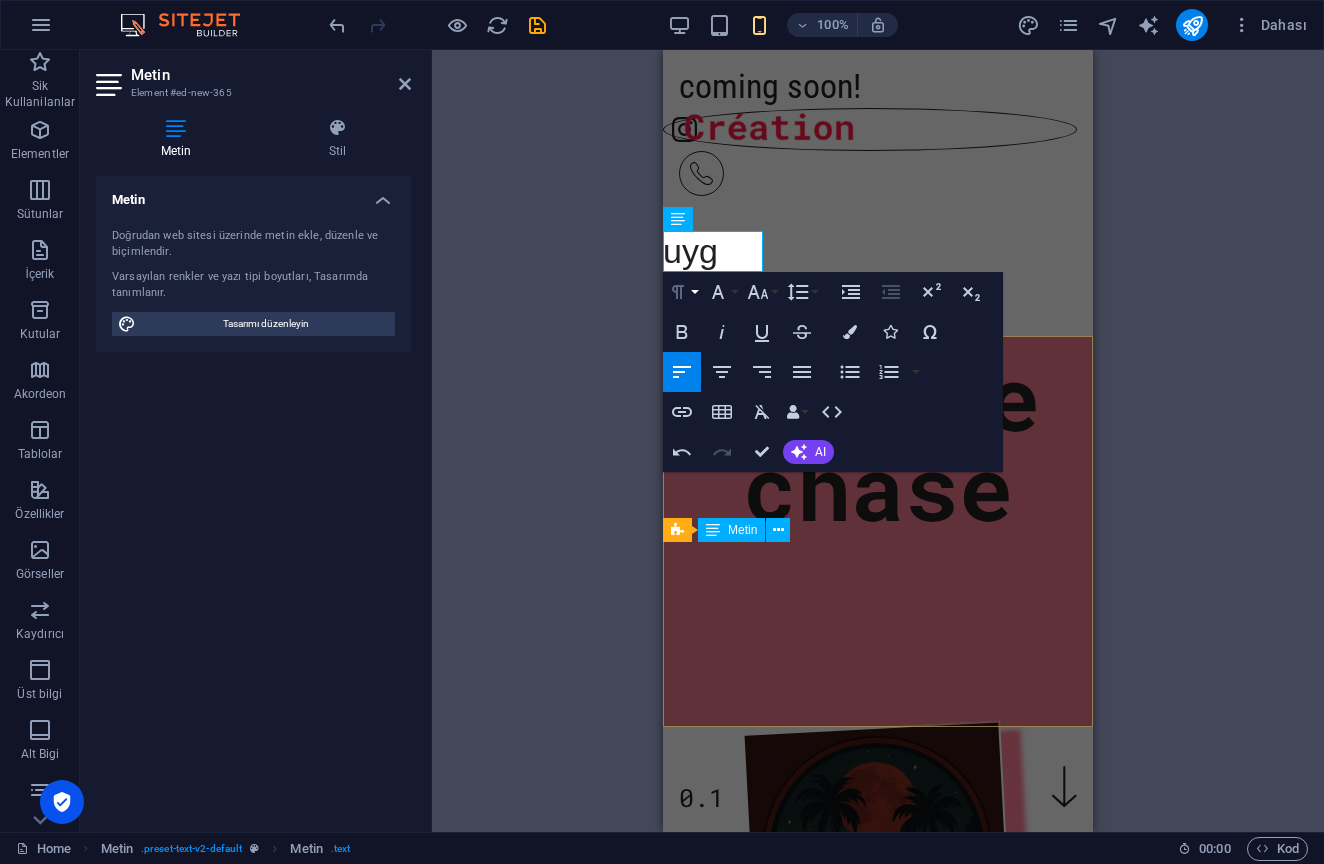 click 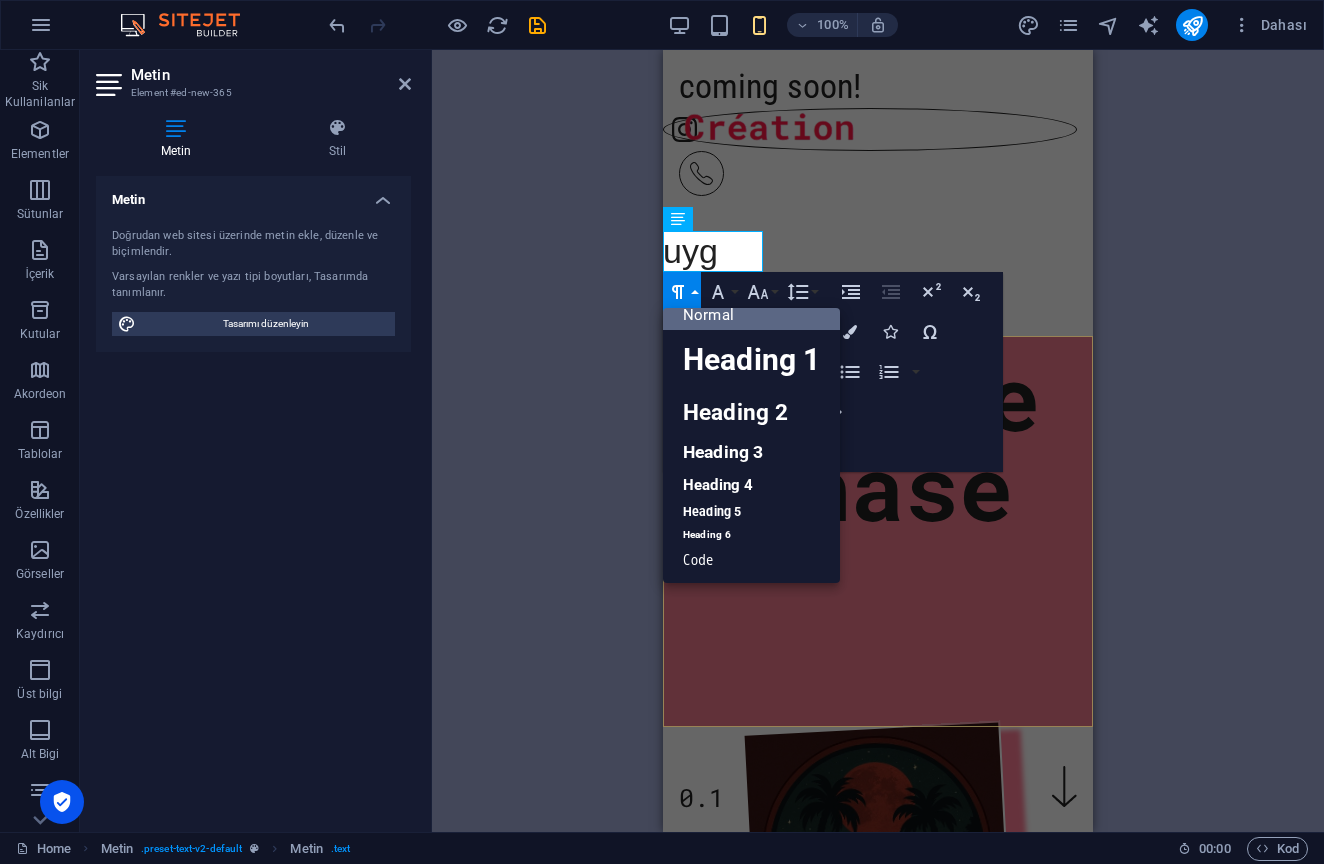 scroll, scrollTop: 15, scrollLeft: 0, axis: vertical 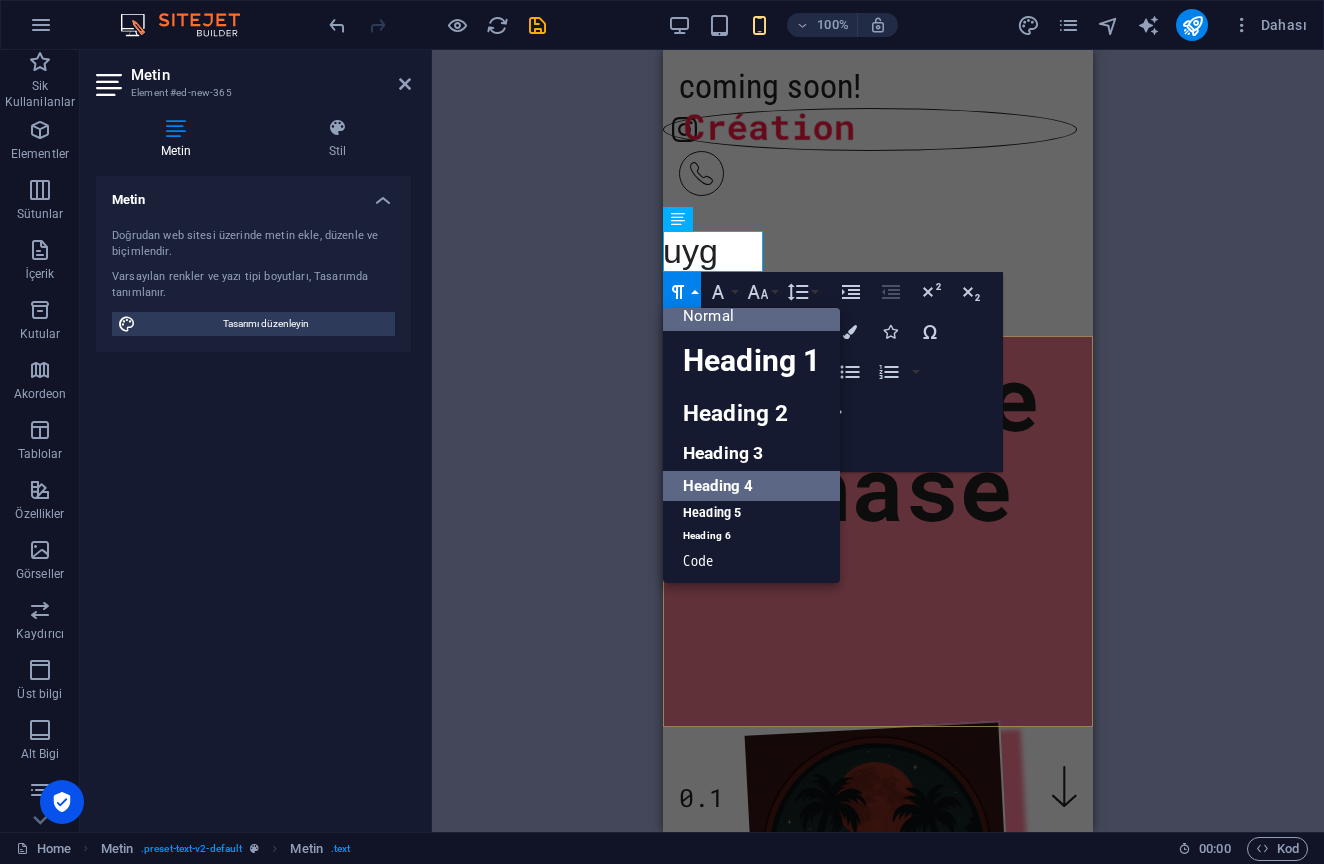 click on "Heading 4" at bounding box center [751, 486] 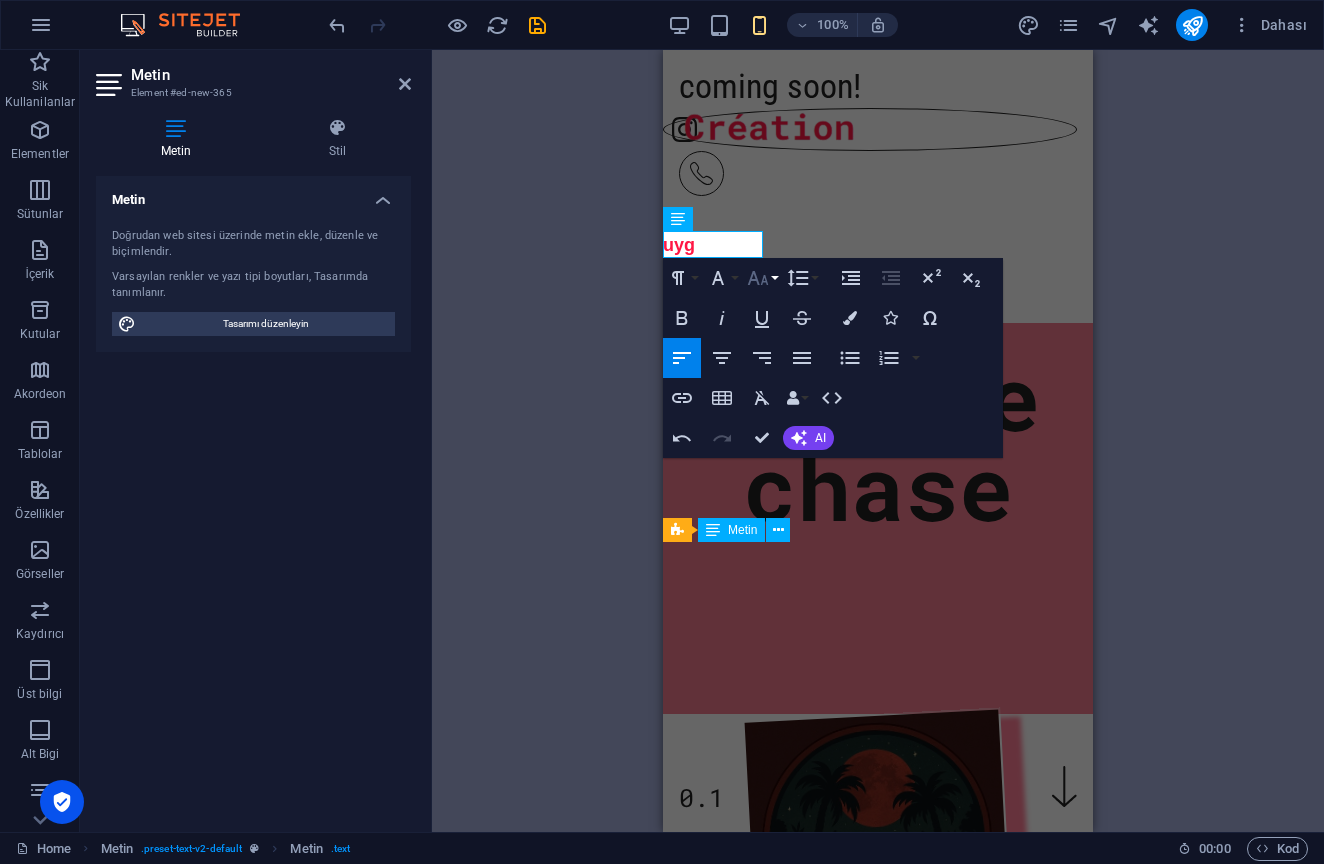 click 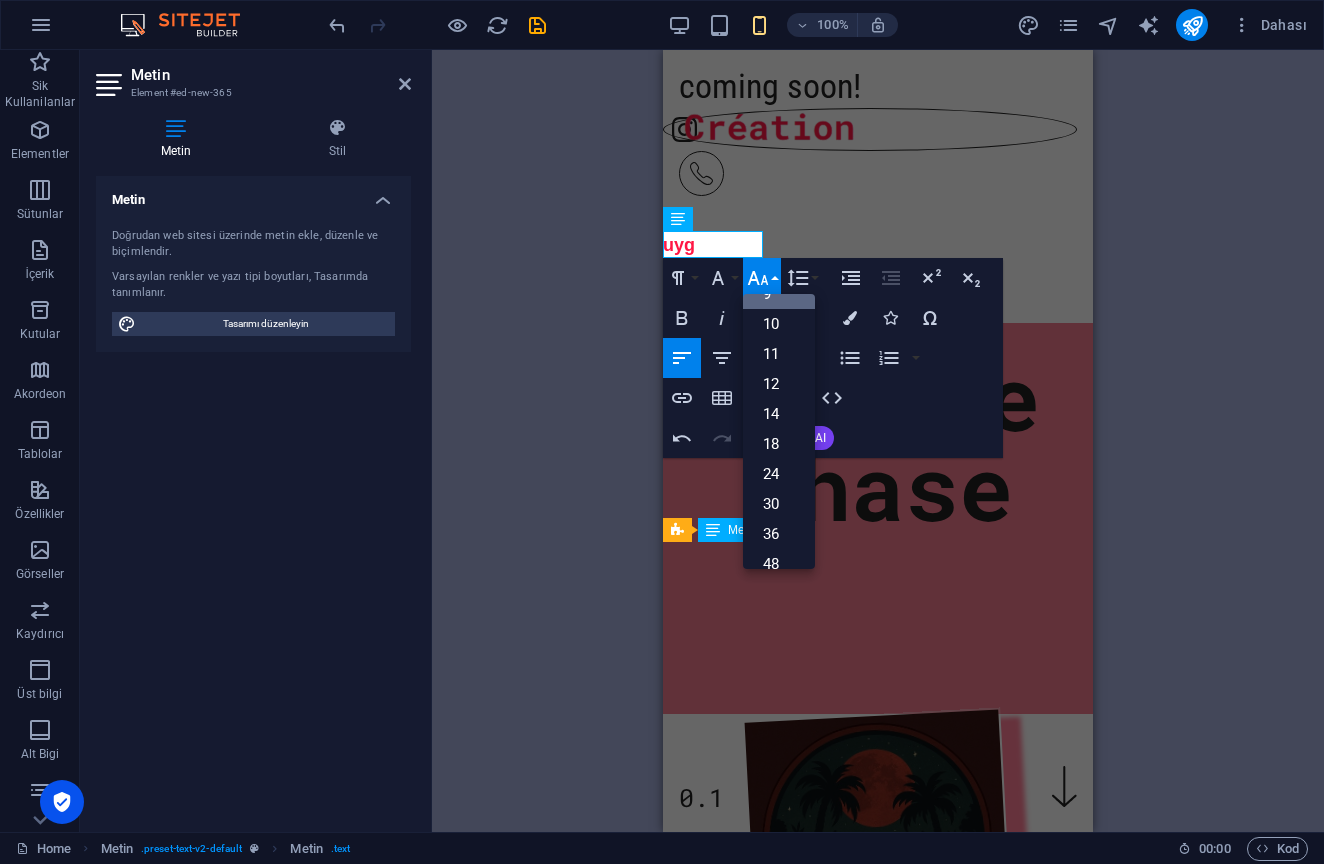 click 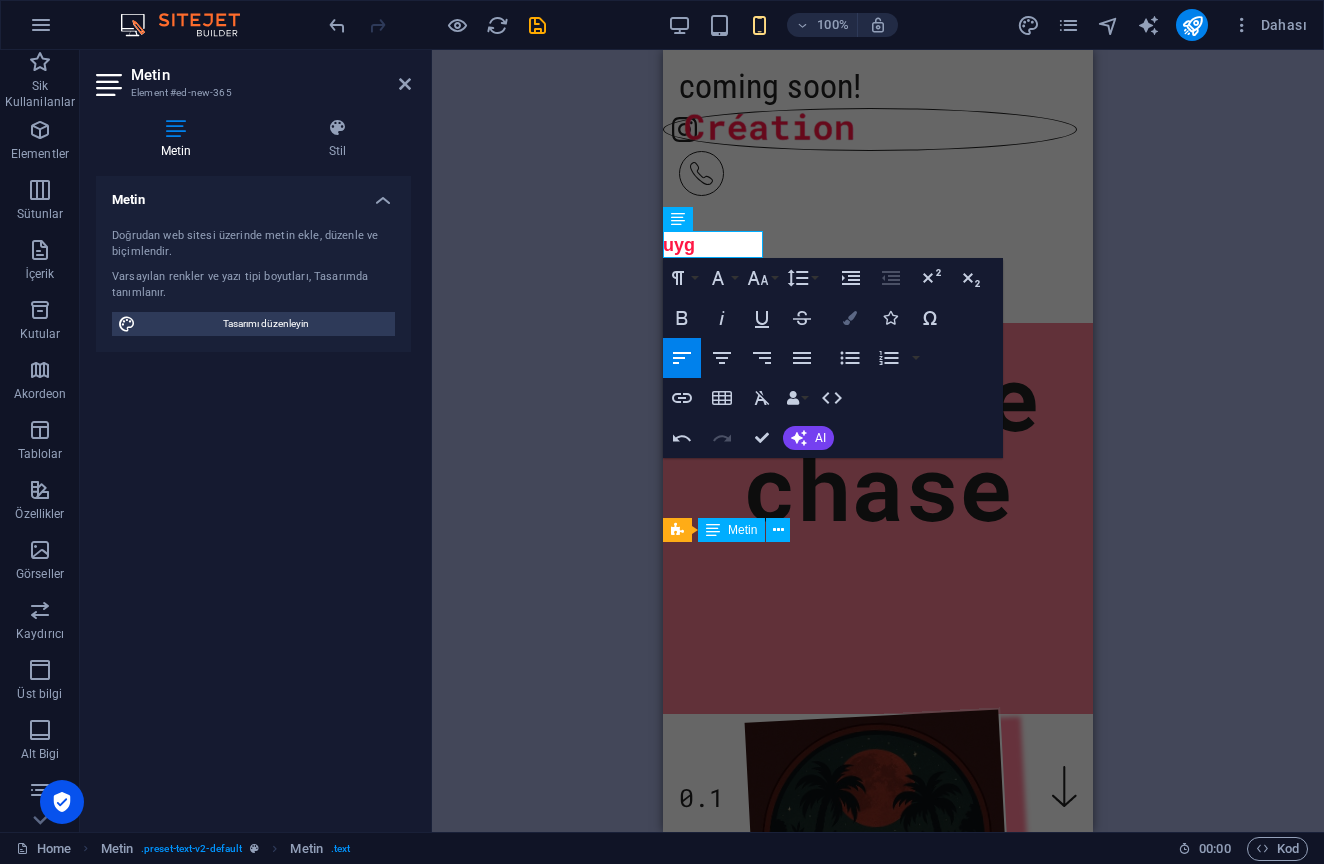 click on "Colors" at bounding box center (850, 318) 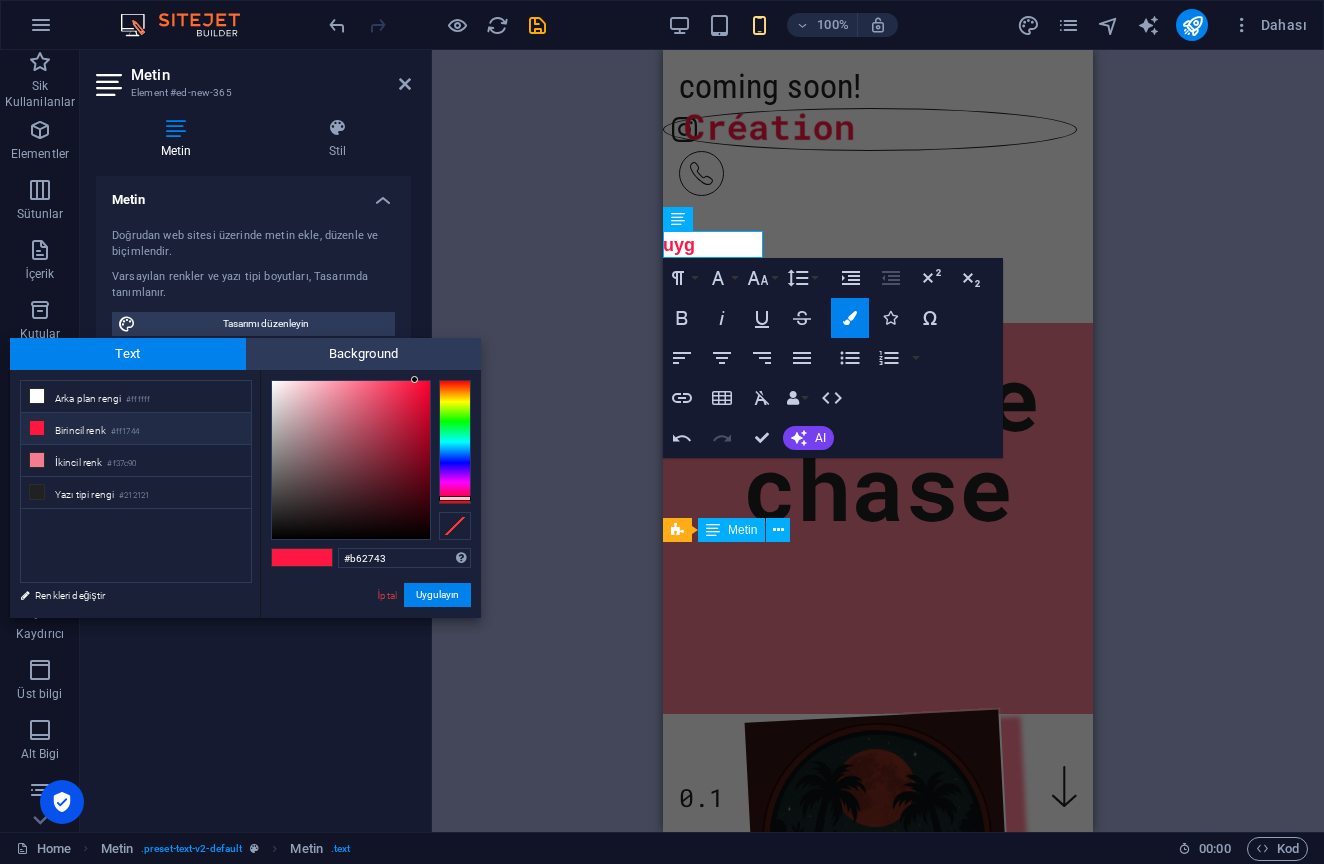 click at bounding box center (351, 460) 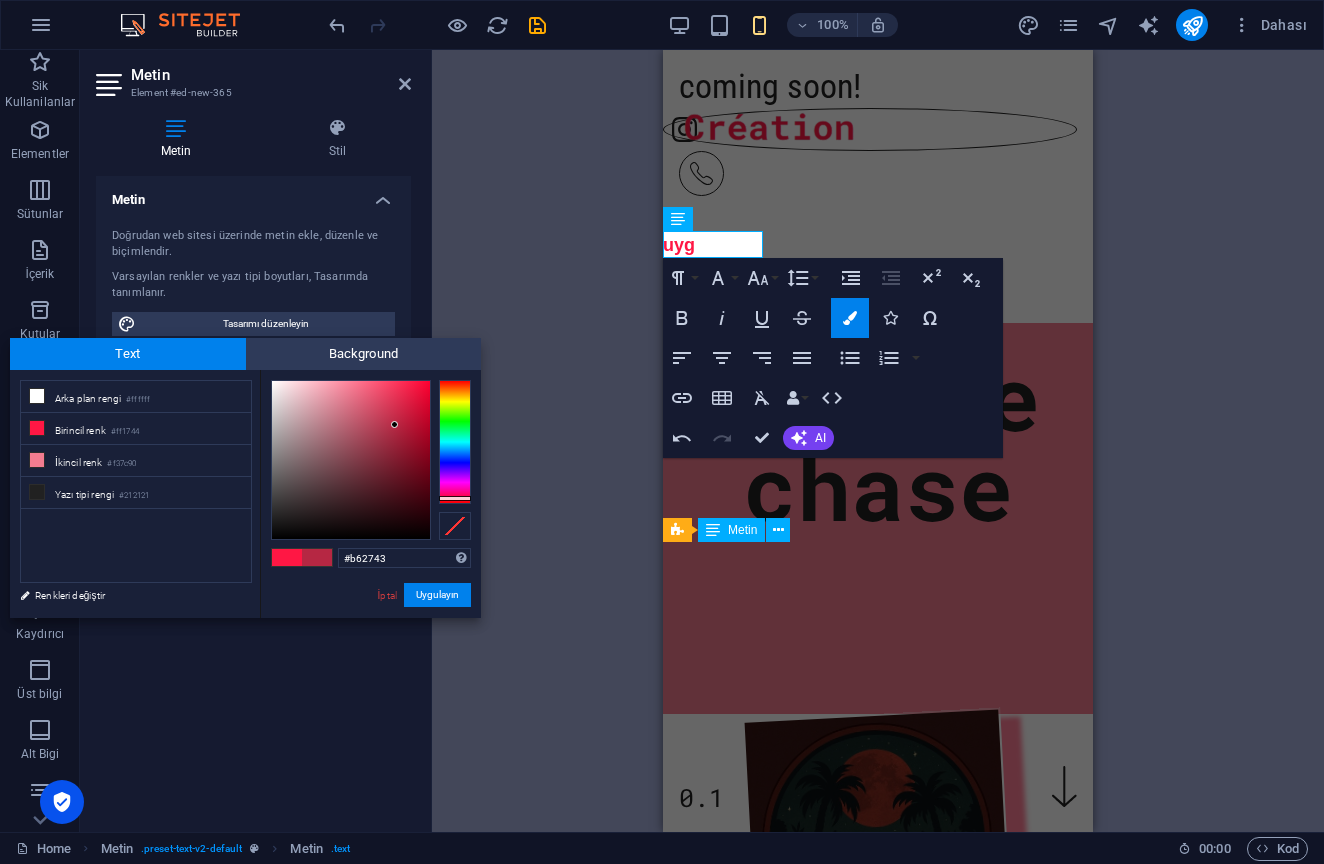 type on "#64b627" 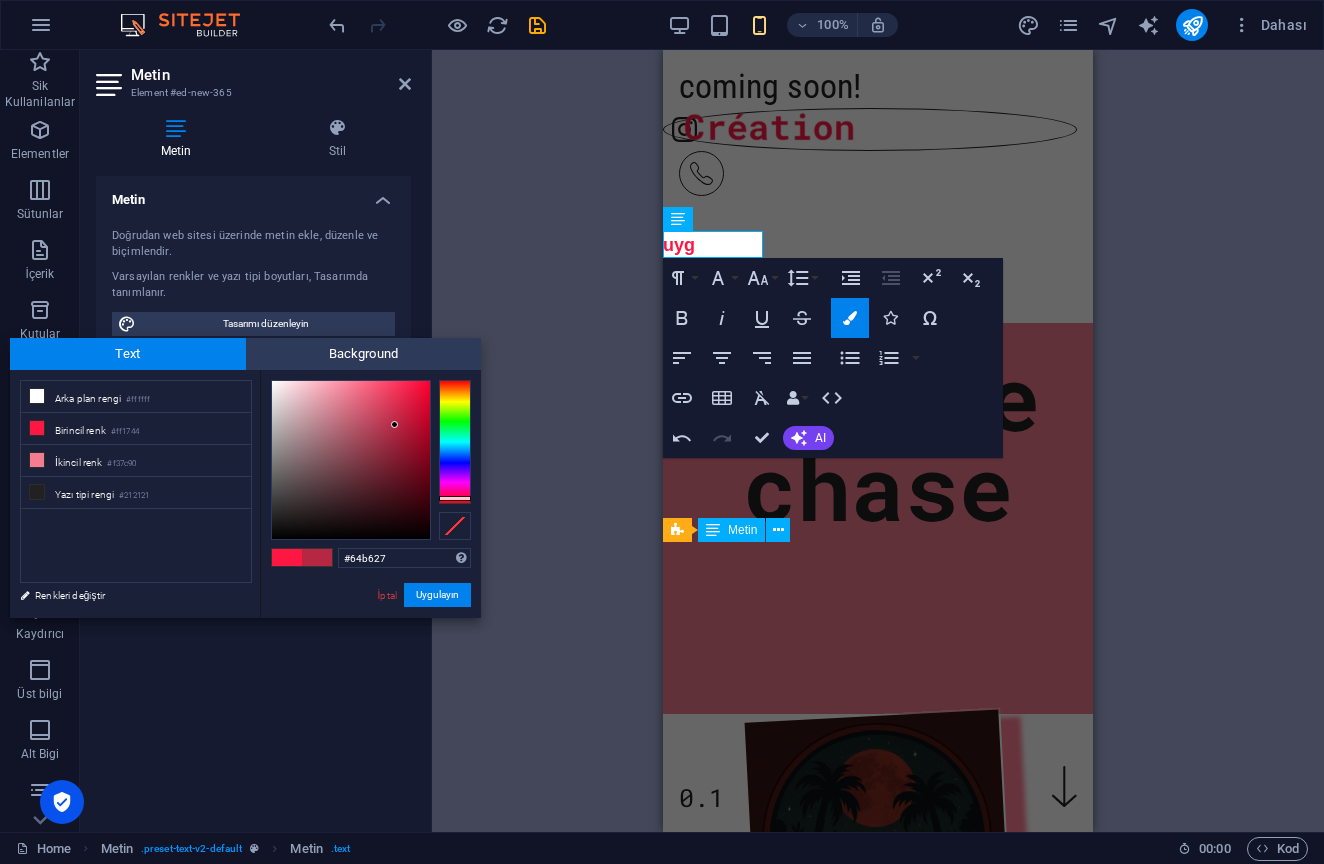 click at bounding box center [455, 442] 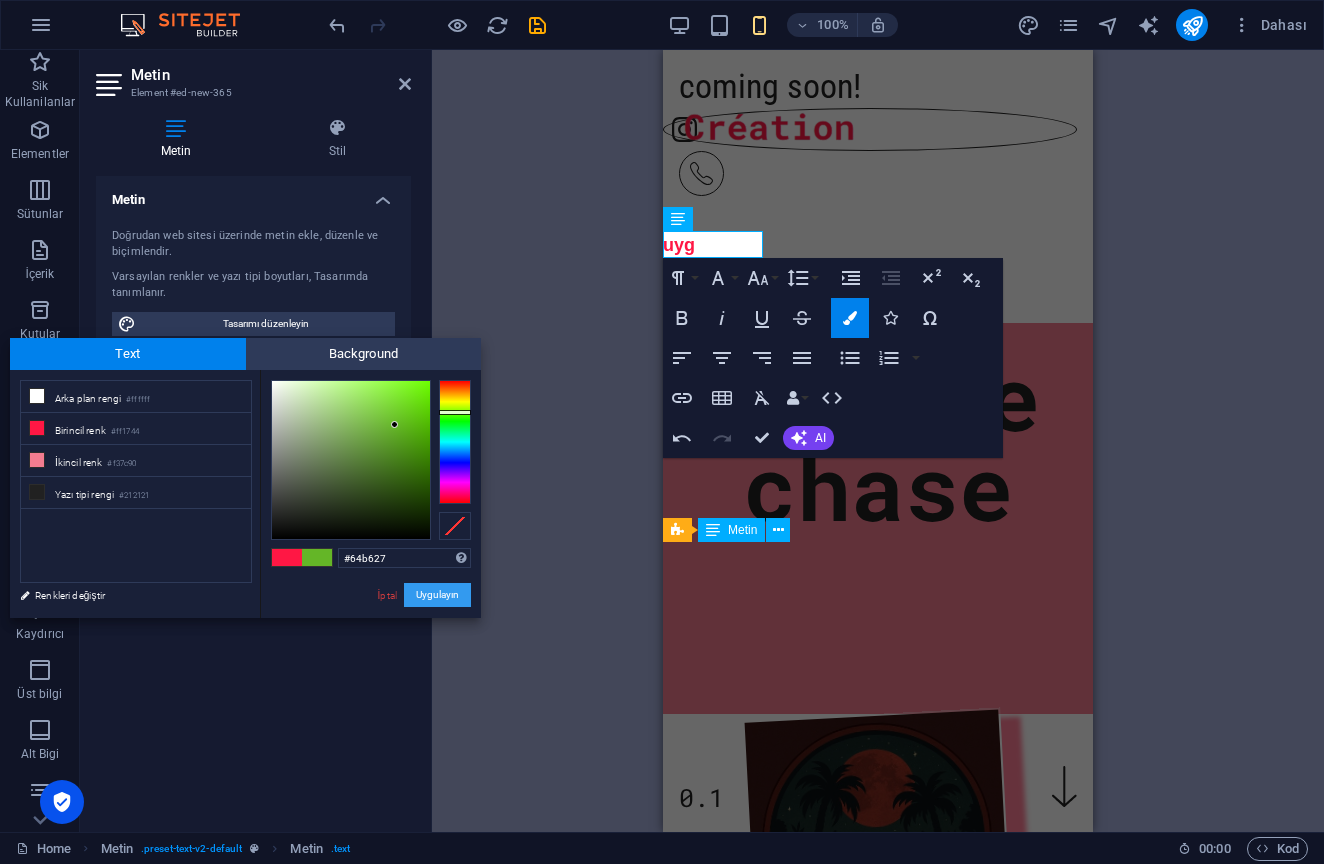 click on "Uygulayın" at bounding box center (437, 595) 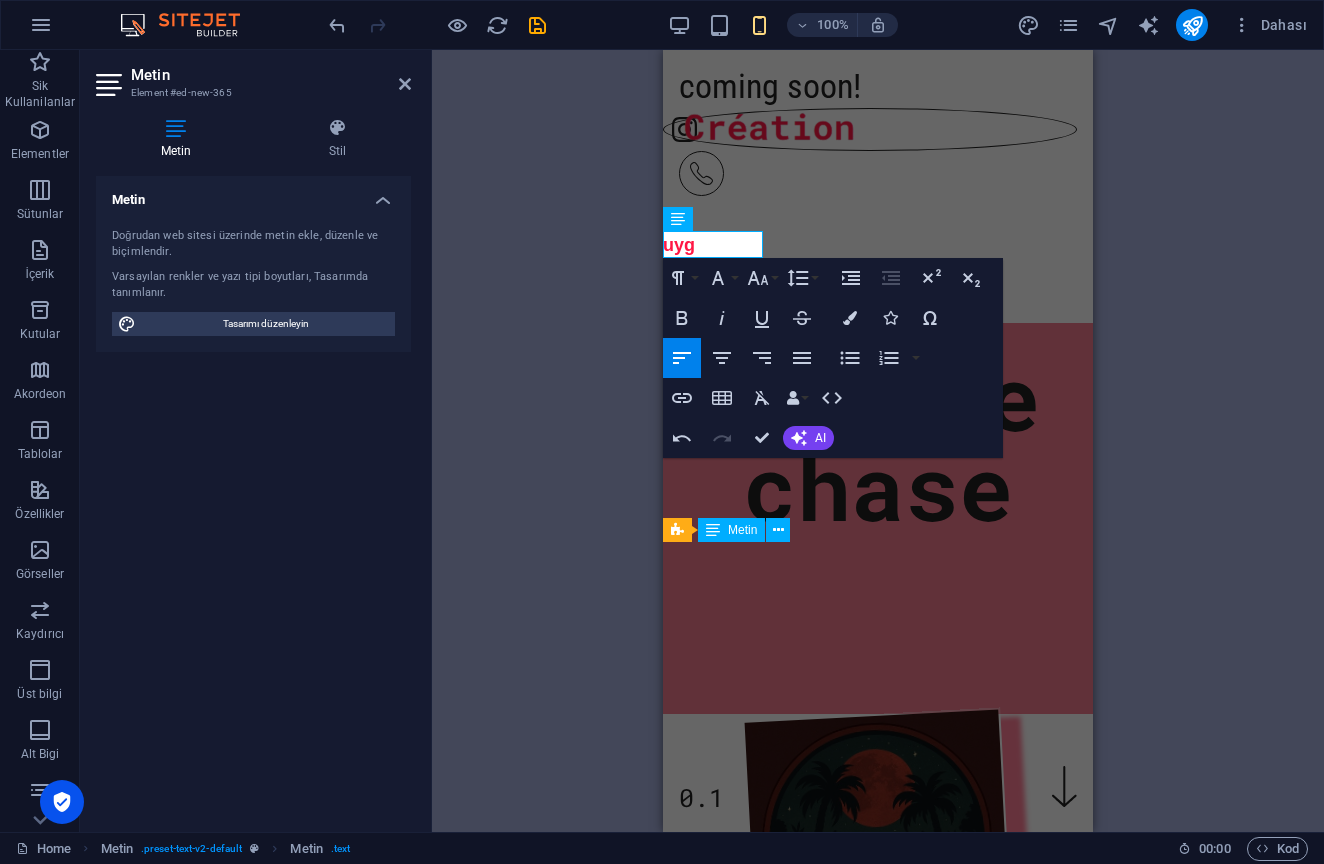 click on "H1   Banner   Banner   Kapsayıcı   Eşit Olmayan Sütunlar   Metin   Kapsayıcı   H2   Kapsayıcı   Menü   Banner   Menü Çubuğu   Menü   İmaj   Menü Çubuğu   Banner   Metin   Banner   Menü   Metin   H2   Metin   Metin   Aralık   Kapsayıcı   İmaj   Sosyal Medya Simgeleri   Metin   H2   Aralık   Metin Paragraph Format Normal Heading 1 Heading 2 Heading 3 Heading 4 Heading 5 Heading 6 Code Font Family Arial [US_STATE] Impact Tahoma Times New Roman Verdana Roboto Condensed Roboto Mono Font Size 8 9 10 11 12 14 18 24 30 36 48 60 72 96 Line Height Default Single 1.15 1.5 Double Increase Indent Decrease Indent Superscript Subscript Bold Italic Underline Strikethrough Colors Icons Special Characters Align Left Align Center Align Right Align Justify Unordered List   Default Circle Disc Square    Ordered List   Default Lower Alpha Lower Greek Lower Roman Upper Alpha Upper Roman    Insert Link Insert Table Clear Formatting Data Bindings Firma İlk ad Soyad Sokak Posta Kodu Şehir Cep" at bounding box center (878, 441) 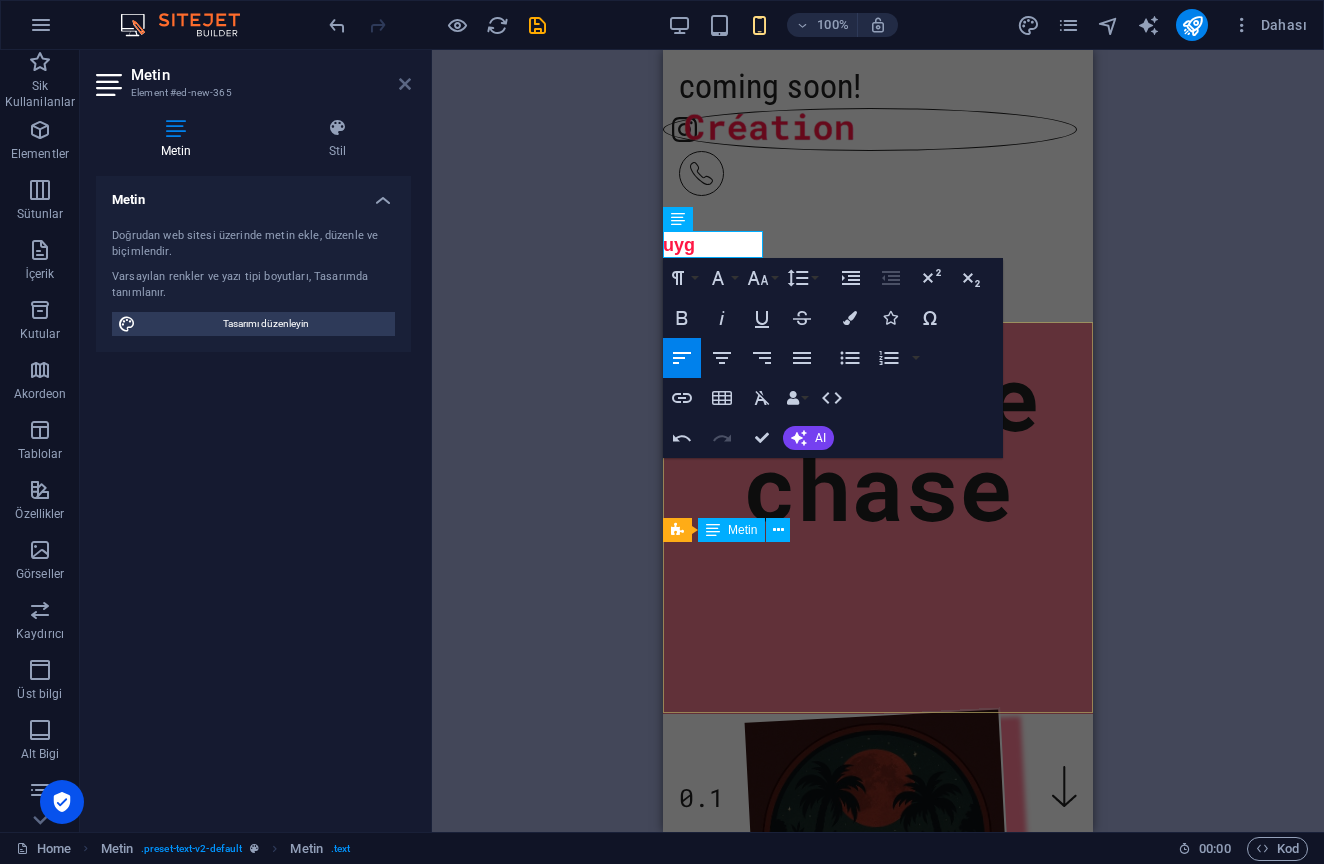 click at bounding box center (405, 84) 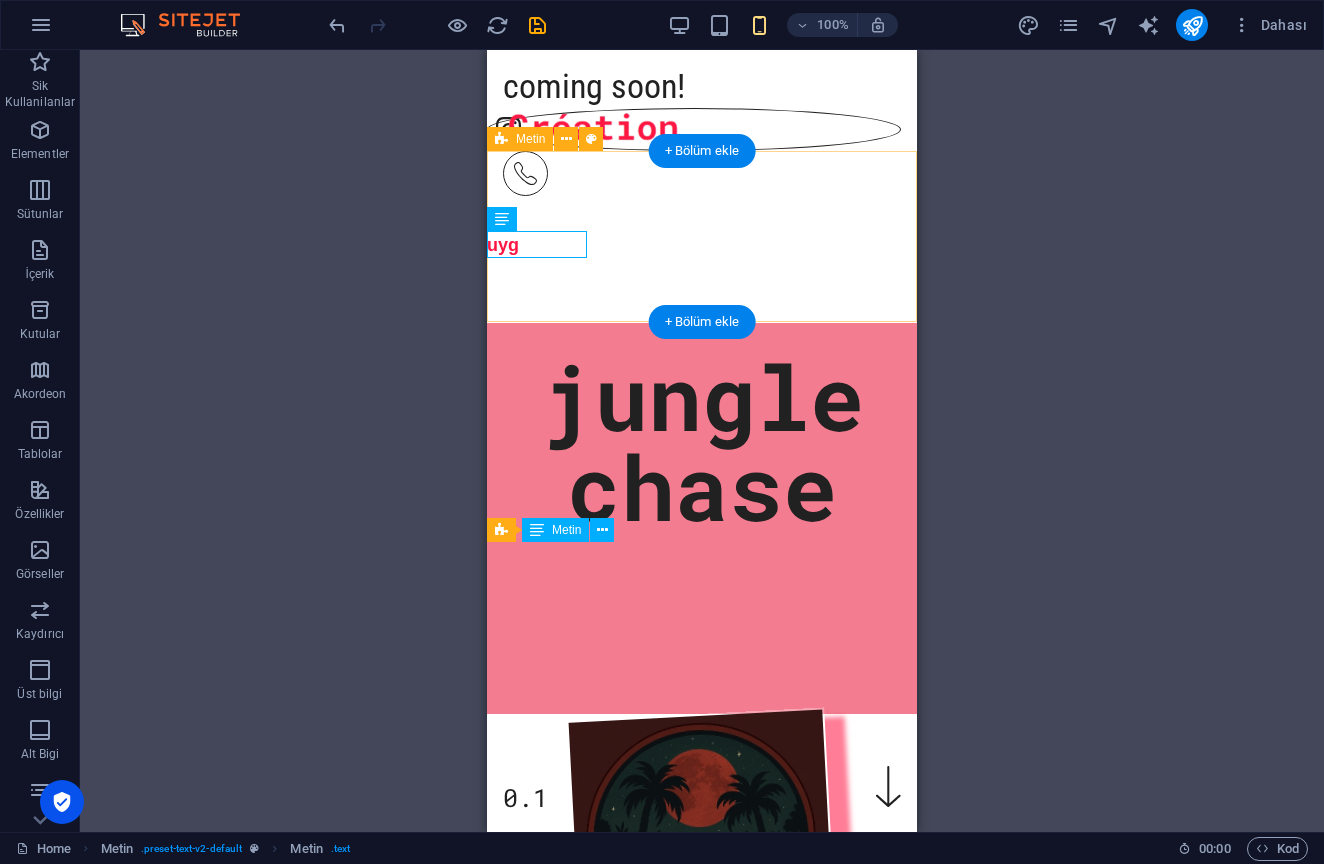click on "uyg" at bounding box center [702, 237] 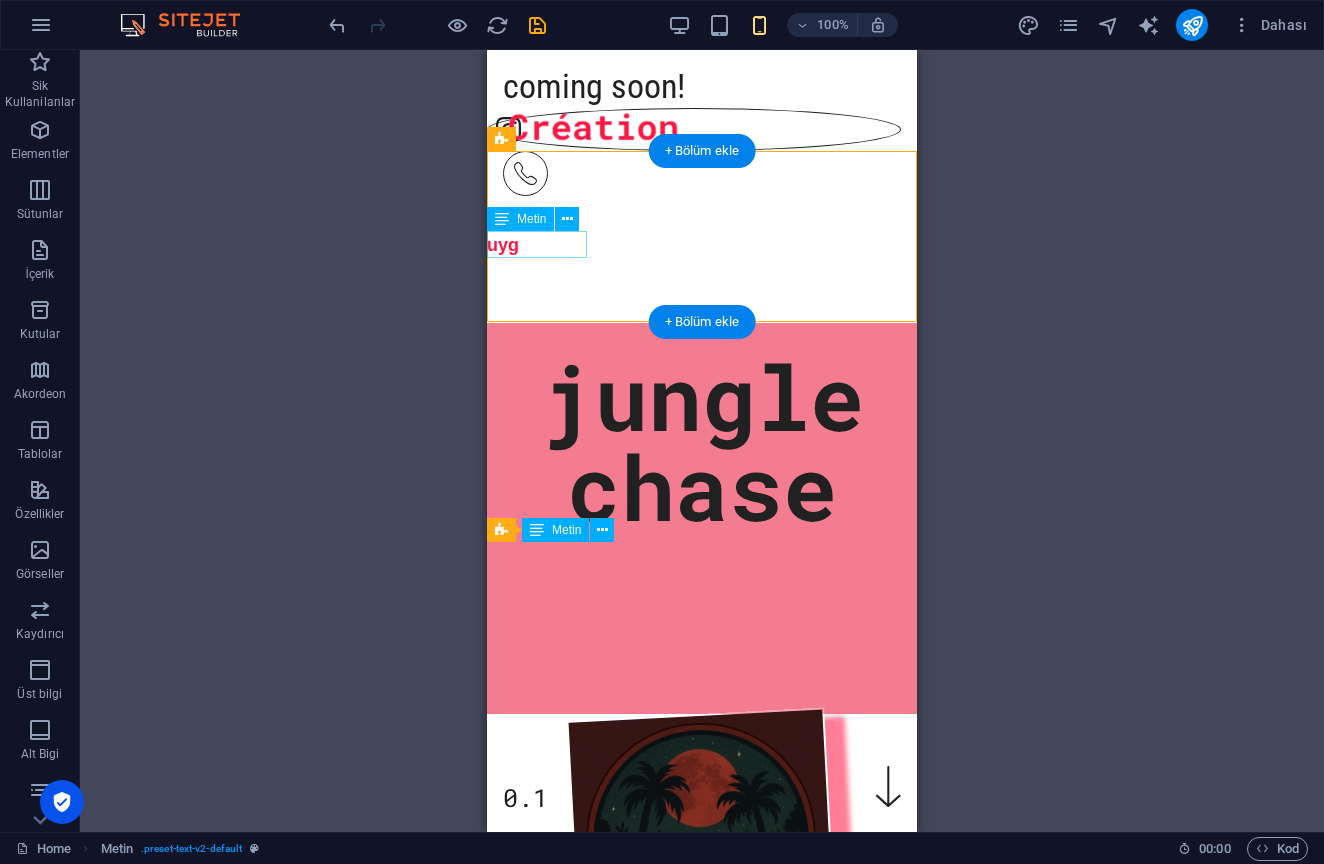 click on "uyg" at bounding box center [537, 245] 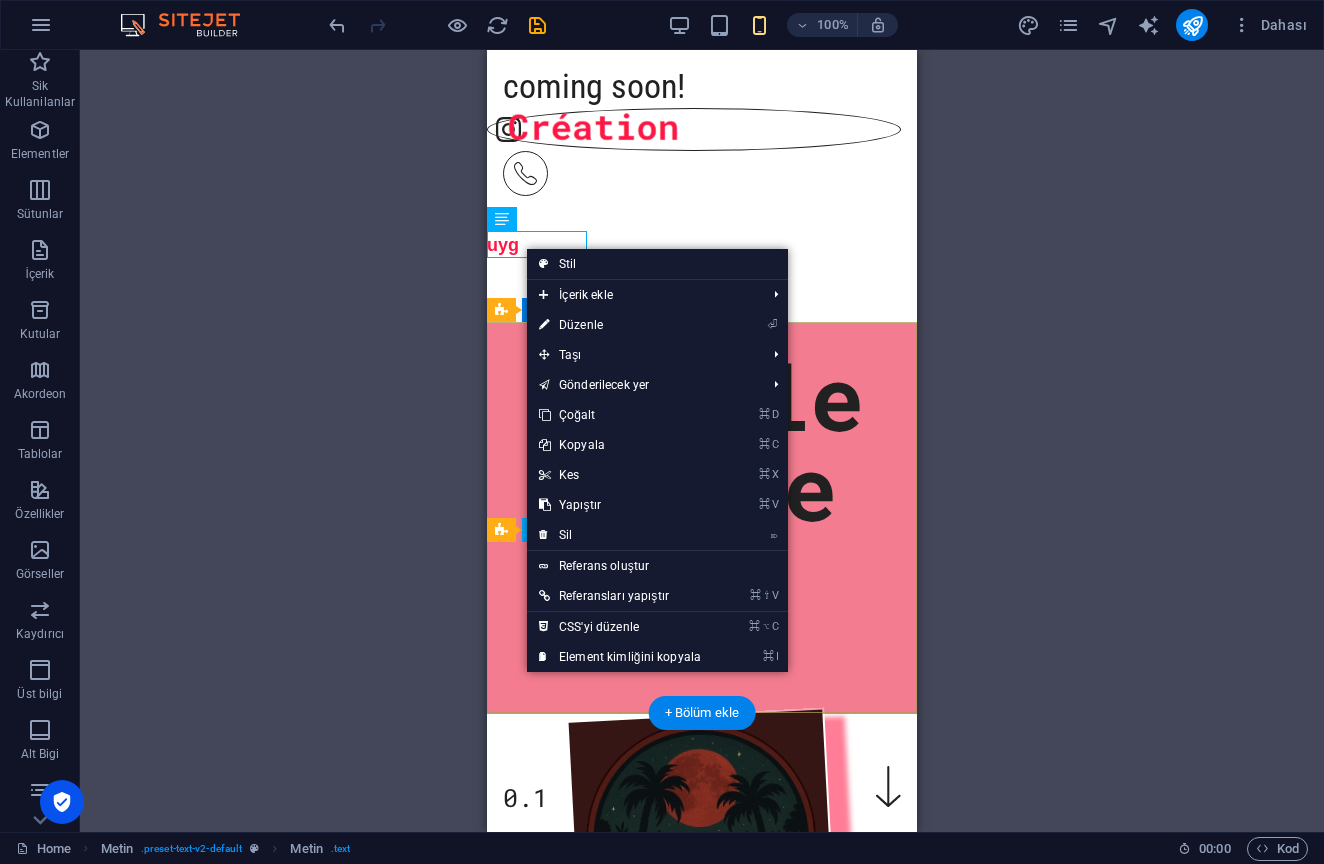 click on "⏎  Düzenle" at bounding box center [620, 325] 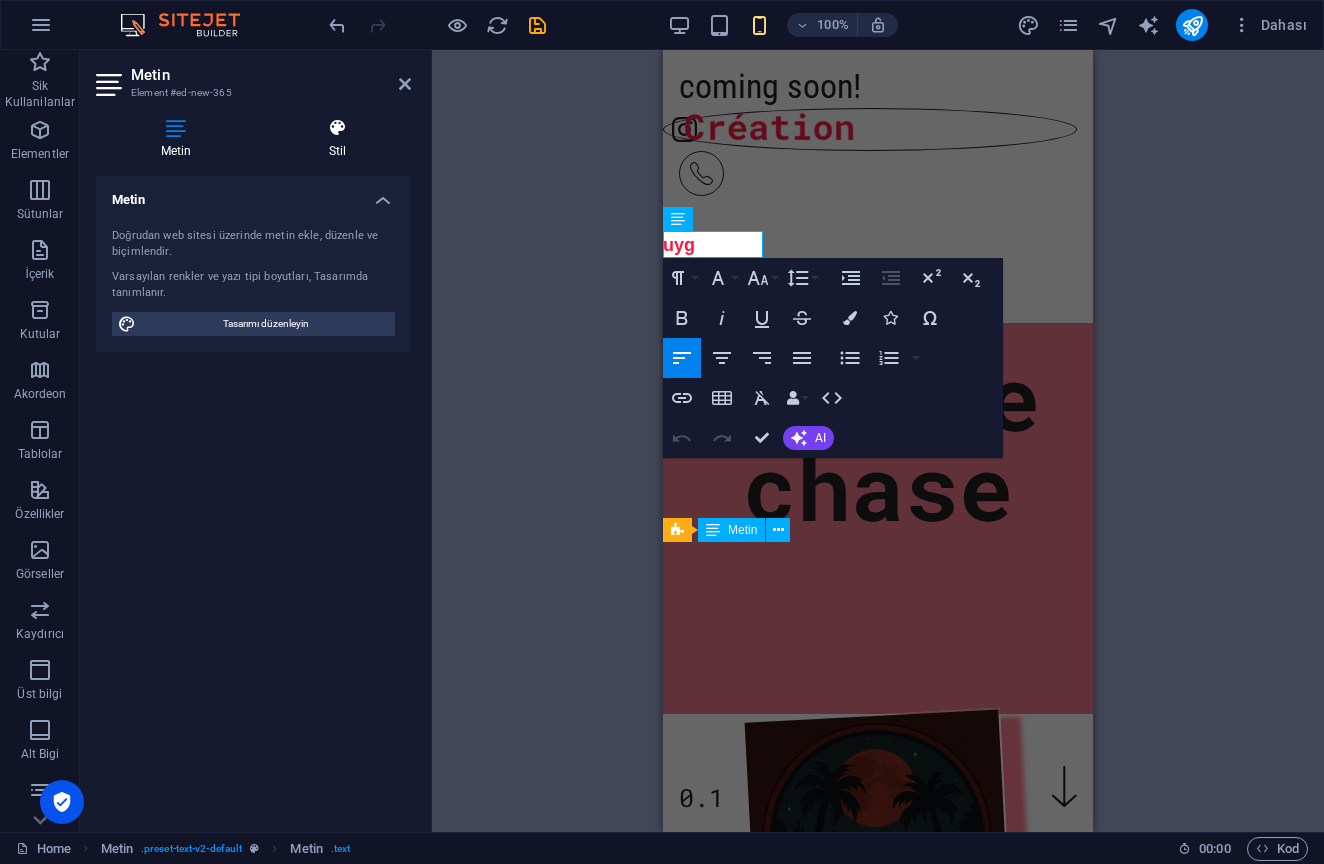 click at bounding box center [337, 128] 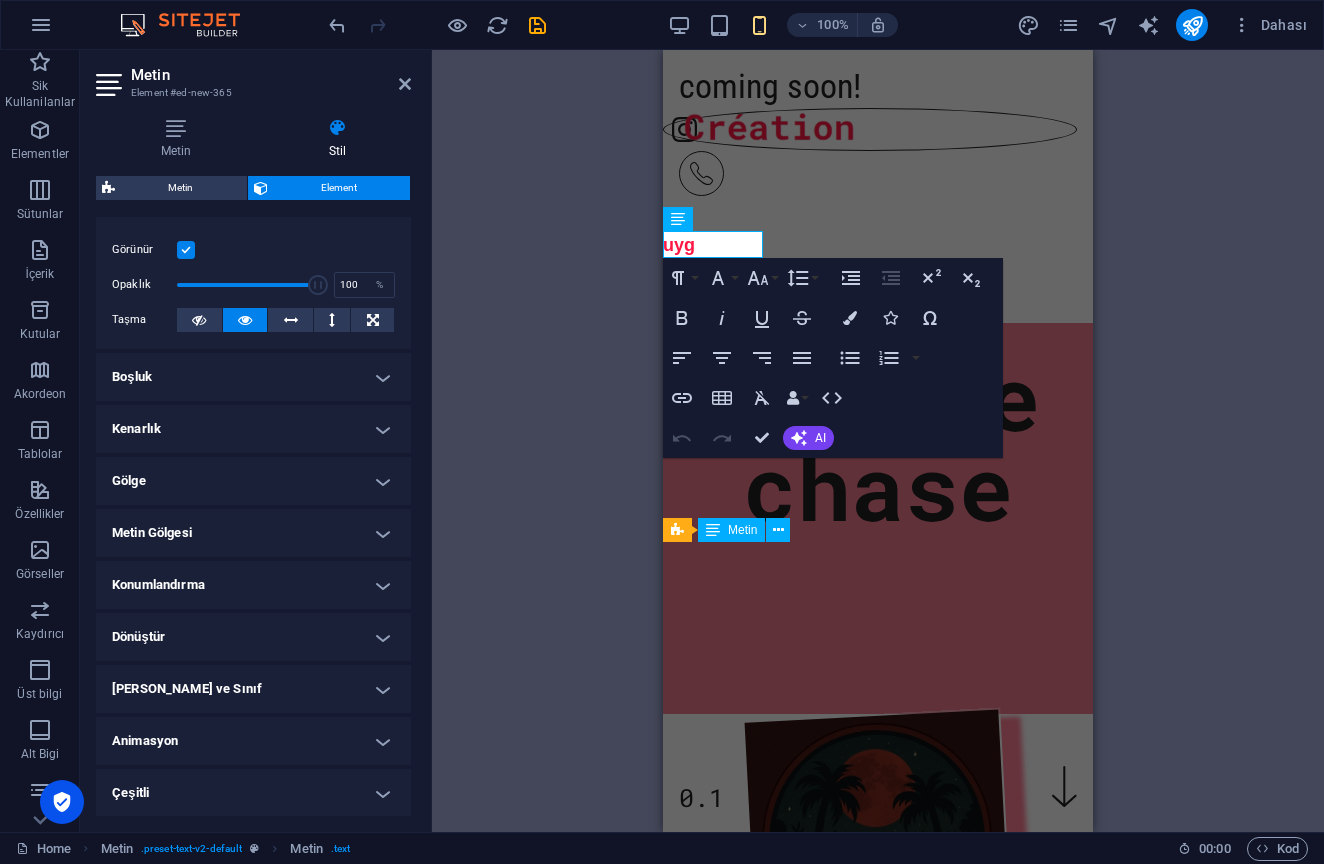 scroll, scrollTop: 261, scrollLeft: 0, axis: vertical 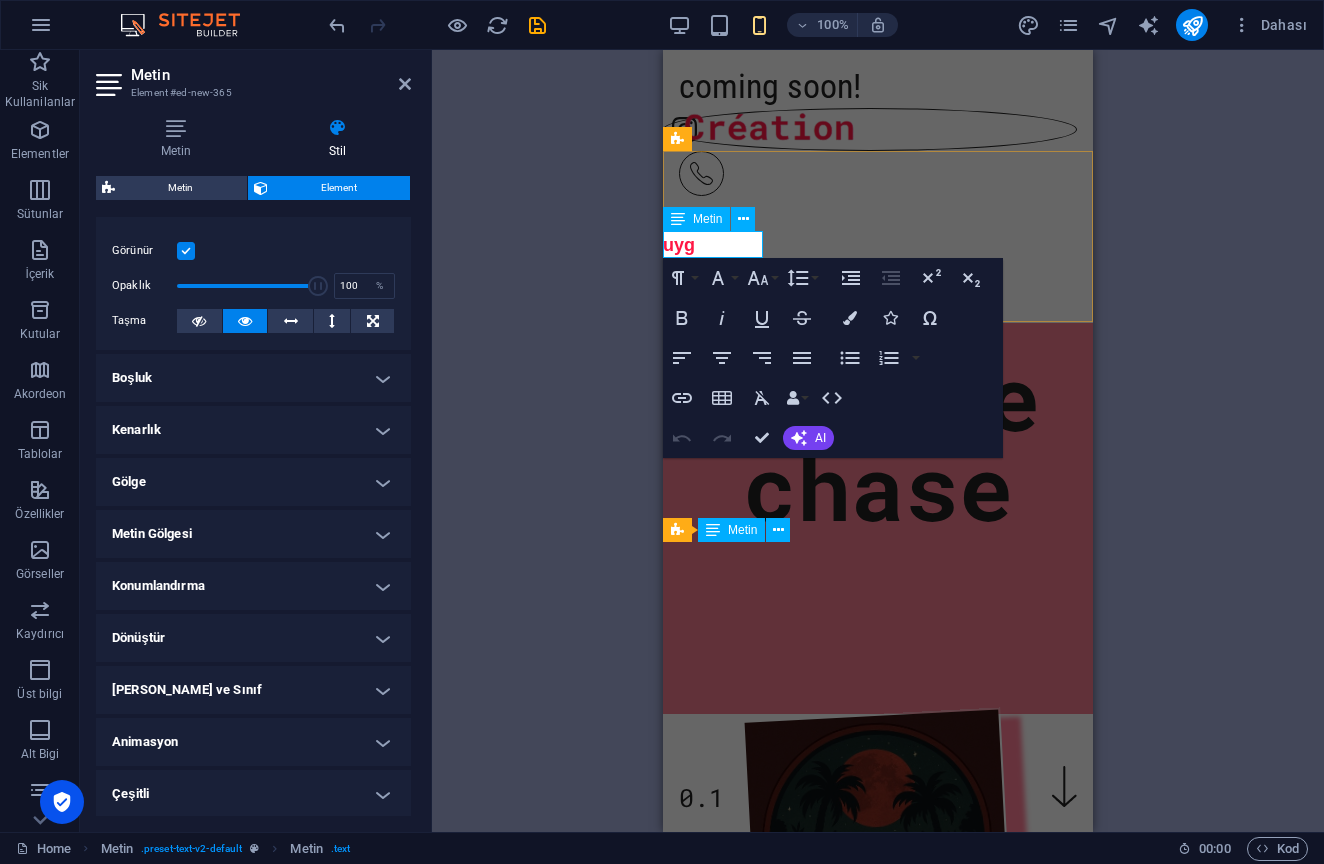 click on "uyg" at bounding box center [713, 245] 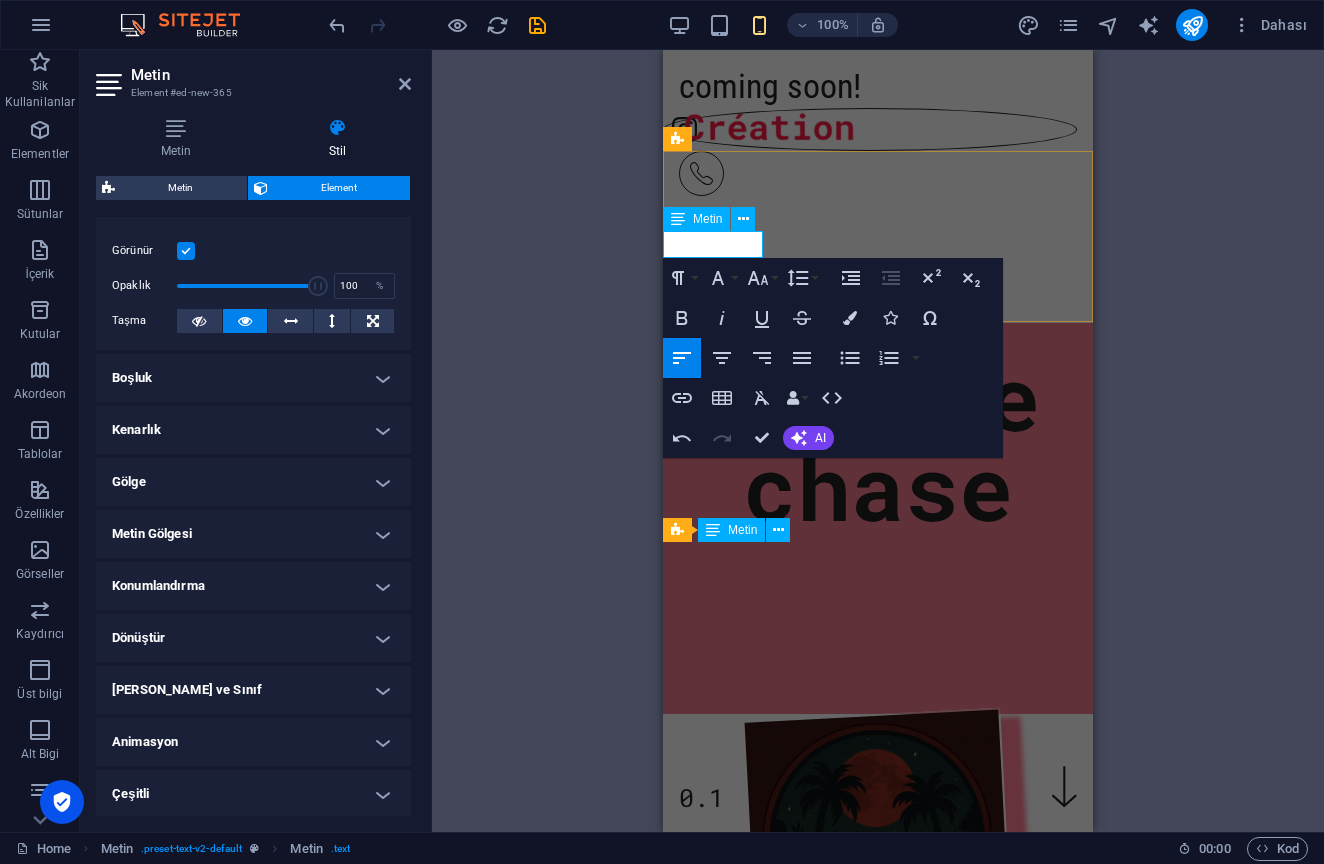 type 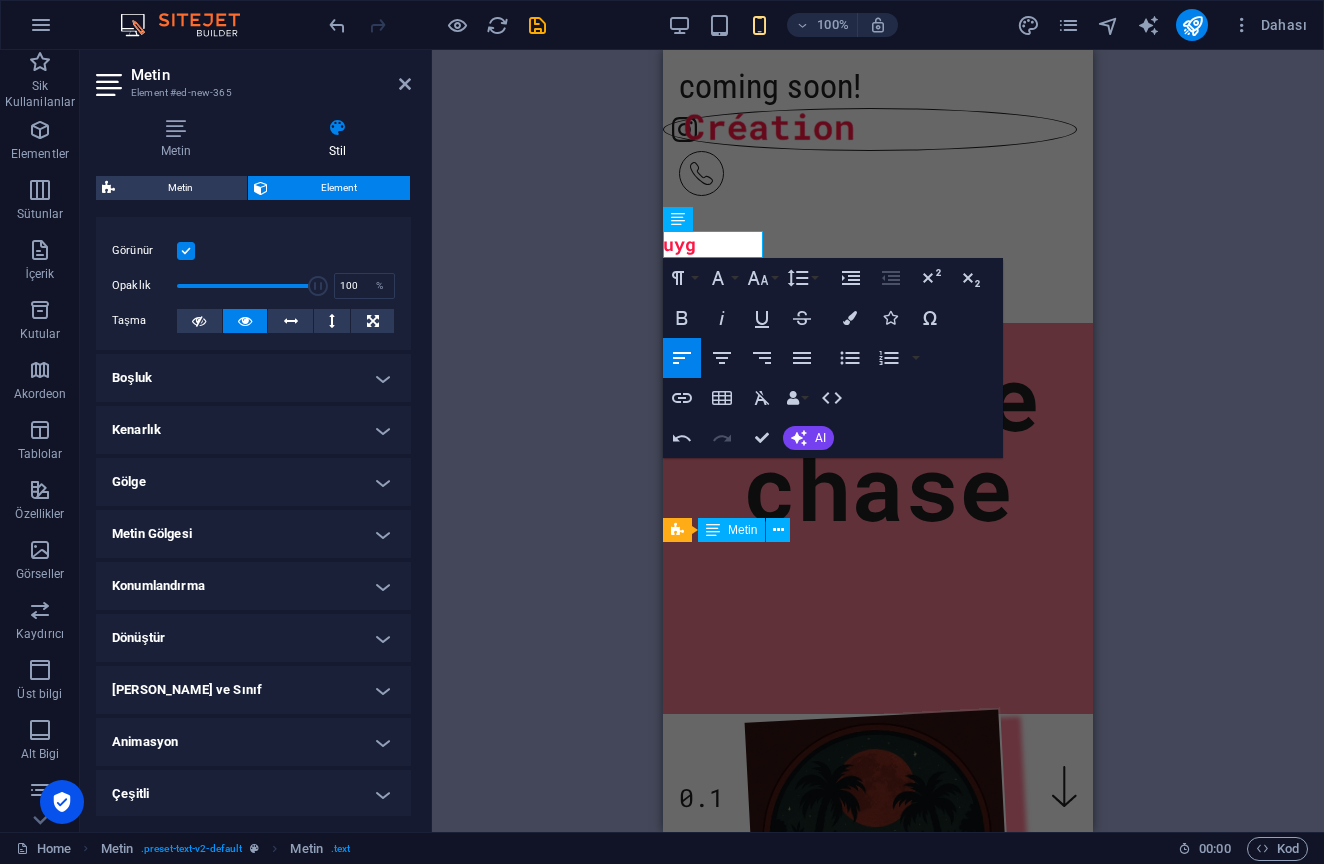 click on "H1   Banner   Banner   Kapsayıcı   Eşit Olmayan Sütunlar   Metin   Kapsayıcı   H2   Kapsayıcı   Menü   Banner   Menü Çubuğu   Menü   İmaj   Menü Çubuğu   Banner   Metin   Banner   Menü   Metin   H2   Metin   Metin   Aralık   Kapsayıcı   İmaj   Sosyal Medya Simgeleri   Metin   H2   Aralık   Metin Paragraph Format Normal Heading 1 Heading 2 Heading 3 Heading 4 Heading 5 Heading 6 Code Font Family Arial [US_STATE] Impact Tahoma Times New Roman Verdana Roboto Condensed Roboto Mono Font Size 8 9 10 11 12 14 18 24 30 36 48 60 72 96 Line Height Default Single 1.15 1.5 Double Increase Indent Decrease Indent Superscript Subscript Bold Italic Underline Strikethrough Colors Icons Special Characters Align Left Align Center Align Right Align Justify Unordered List   Default Circle Disc Square    Ordered List   Default Lower Alpha Lower Greek Lower Roman Upper Alpha Upper Roman    Insert Link Insert Table Clear Formatting Data Bindings Firma İlk ad Soyad Sokak Posta Kodu Şehir Cep" at bounding box center [878, 441] 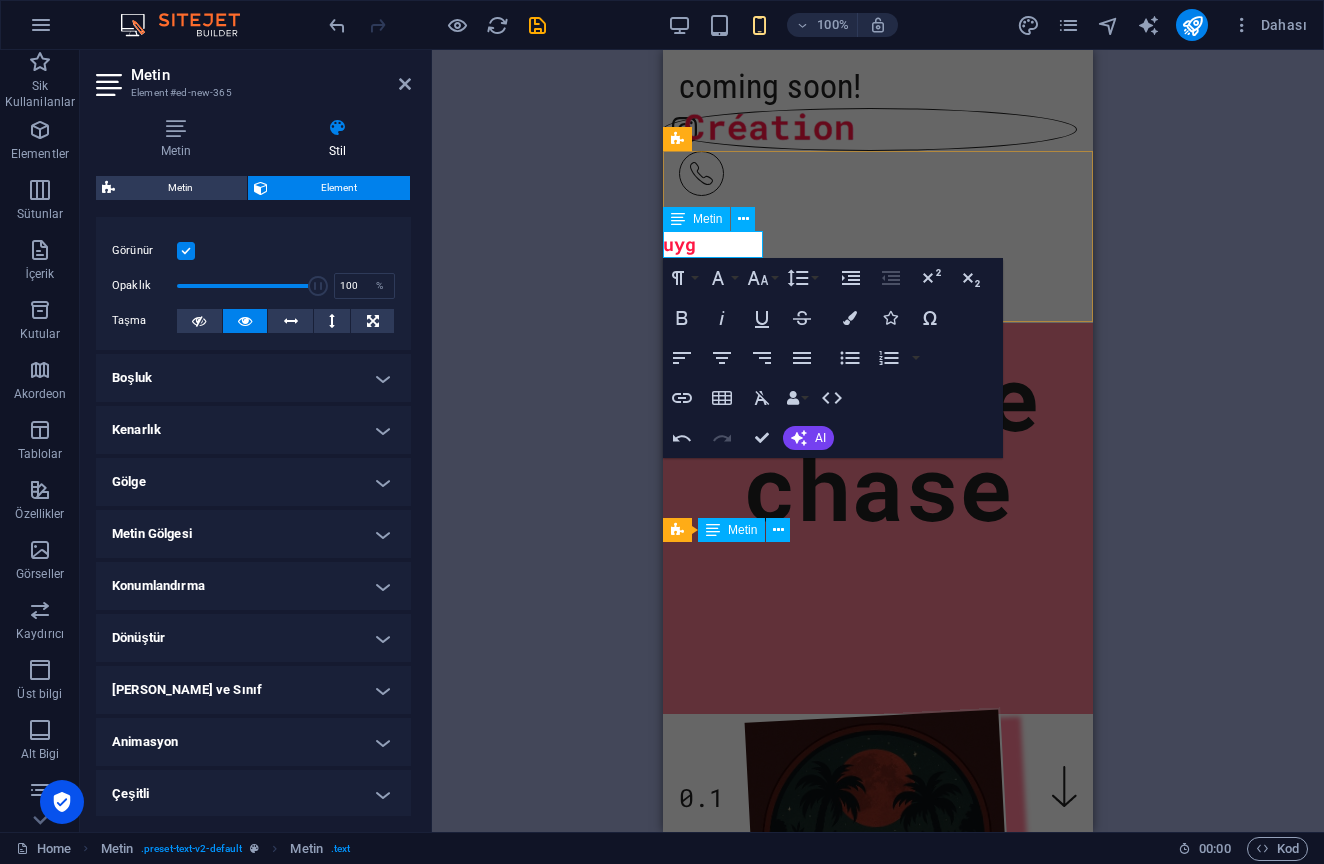 click on "uyg" at bounding box center [713, 245] 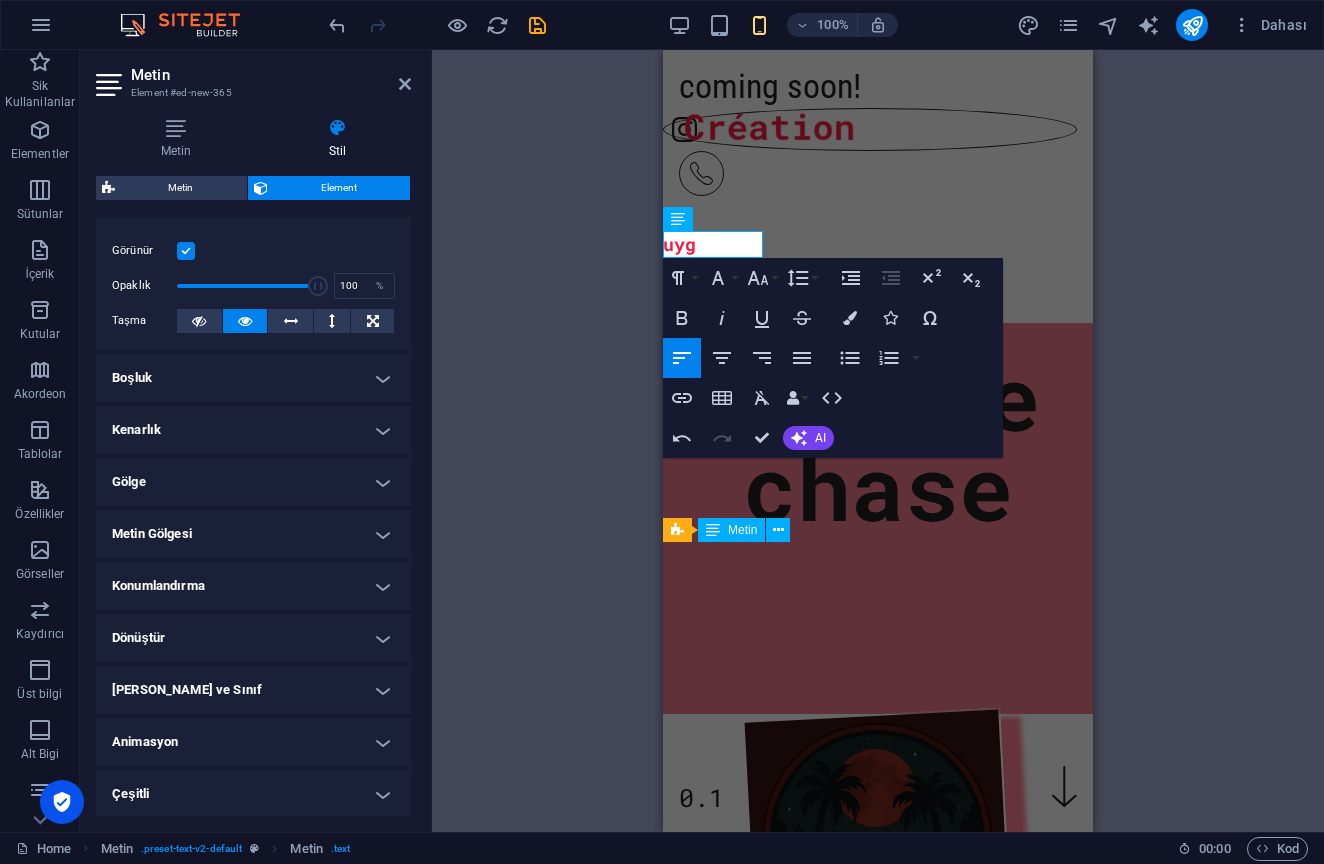 click on "[PERSON_NAME] ve Sınıf" at bounding box center [253, 690] 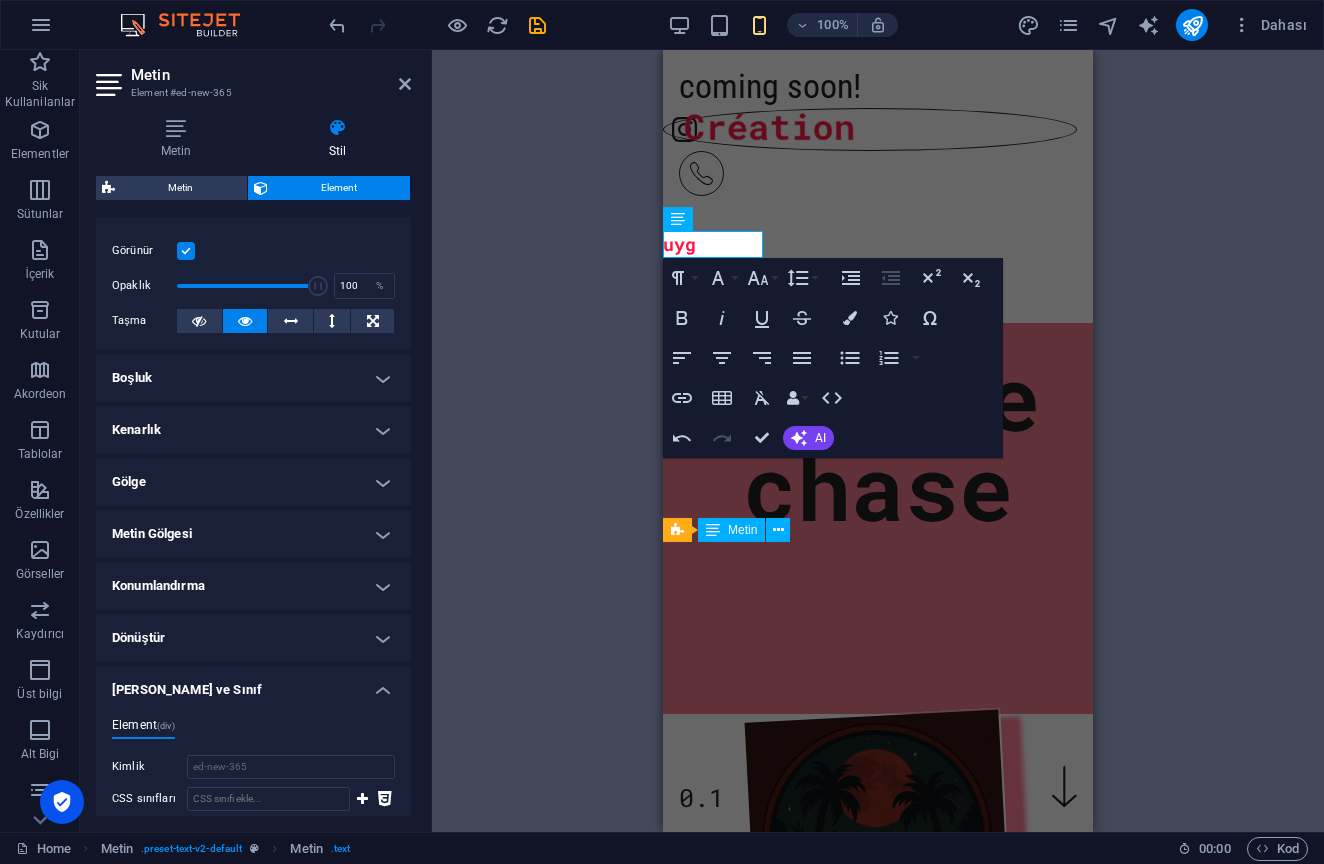 click on "Metin Gölgesi" at bounding box center [253, 534] 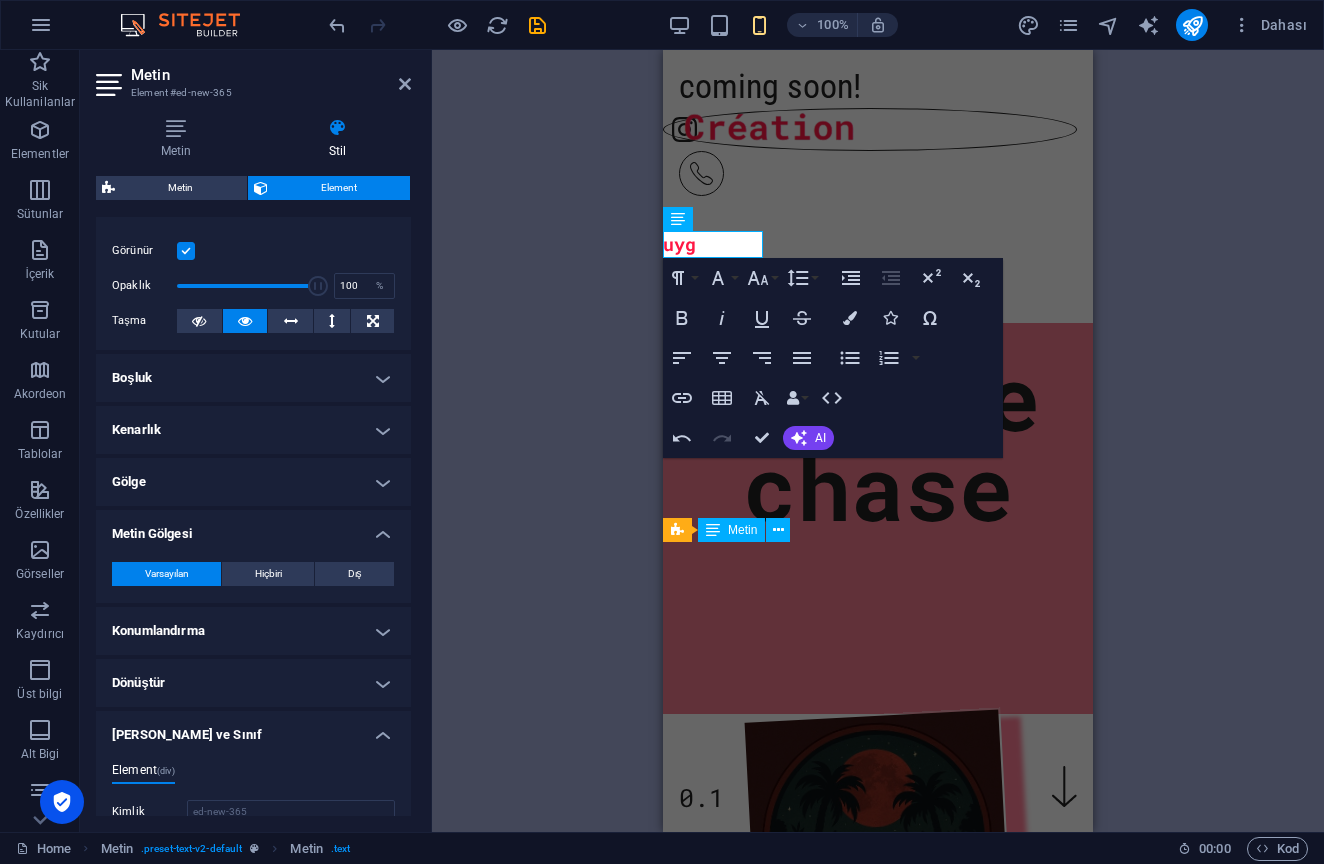 click on "Boşluk" at bounding box center (253, 378) 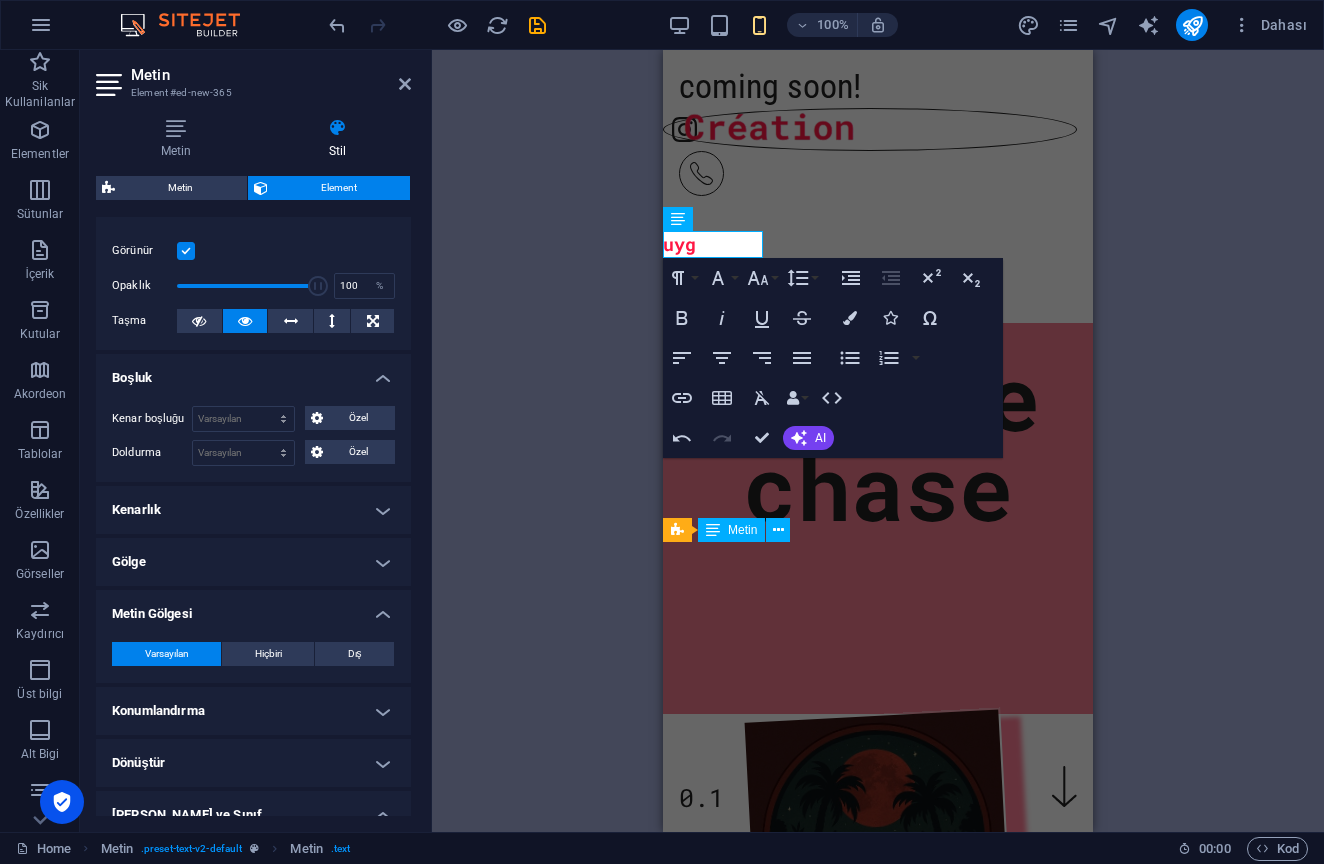 click on "Kenarlık" at bounding box center (253, 510) 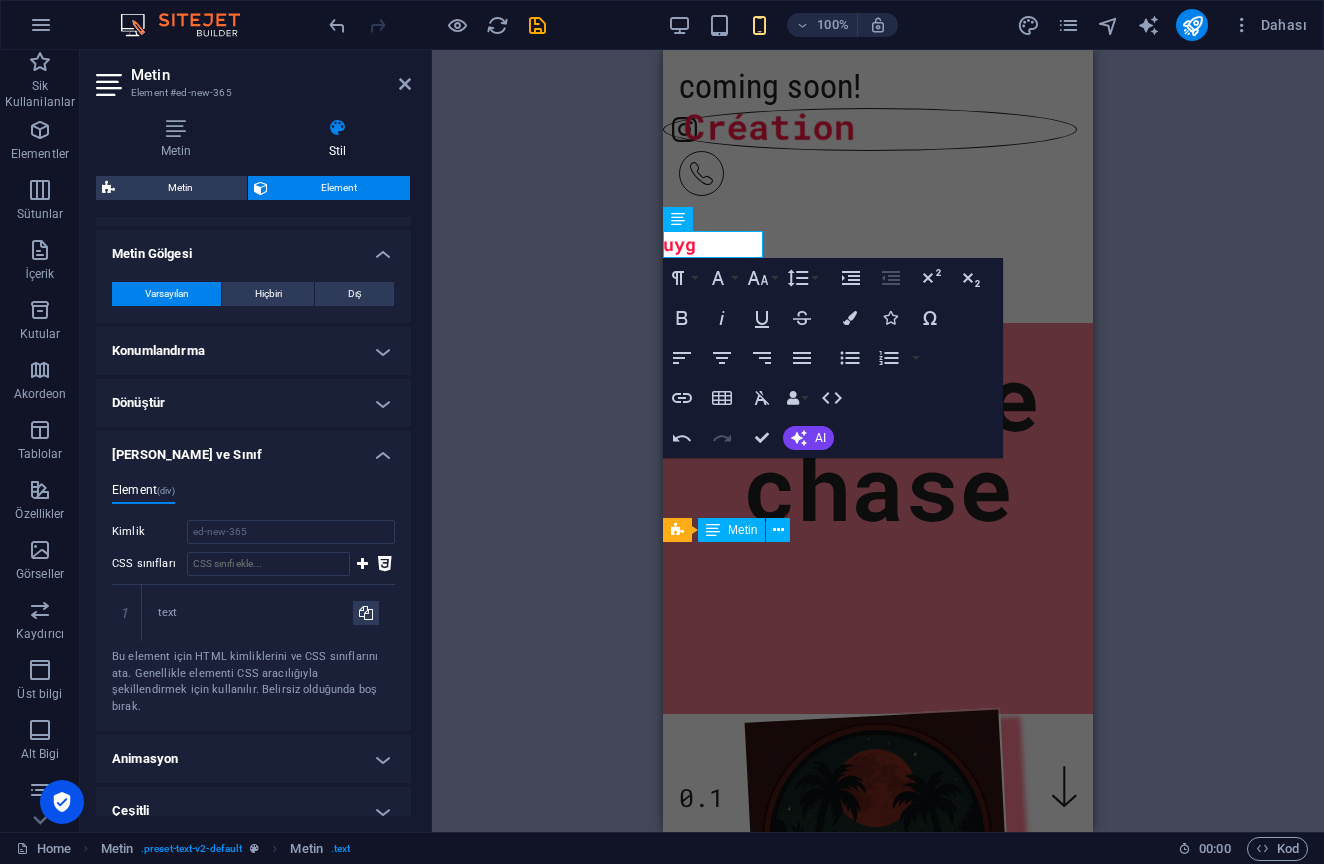 scroll, scrollTop: 701, scrollLeft: 0, axis: vertical 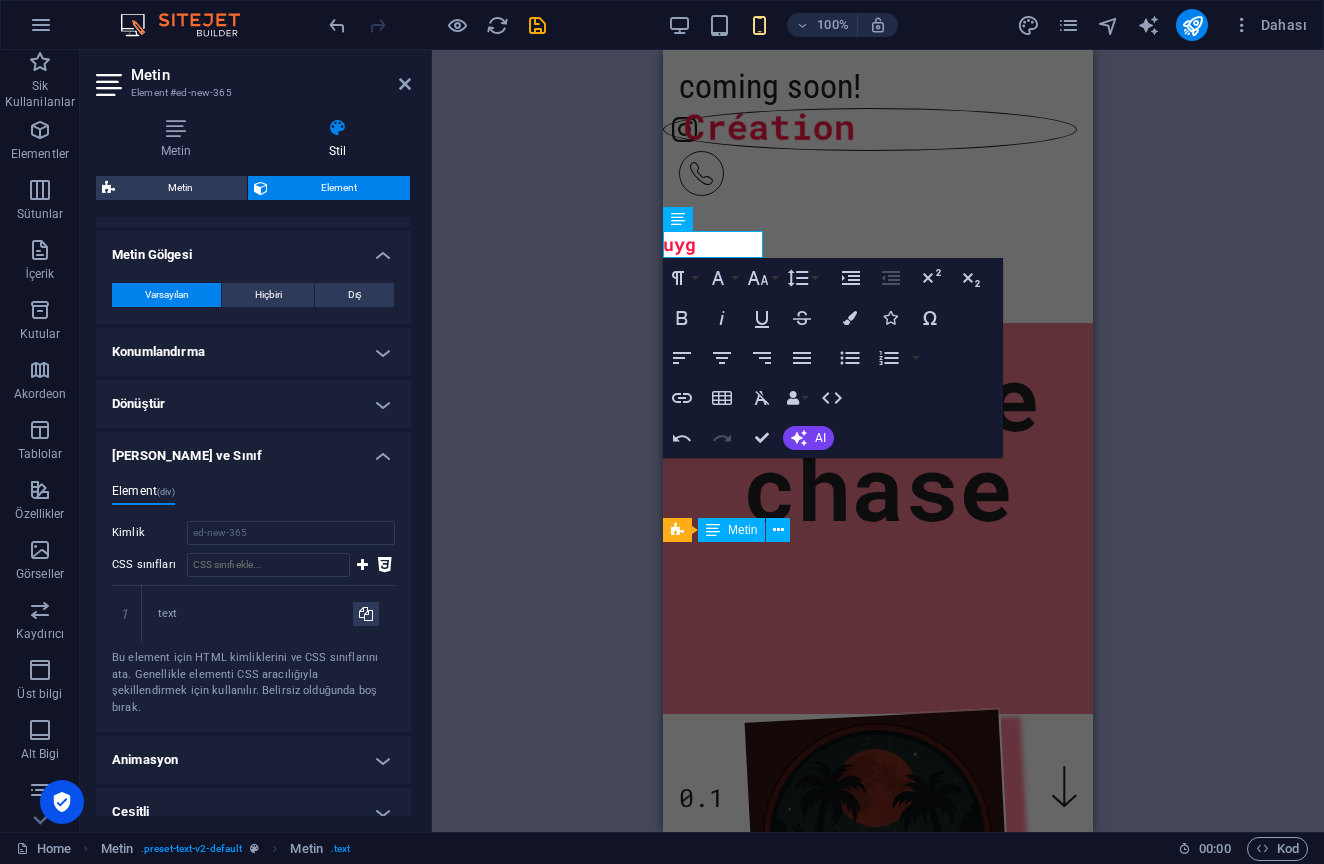 click on "Çeşitli" at bounding box center [253, 812] 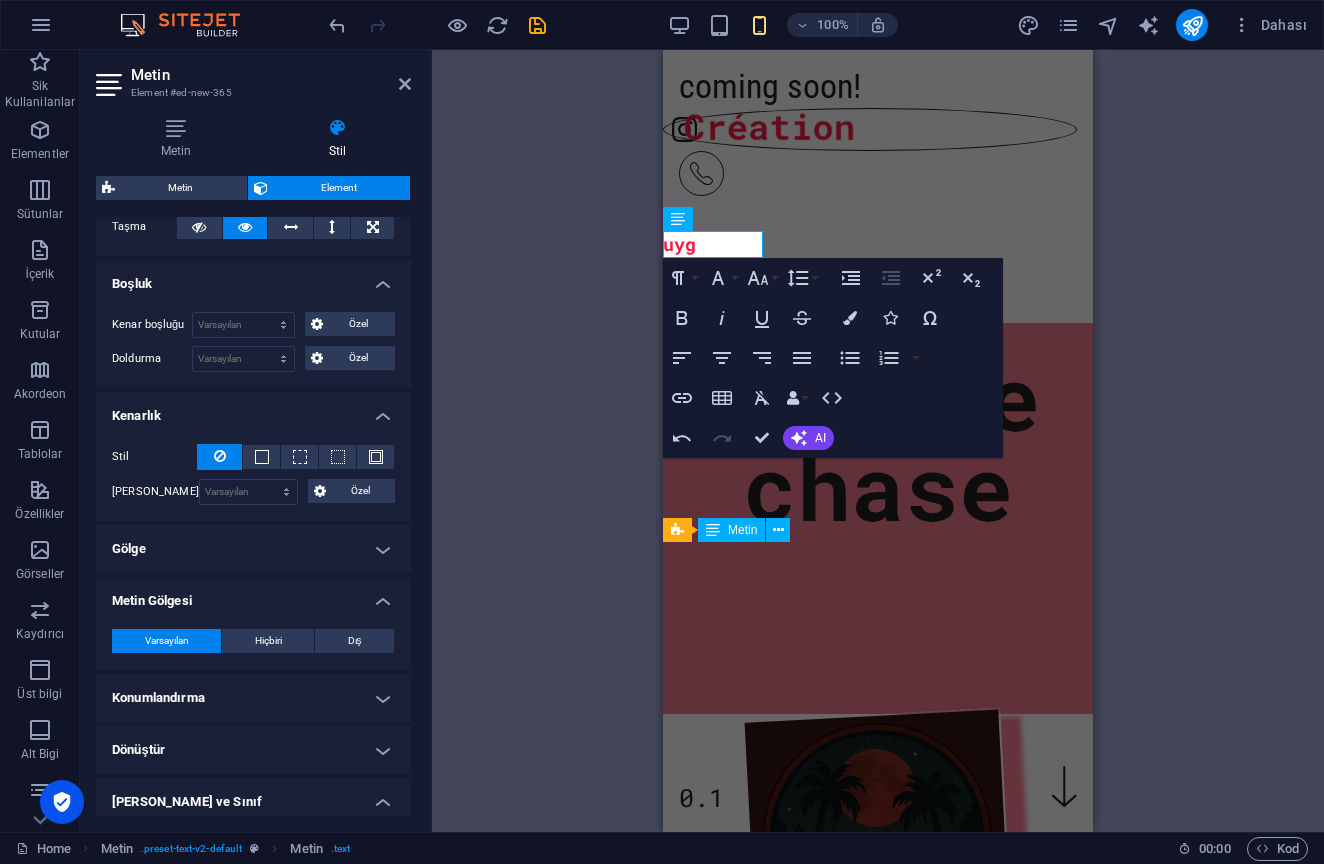 scroll, scrollTop: 277, scrollLeft: 0, axis: vertical 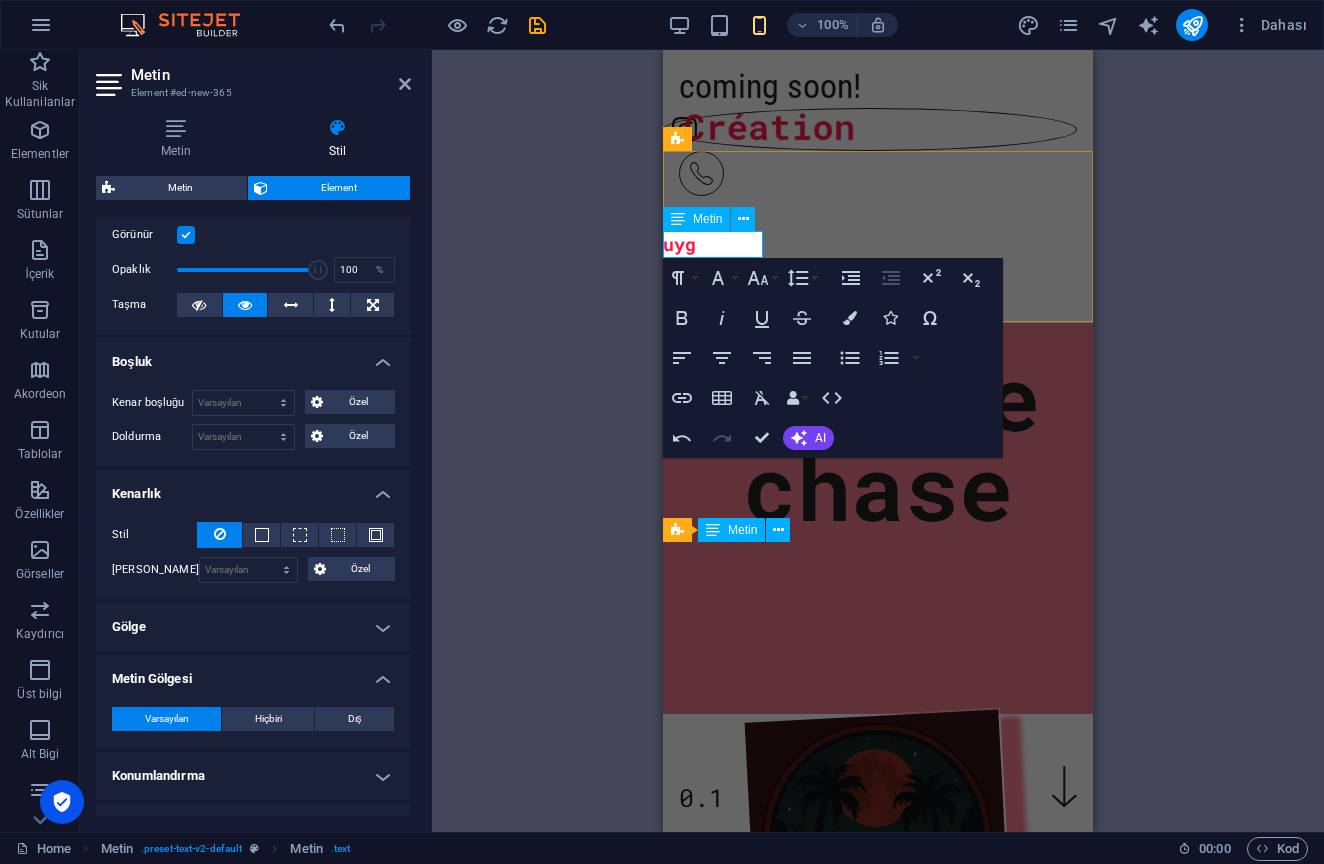 click on "uyg" at bounding box center [713, 245] 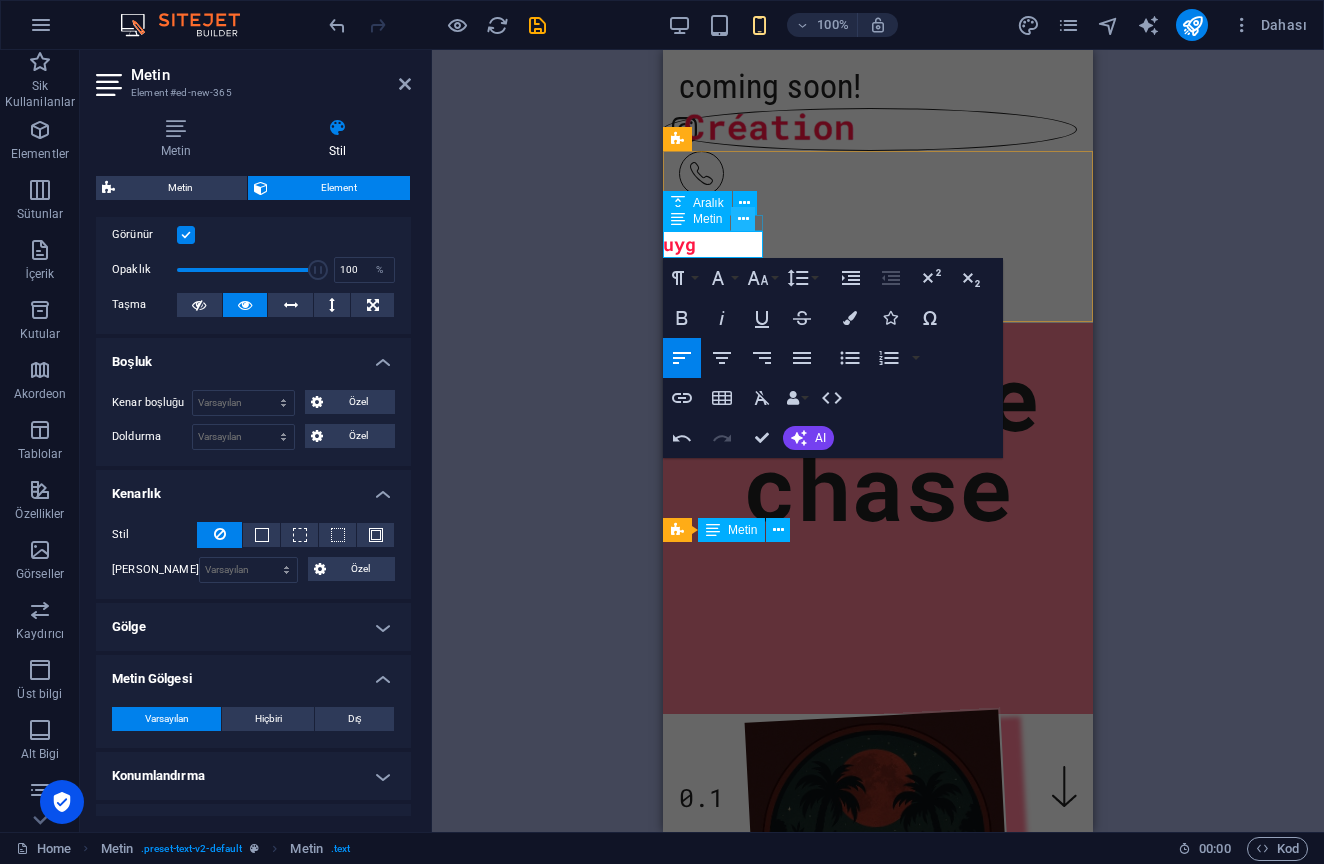click at bounding box center [743, 219] 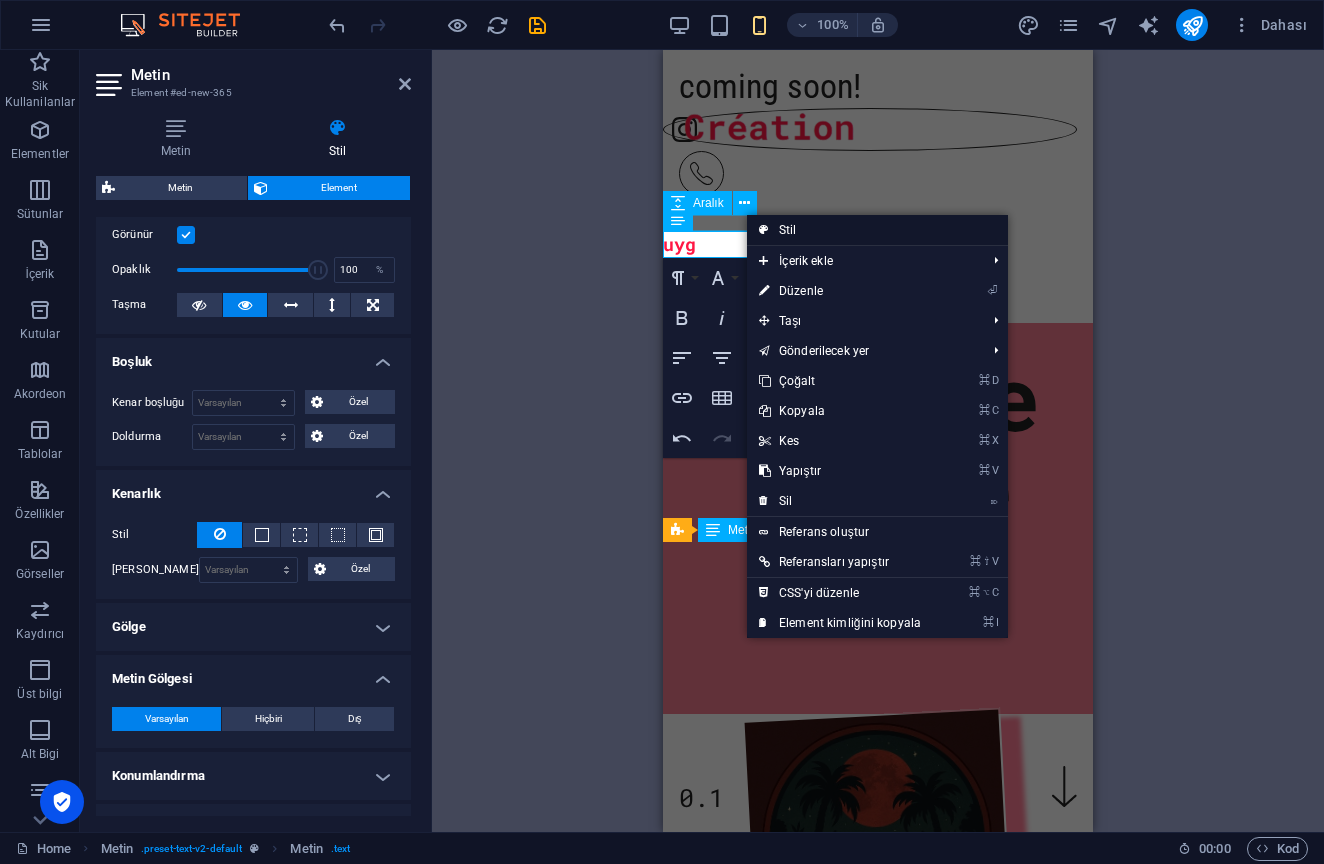 click on "Stil" at bounding box center [877, 230] 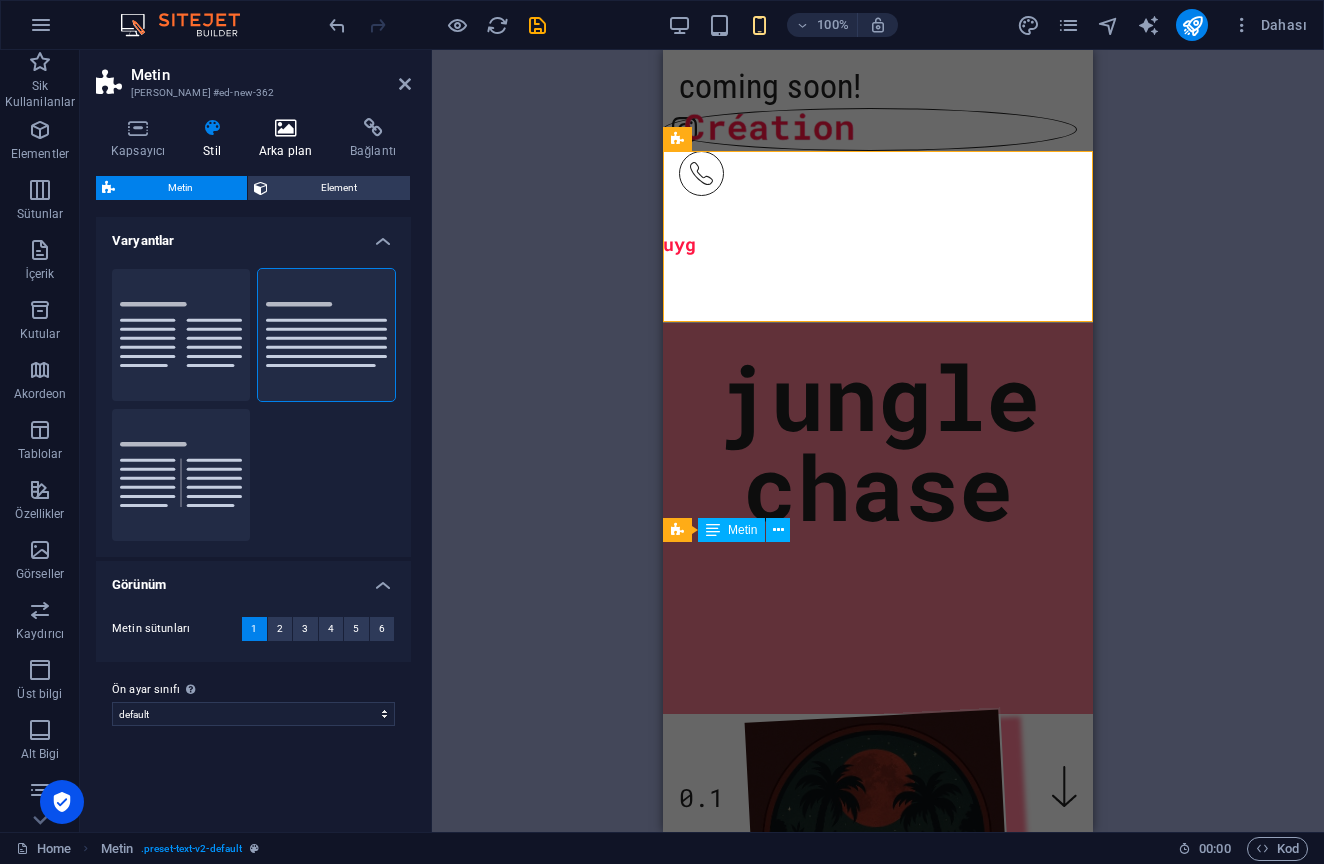 click on "Arka plan" at bounding box center [289, 139] 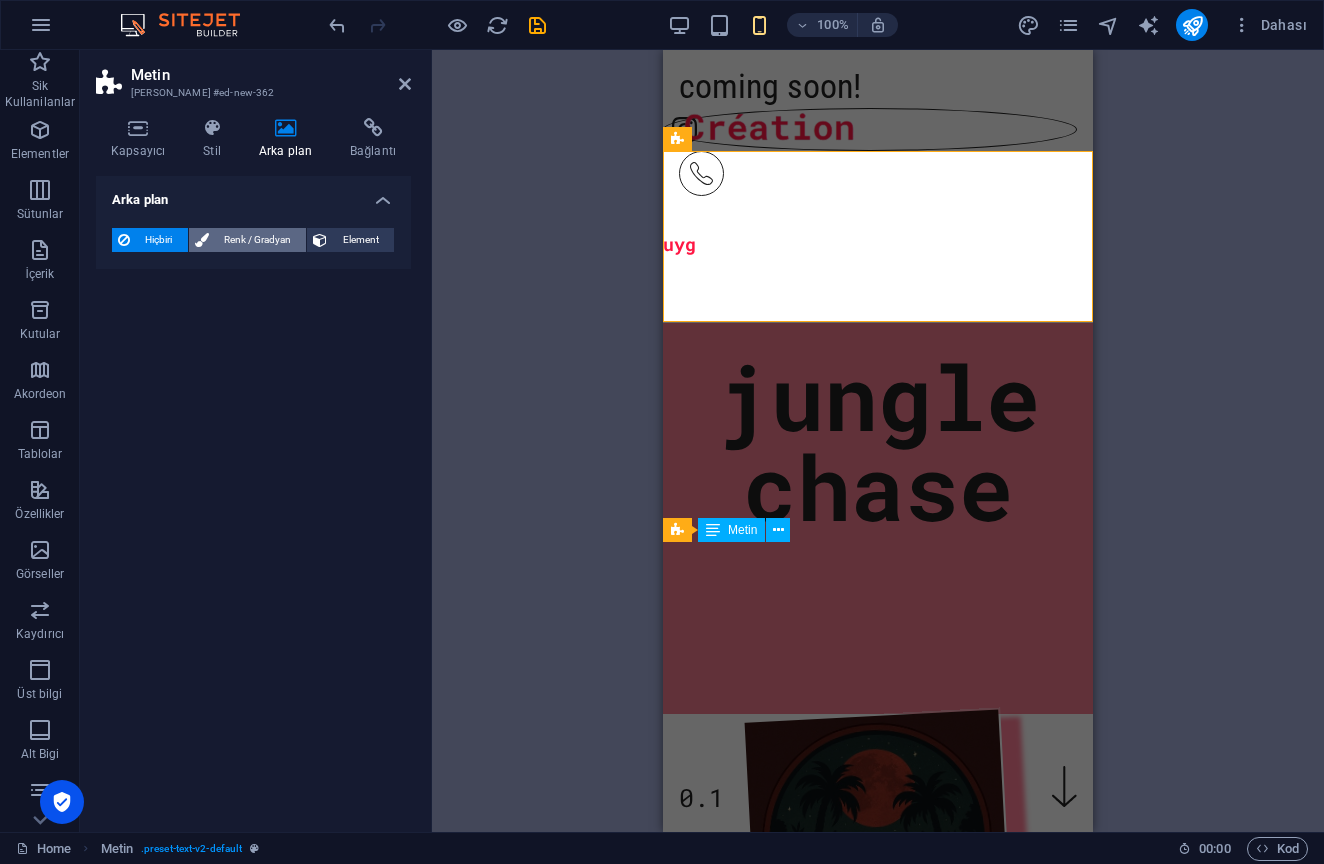 click on "Renk / Gradyan" at bounding box center [258, 240] 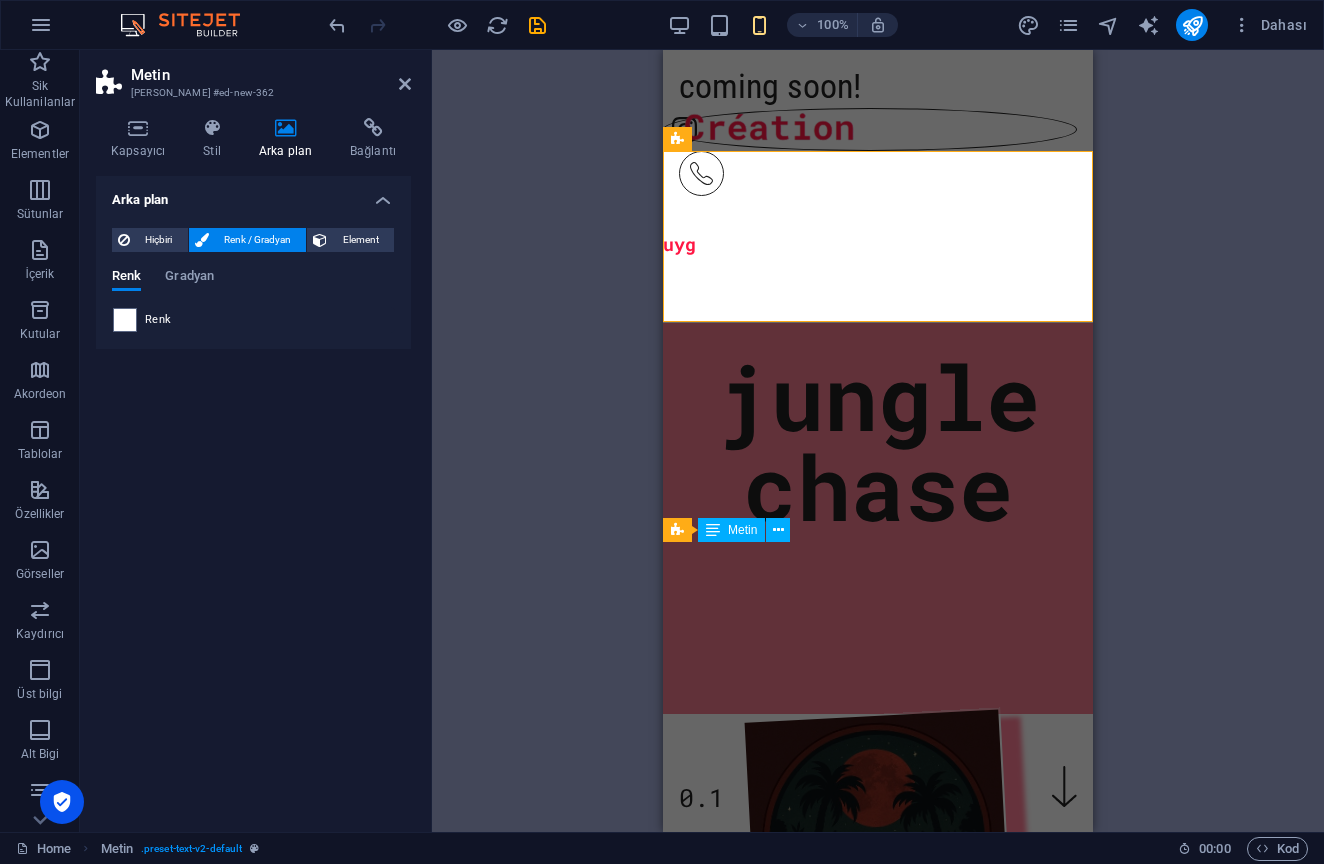 click on "Renk" at bounding box center (158, 320) 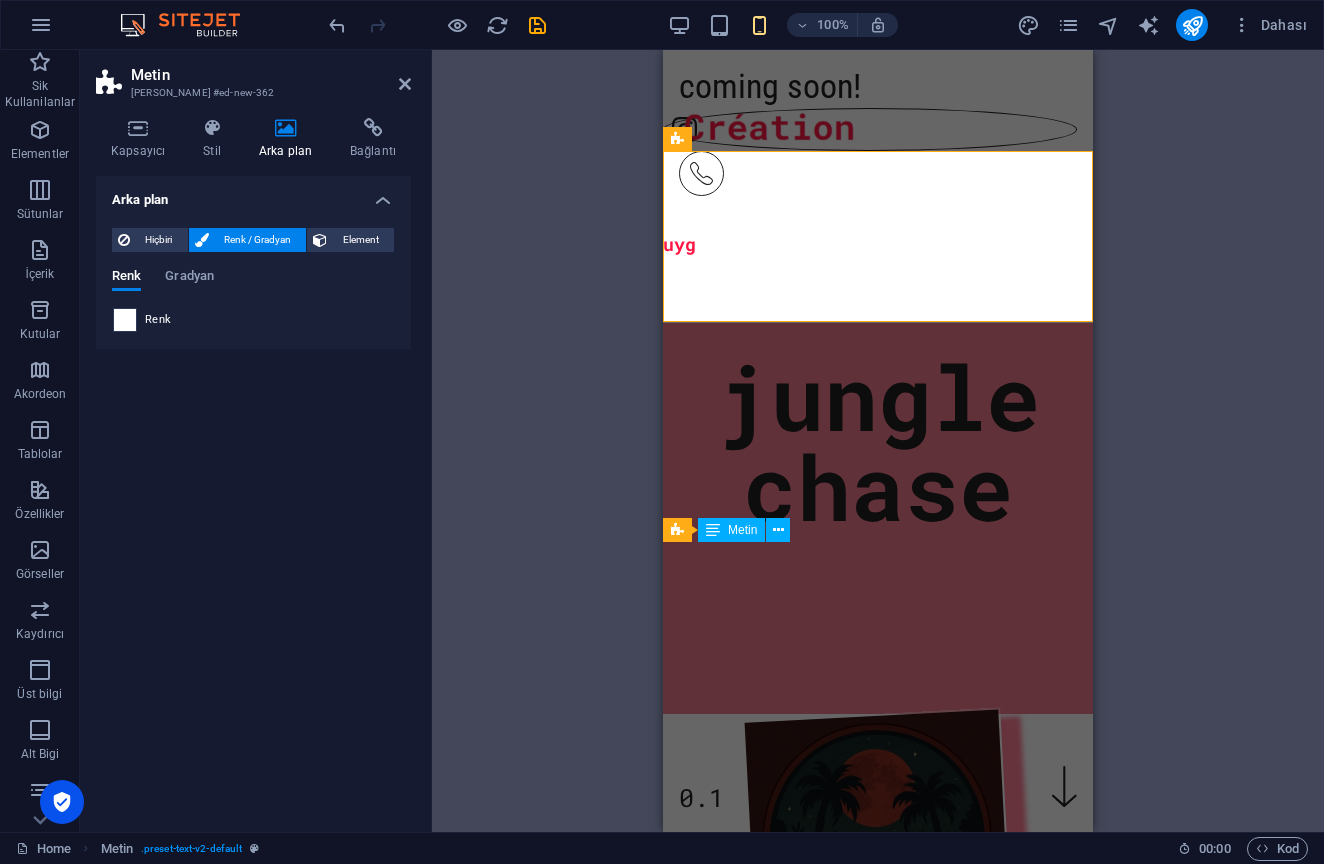 click at bounding box center (125, 320) 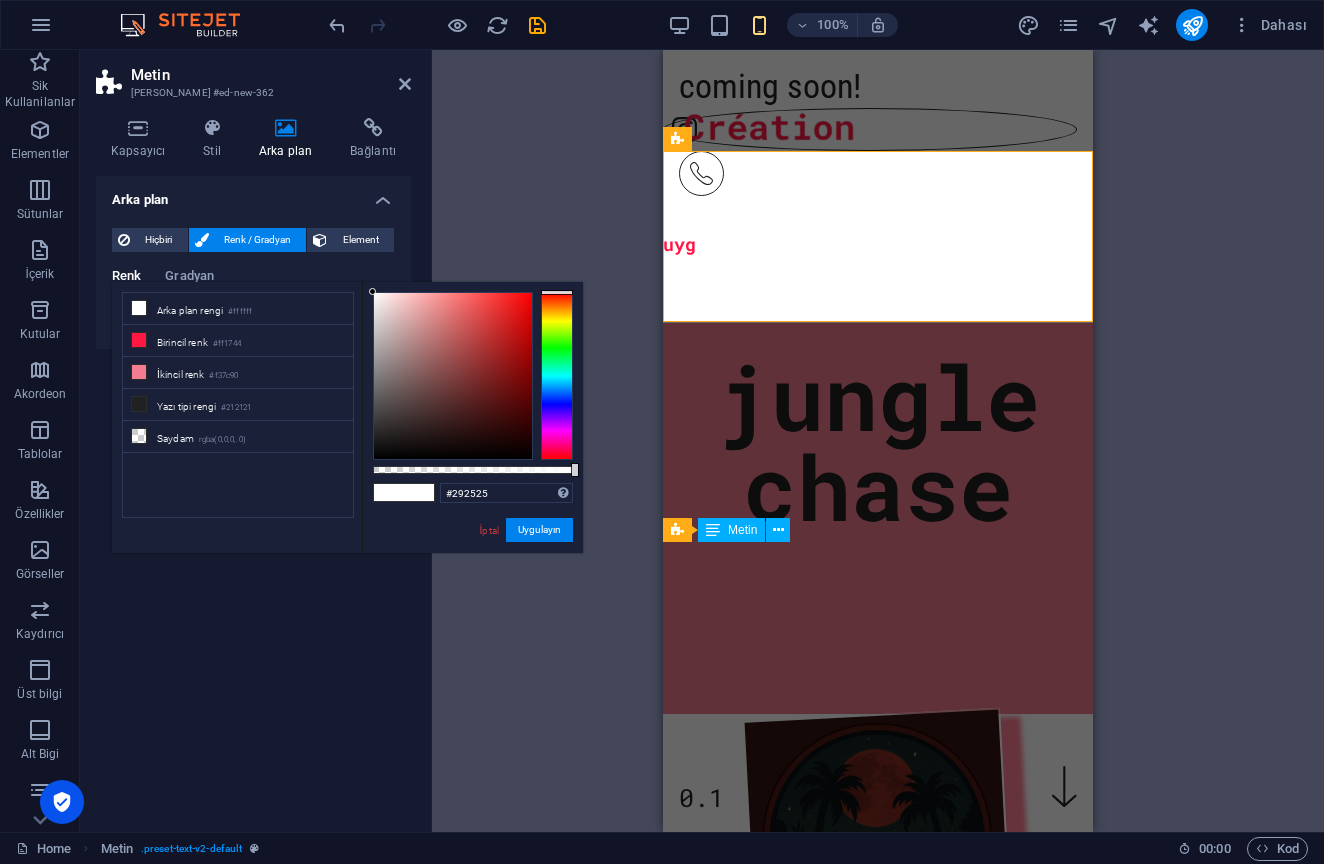 click at bounding box center (453, 376) 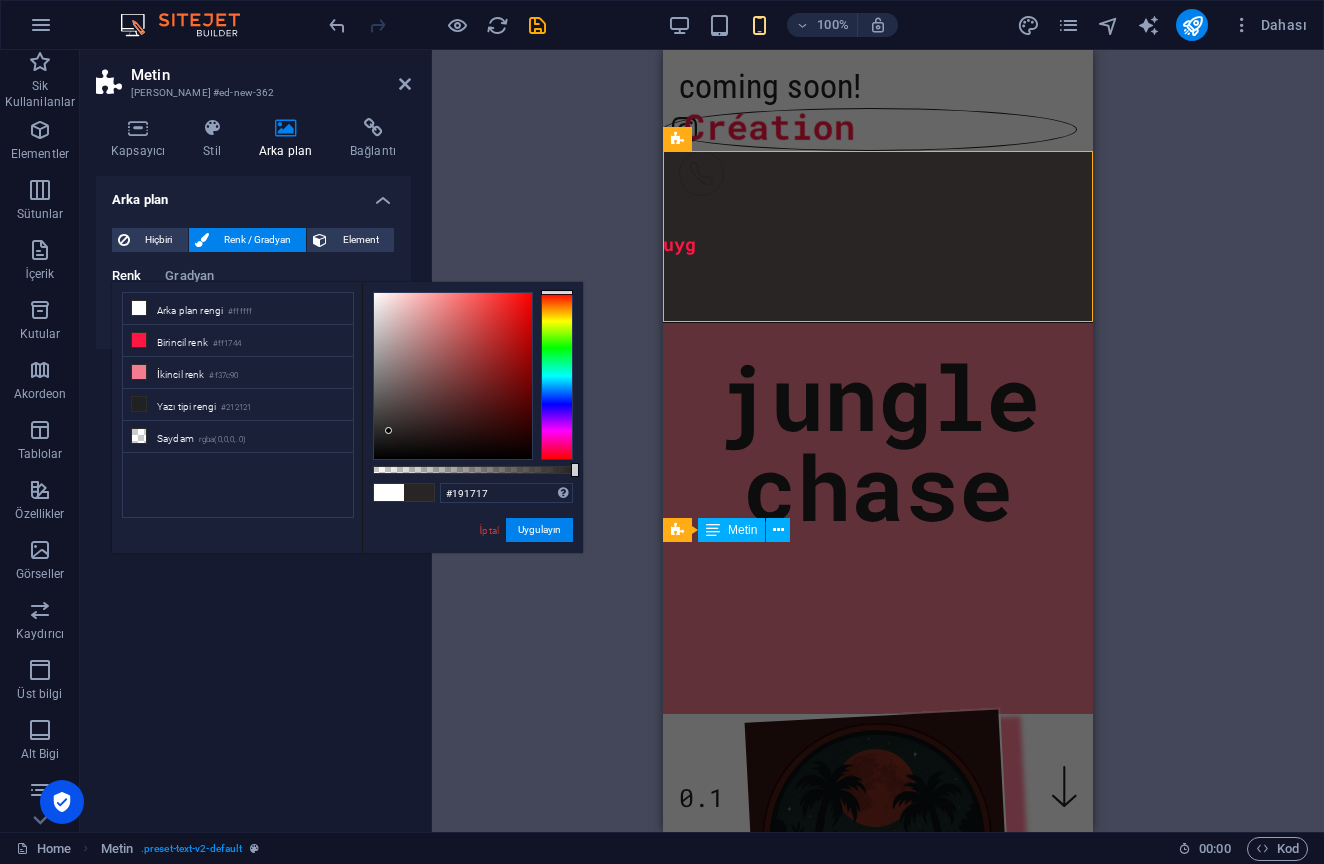 click at bounding box center [453, 376] 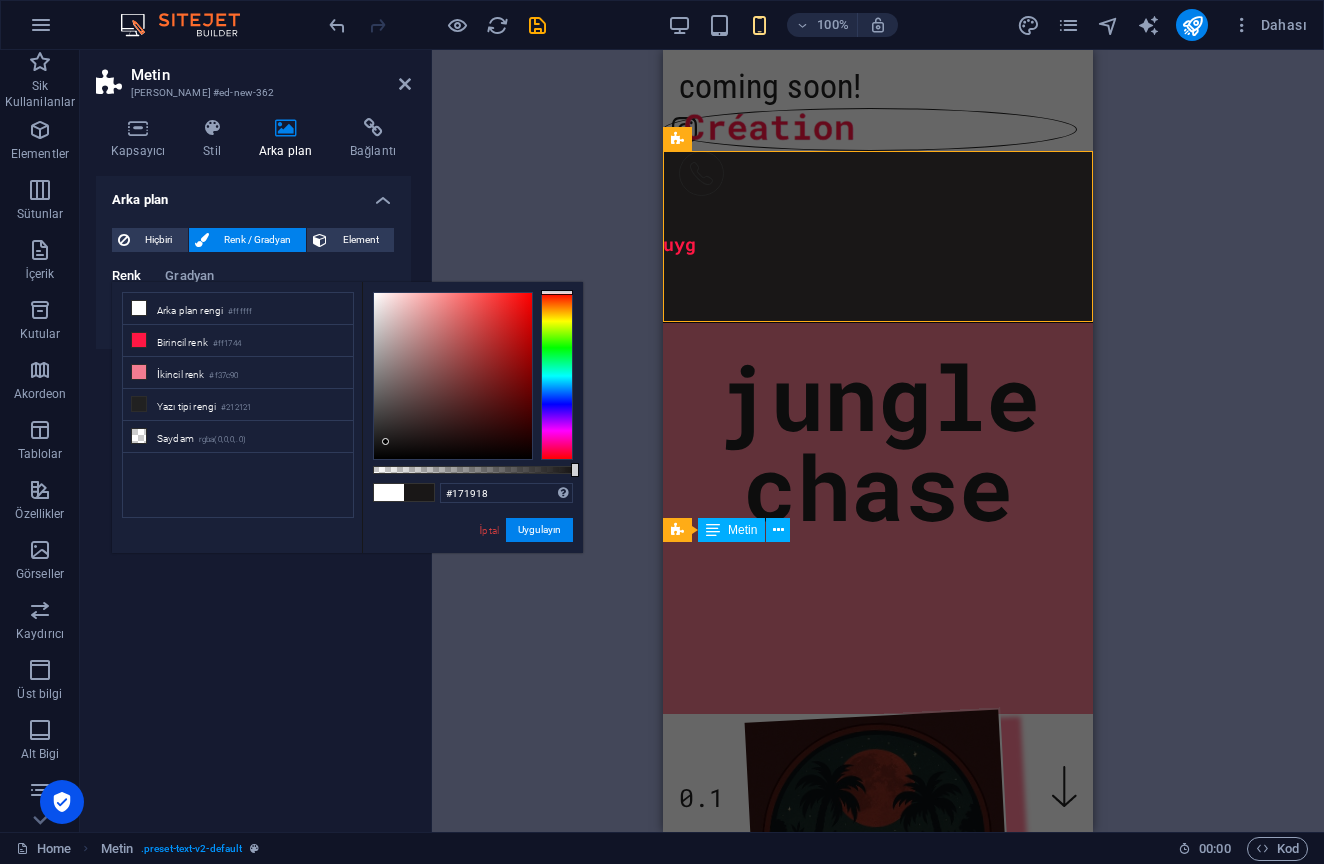 click at bounding box center [557, 376] 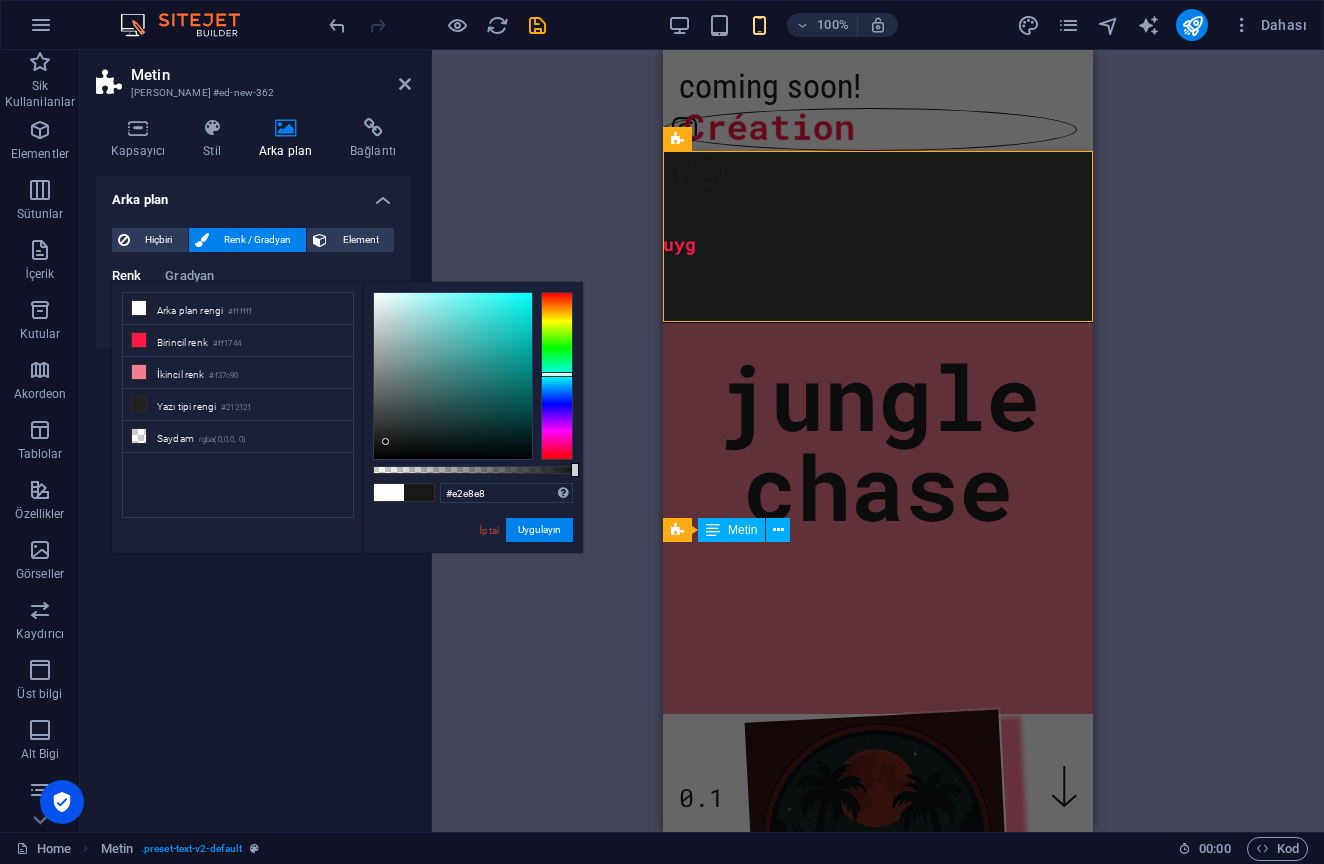 click at bounding box center [453, 376] 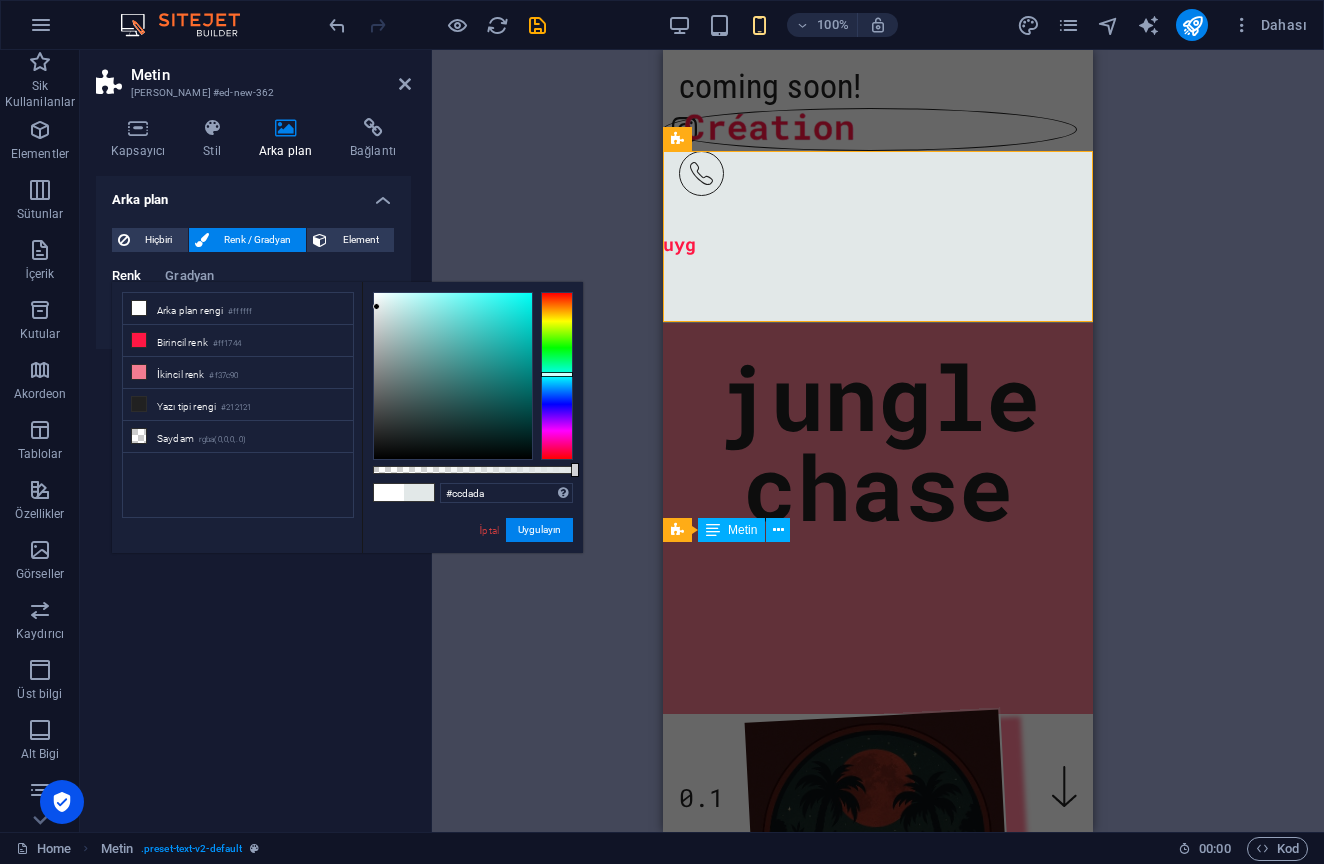 click at bounding box center [453, 376] 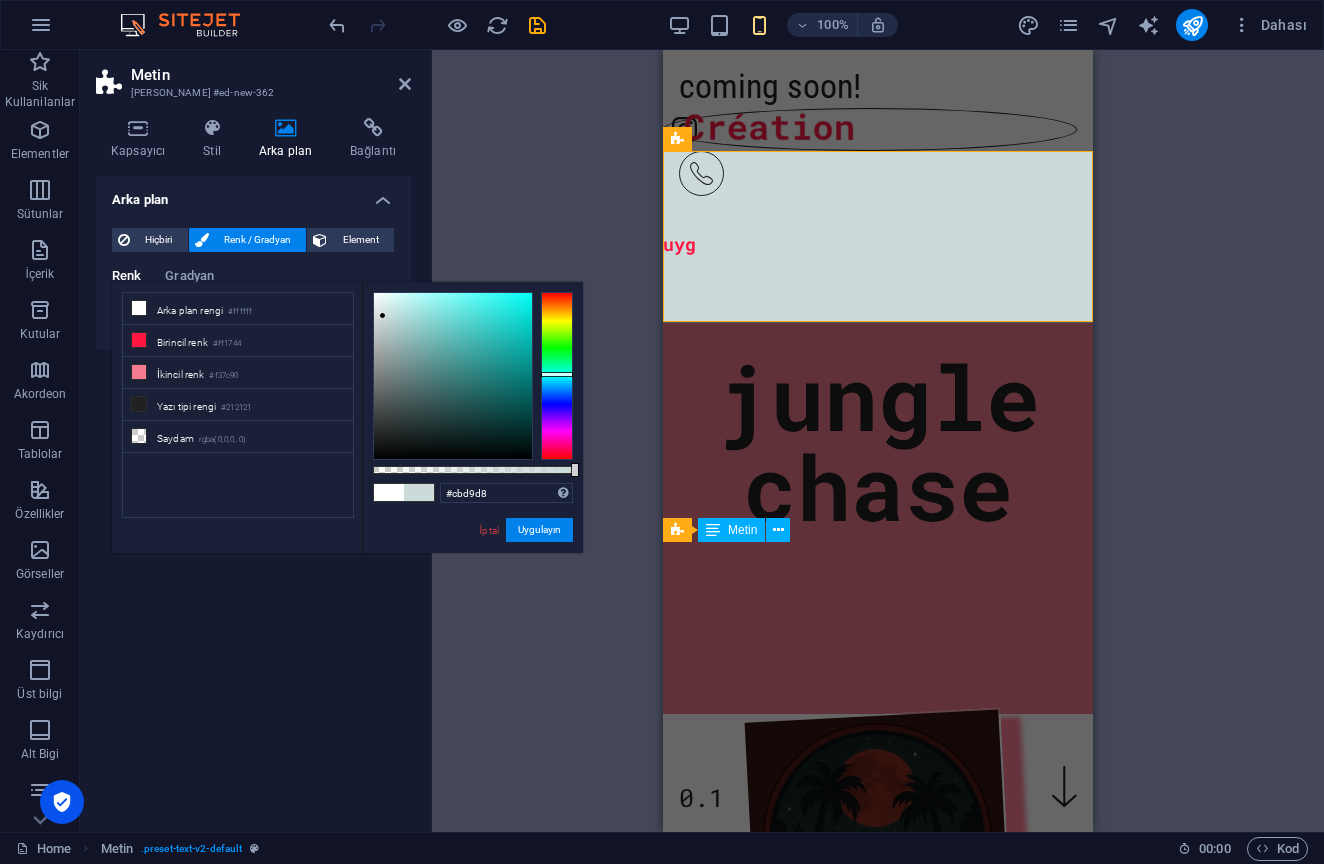 click at bounding box center [382, 315] 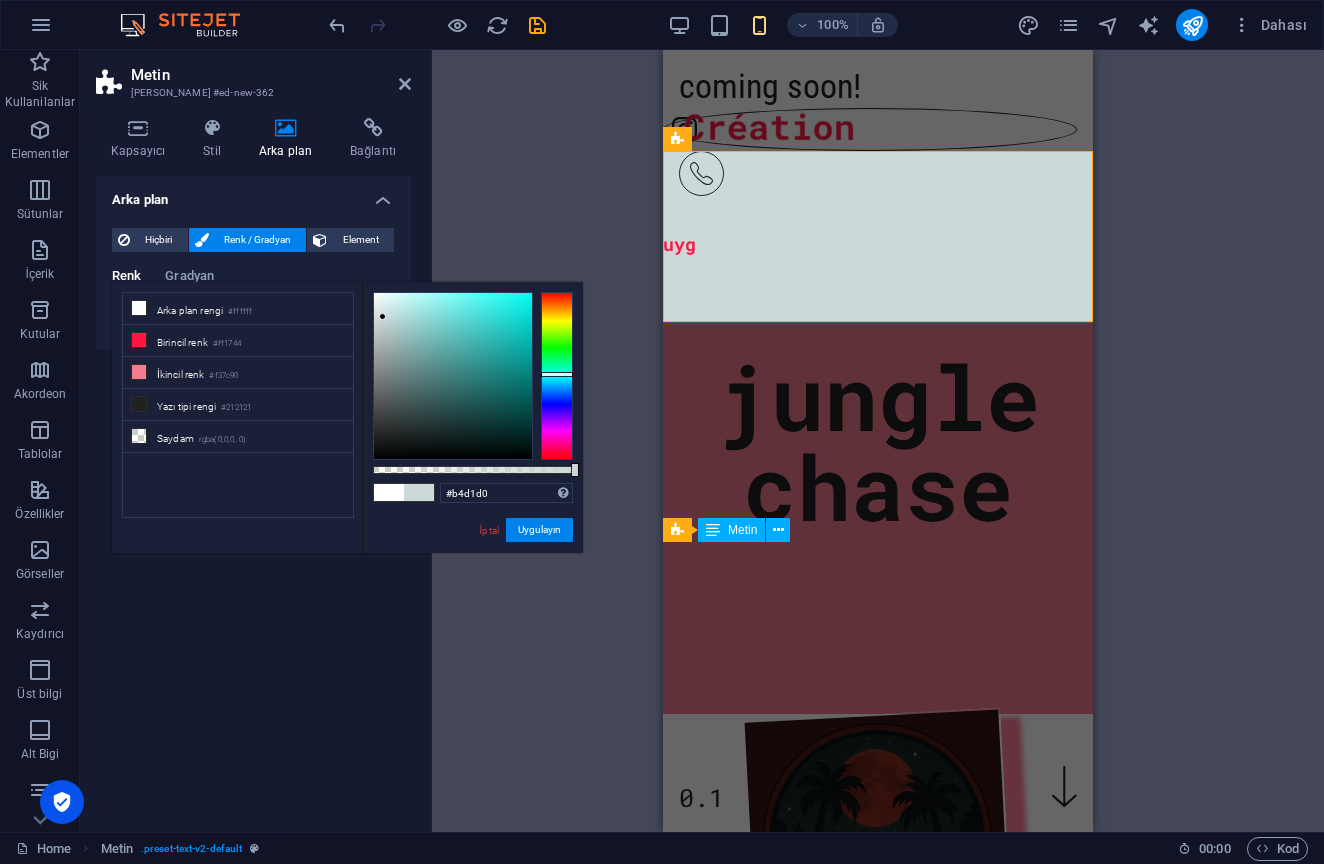 click at bounding box center (453, 376) 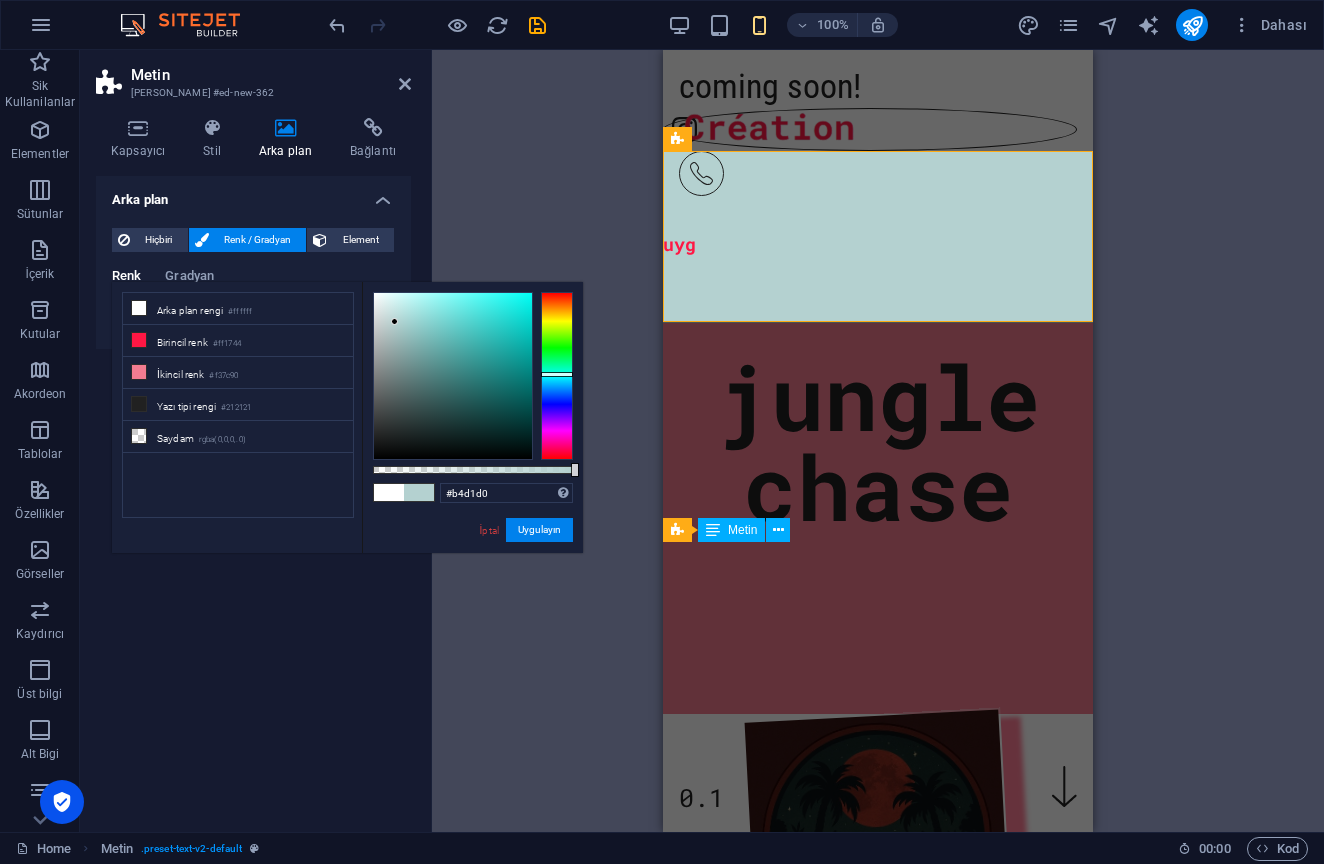 type on "#a2c8c6" 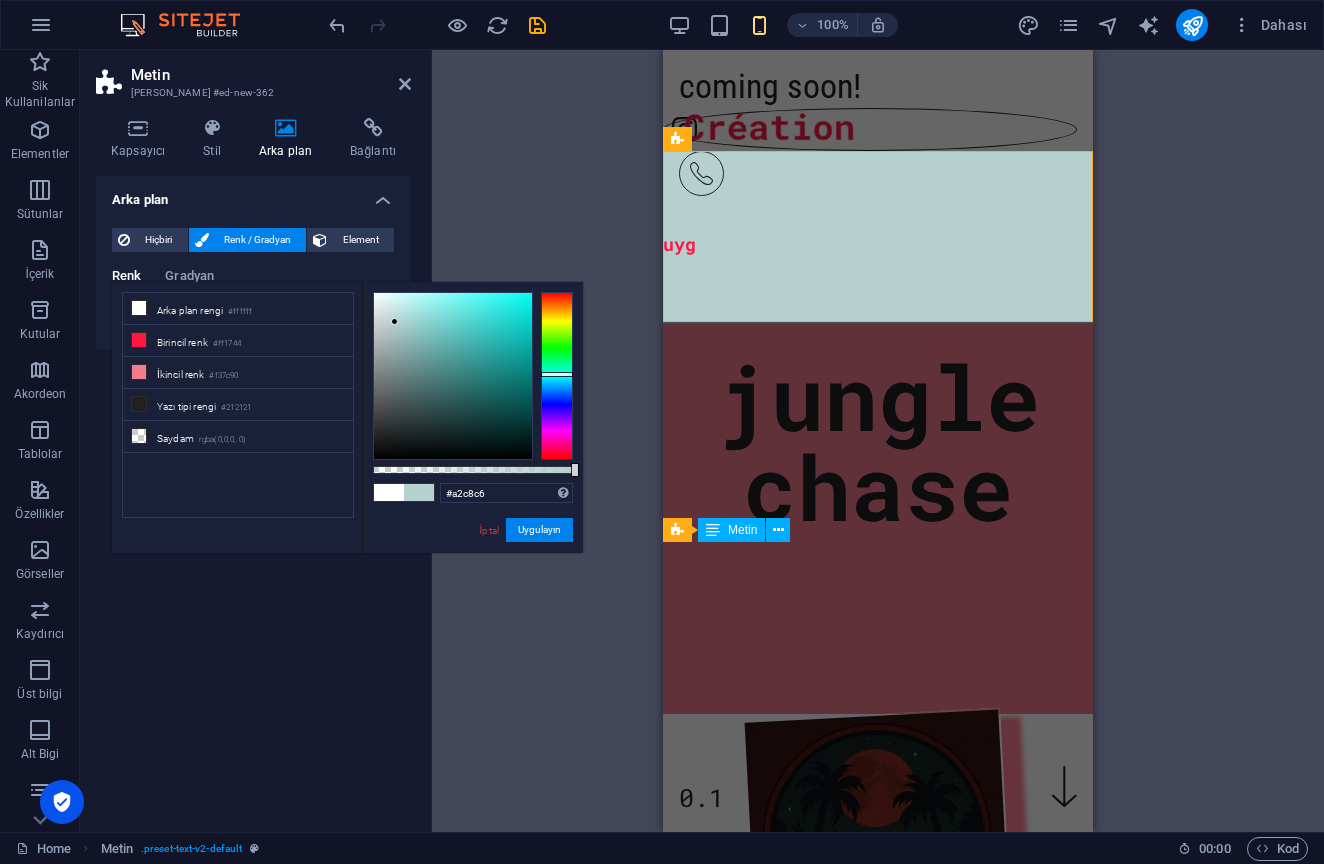 click at bounding box center [453, 376] 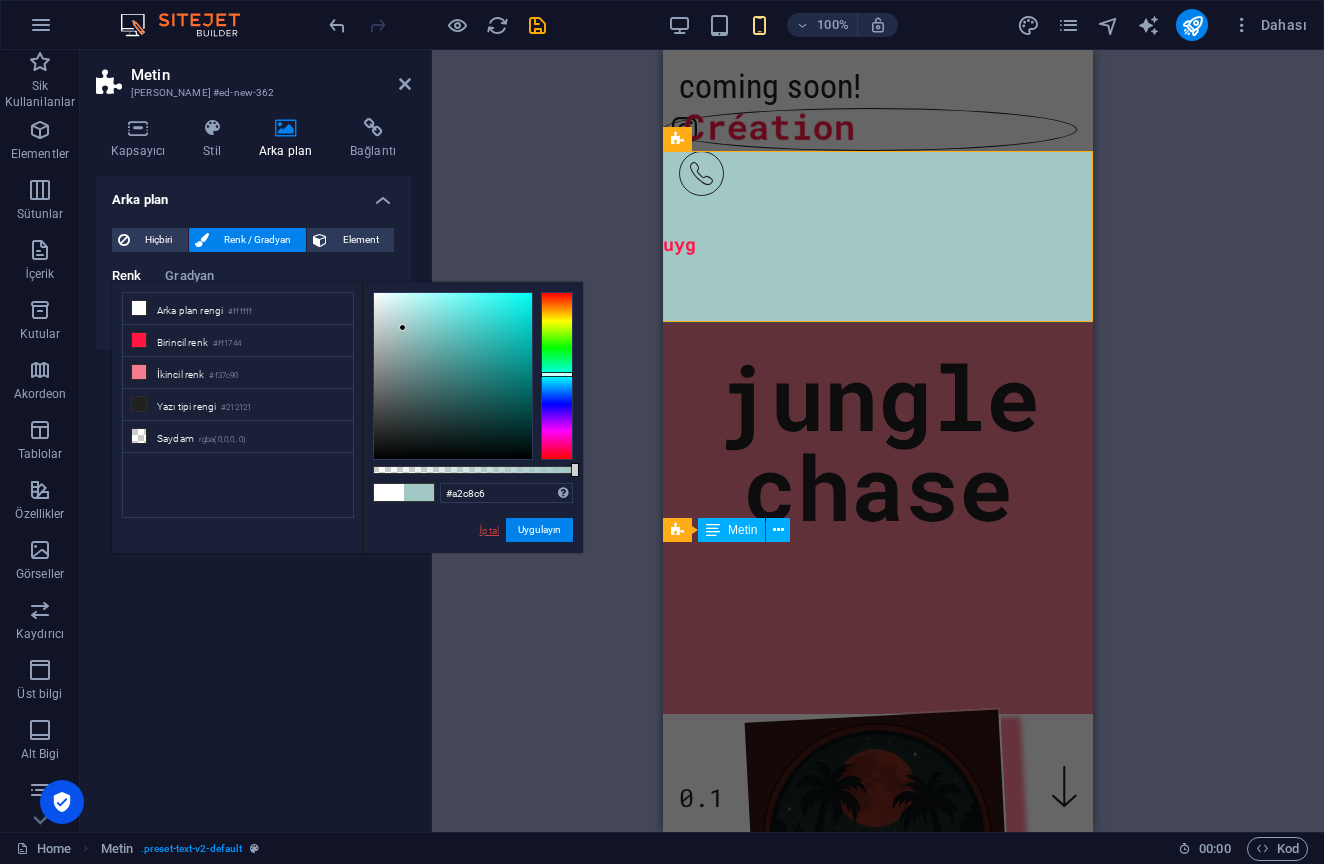 click on "İptal" at bounding box center [489, 530] 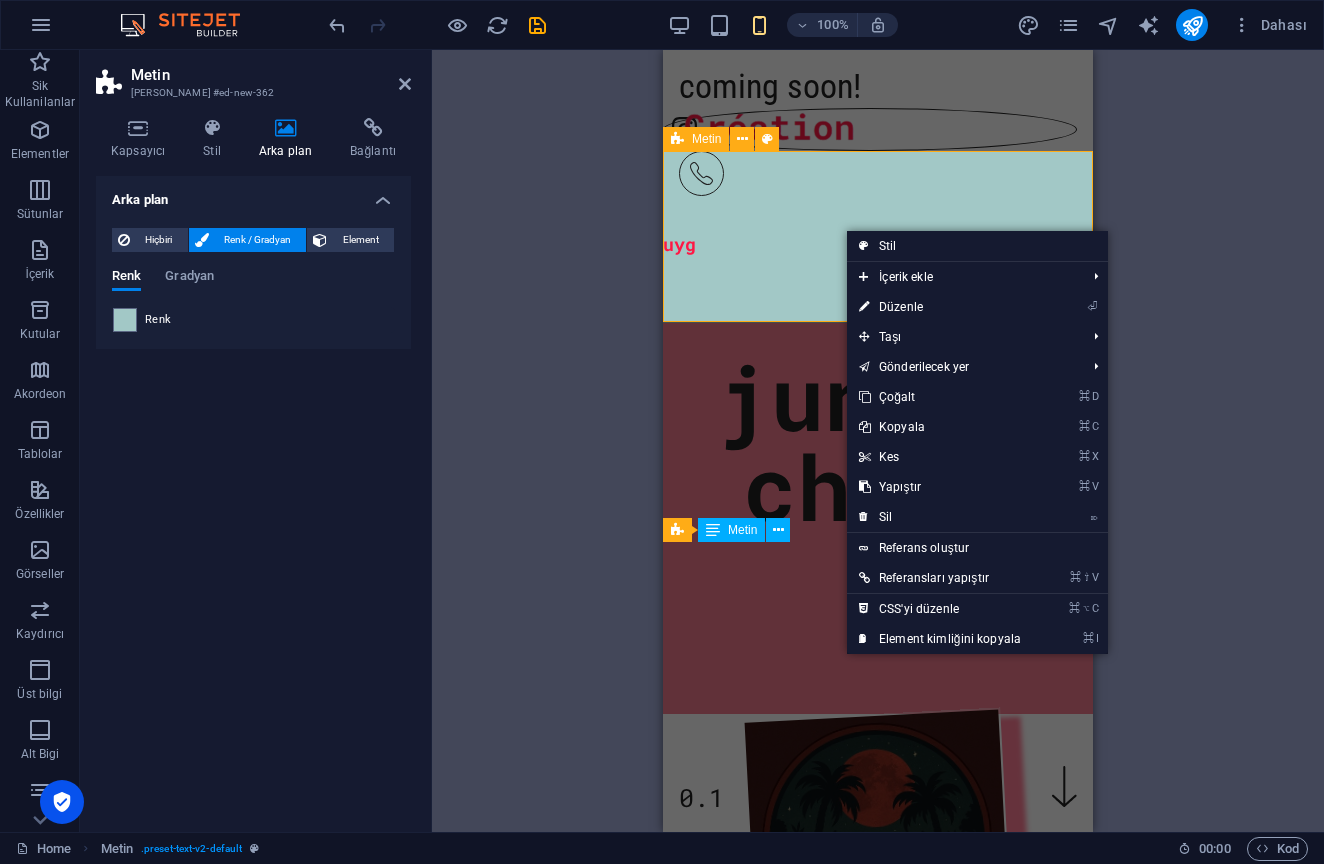 click on "Stil" at bounding box center [977, 246] 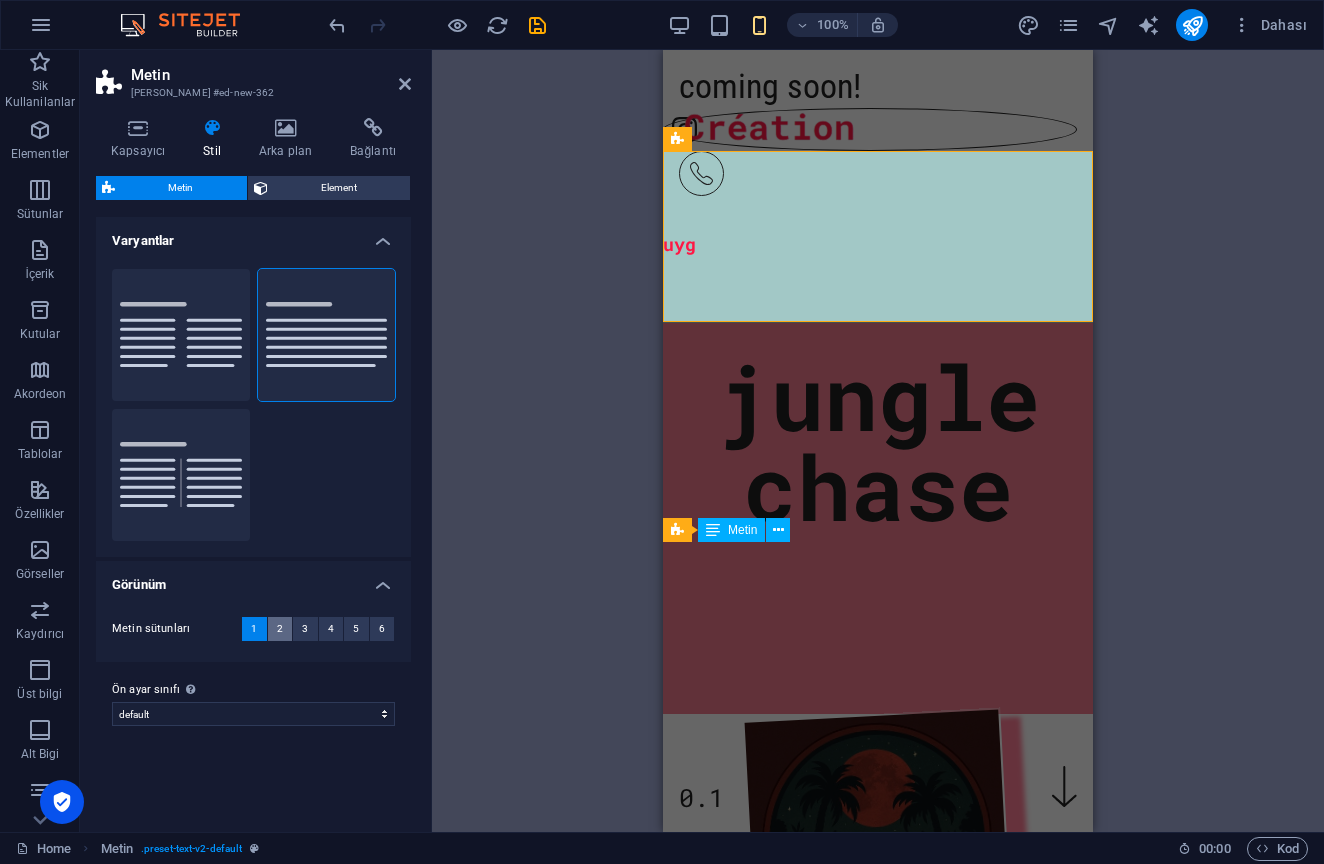 click on "2" at bounding box center (280, 629) 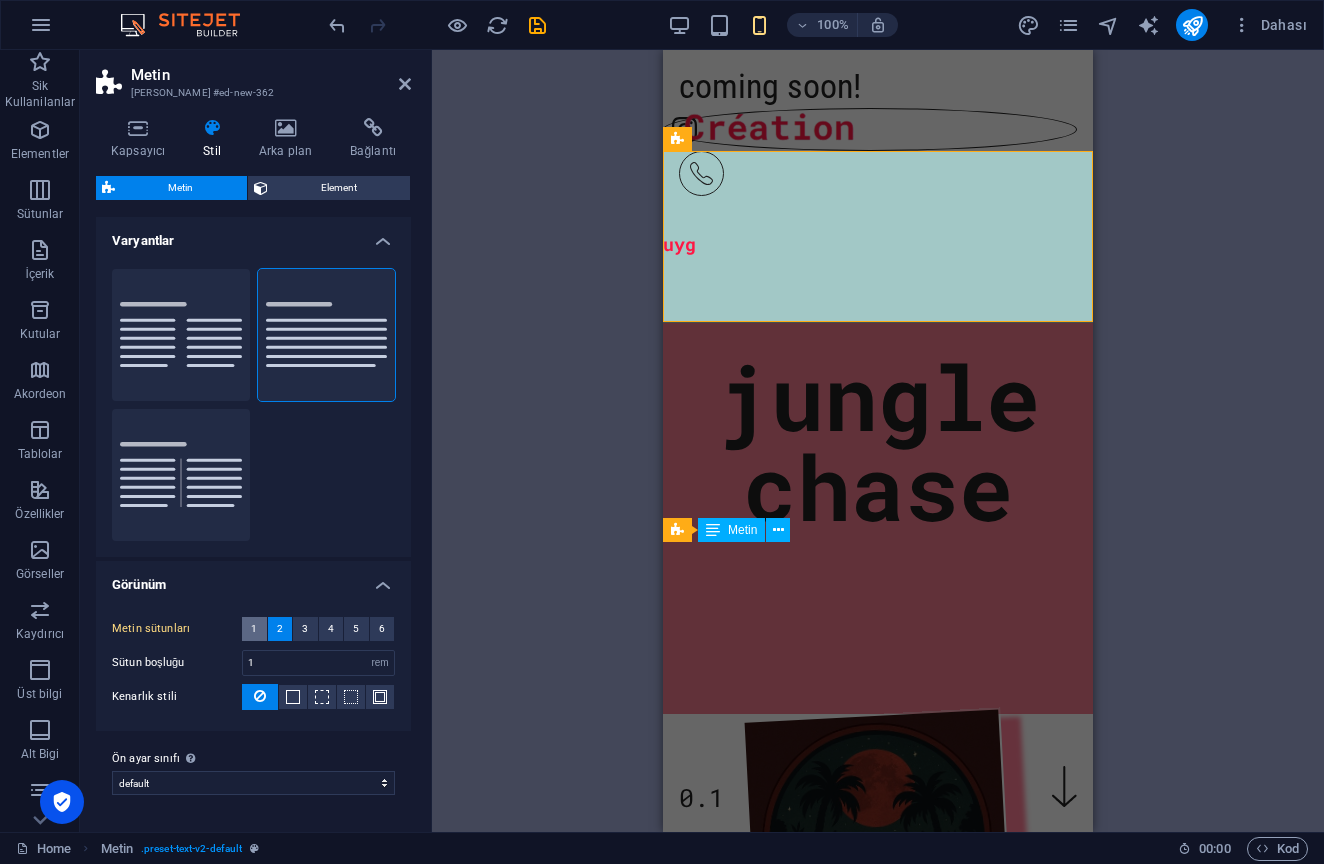 click on "1" at bounding box center [254, 629] 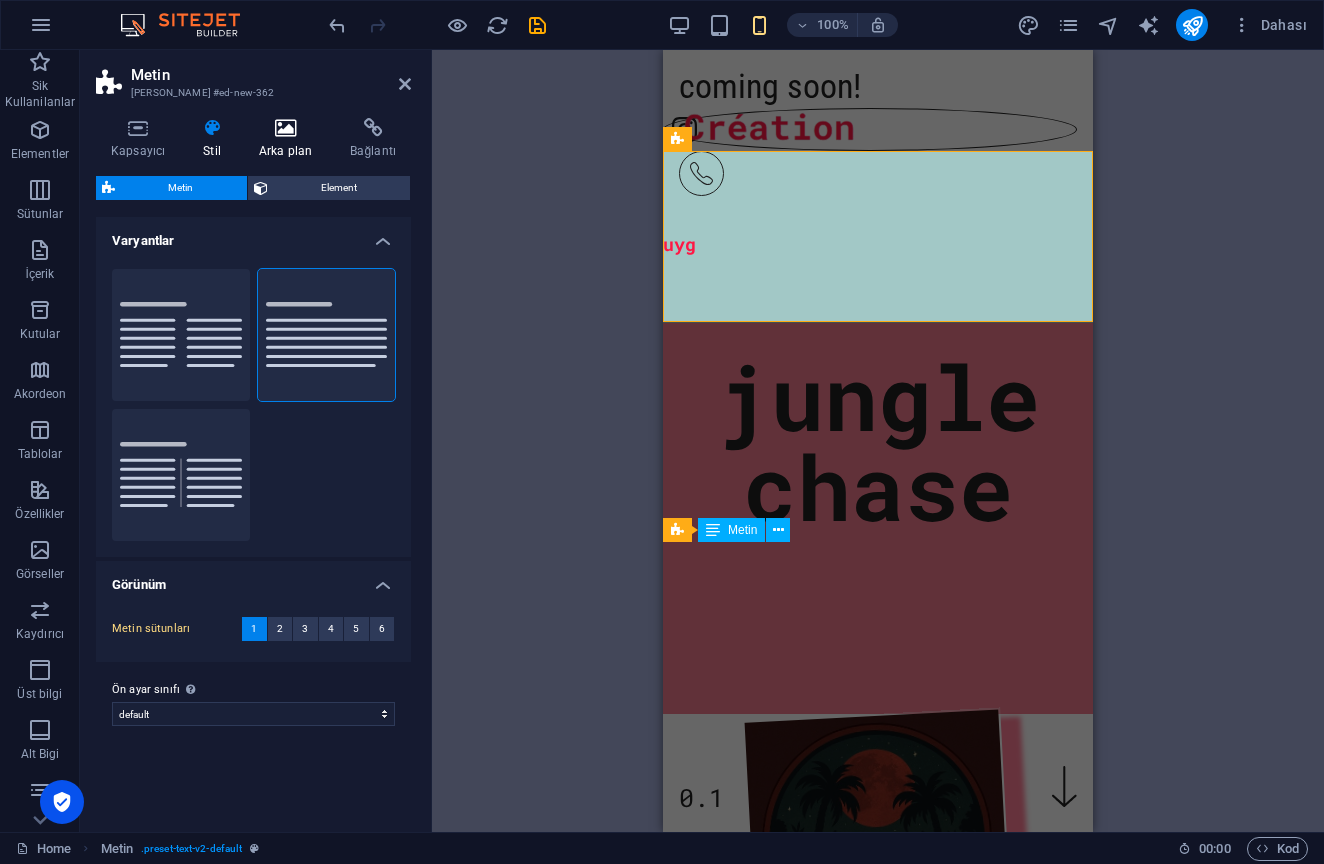 click on "Arka plan" at bounding box center (289, 139) 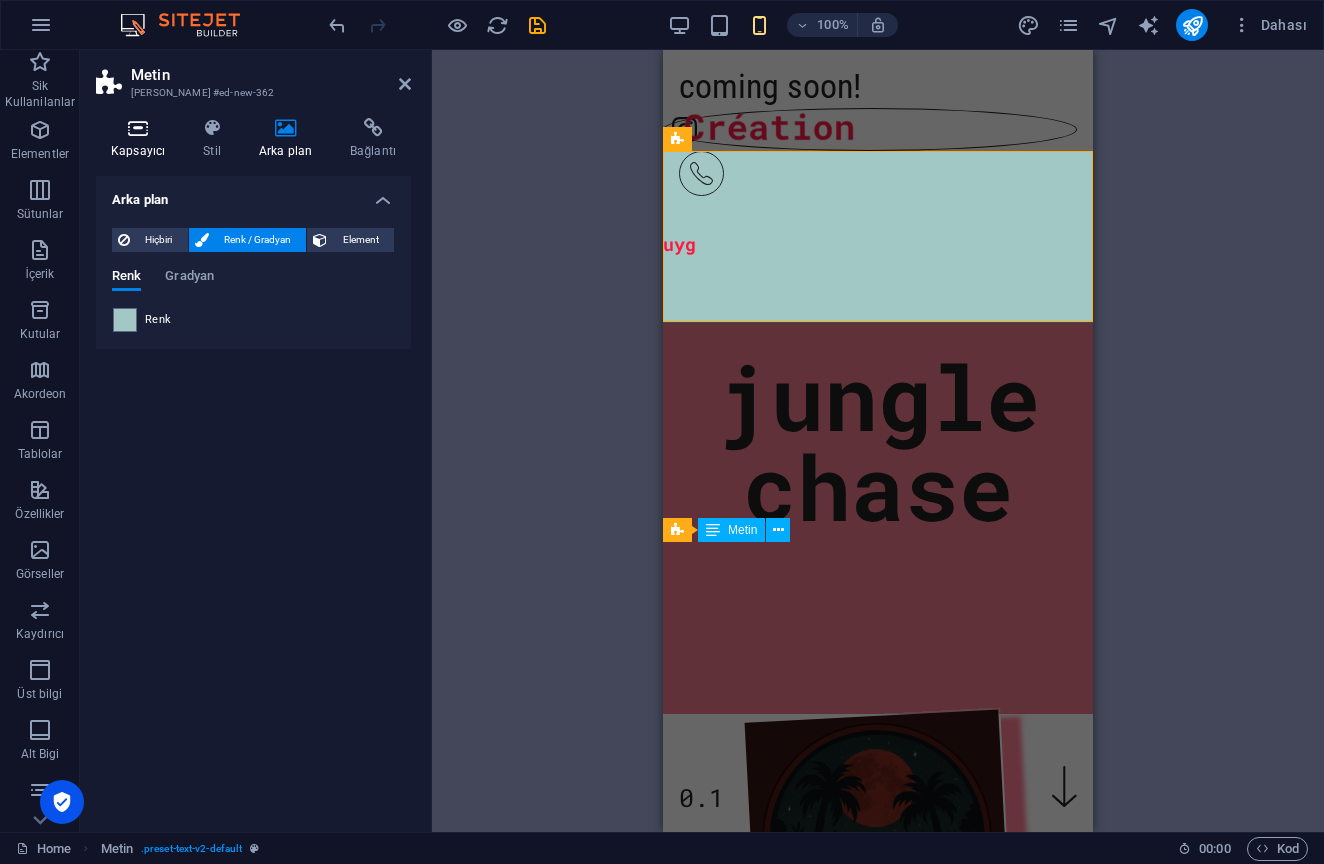 click at bounding box center [138, 128] 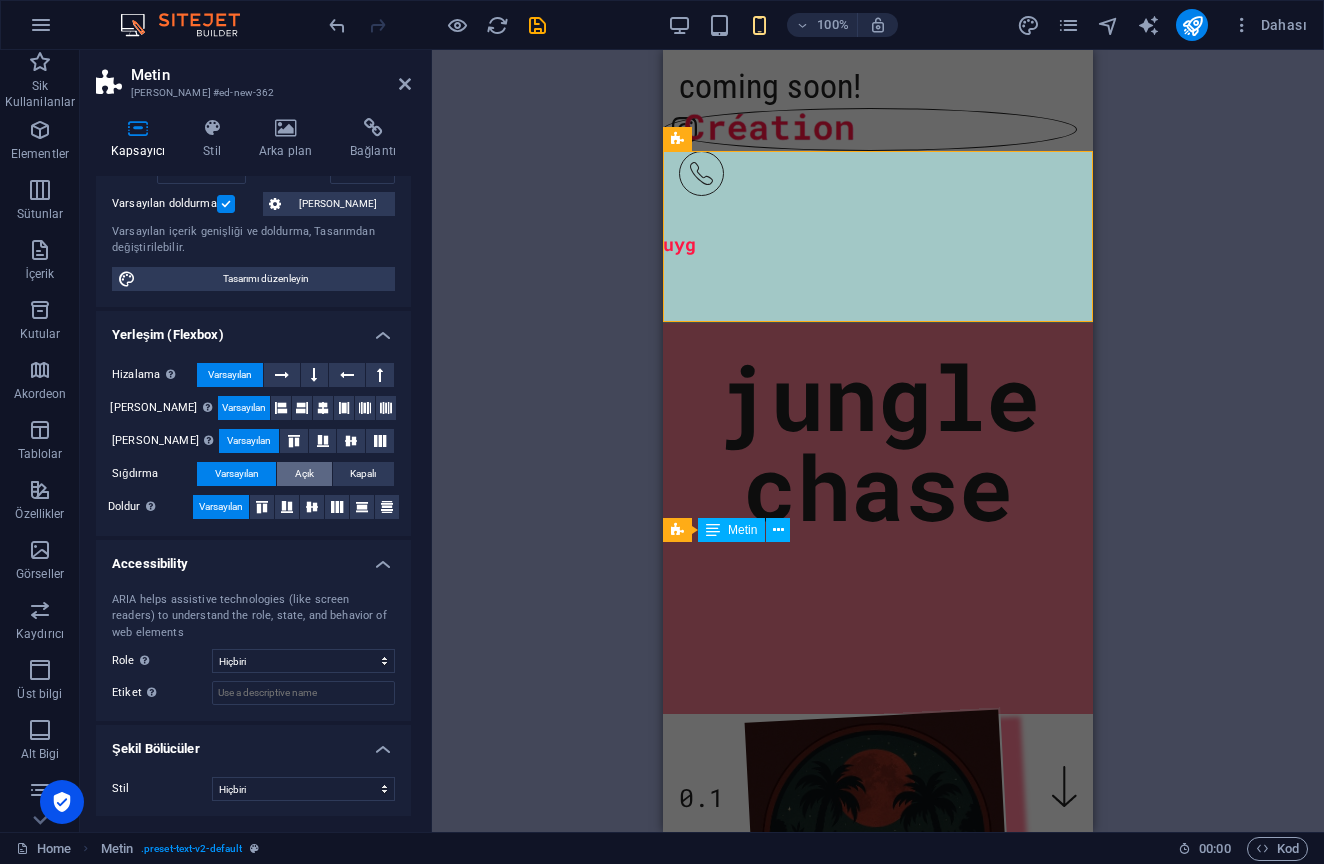 scroll, scrollTop: 166, scrollLeft: 0, axis: vertical 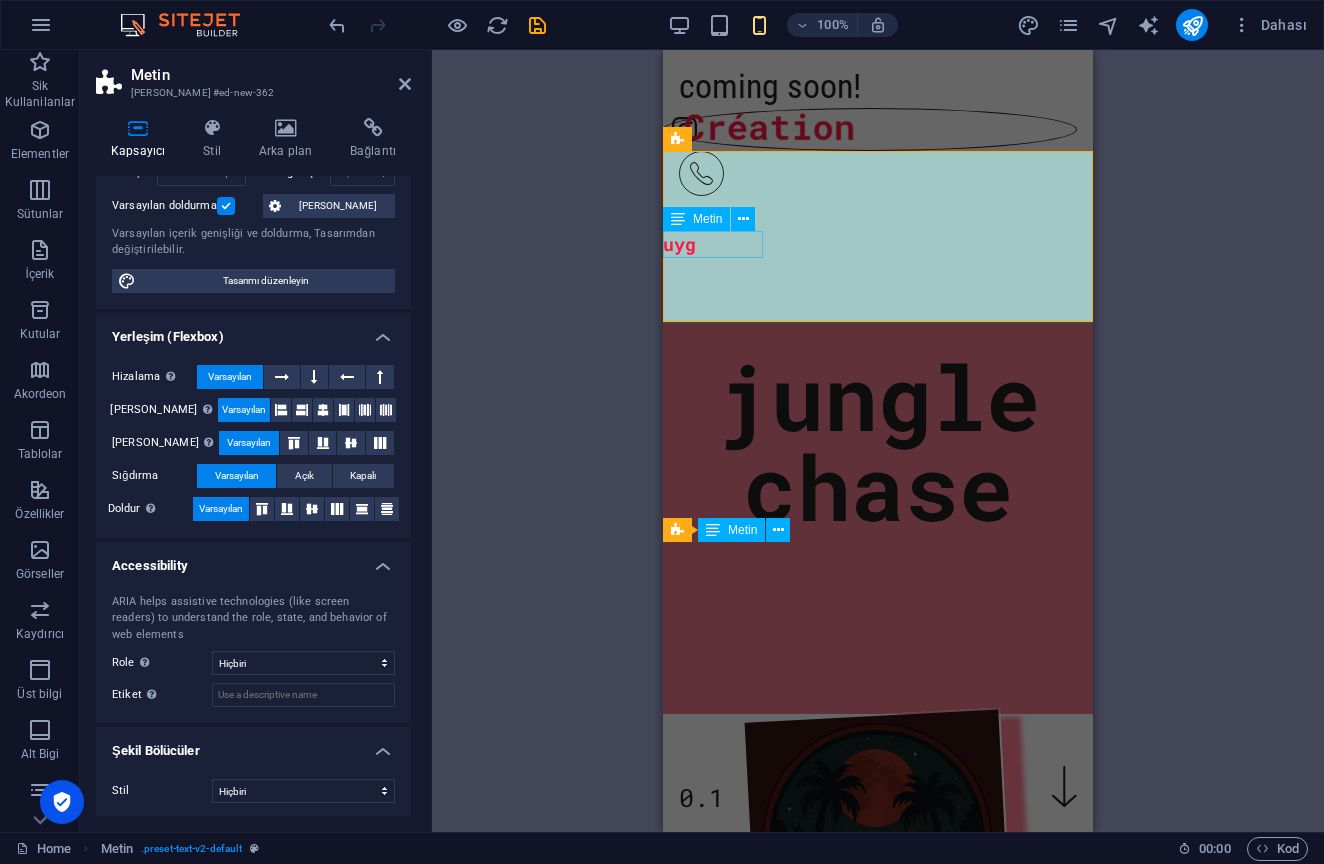 click on "uyg" at bounding box center (713, 245) 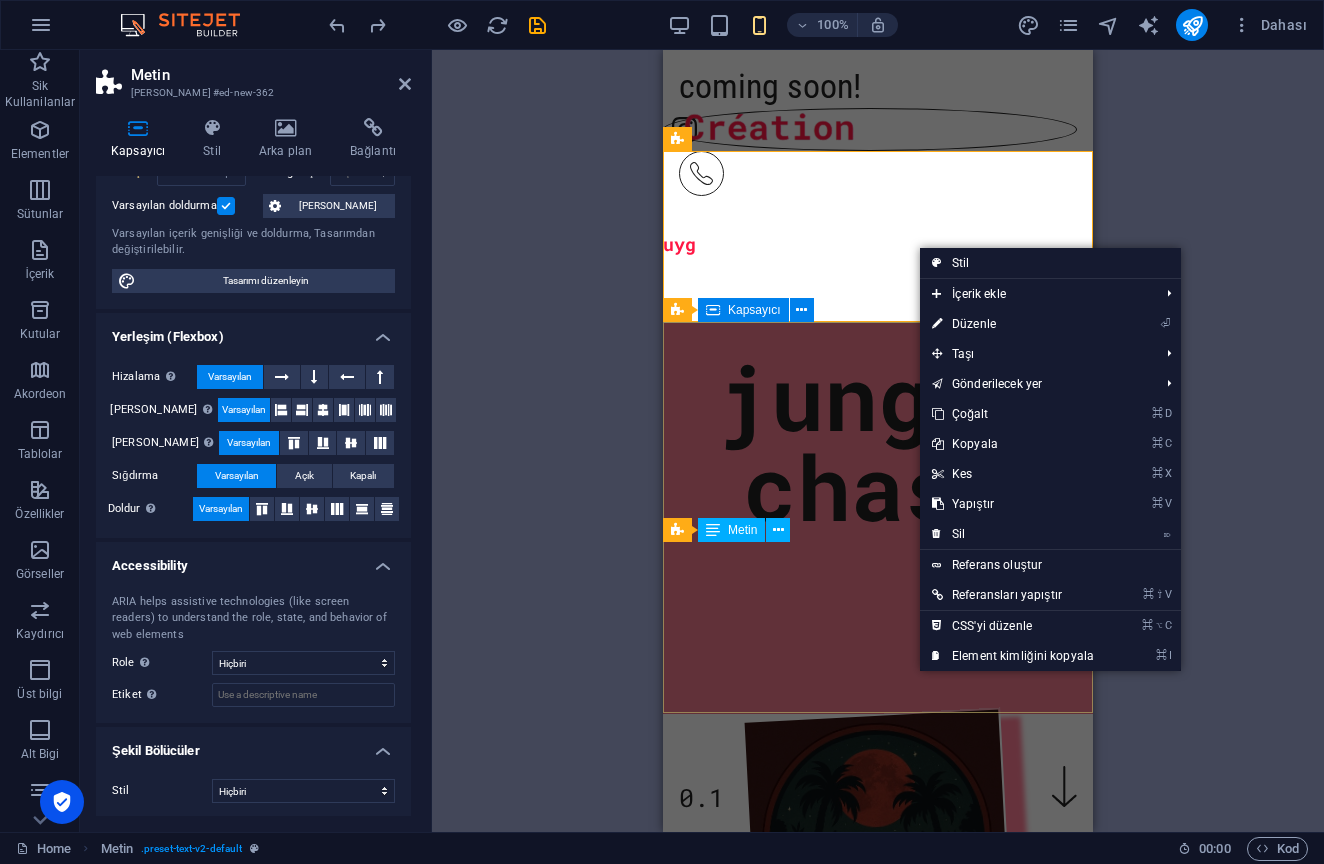 click on "⏎  Düzenle" at bounding box center (1013, 324) 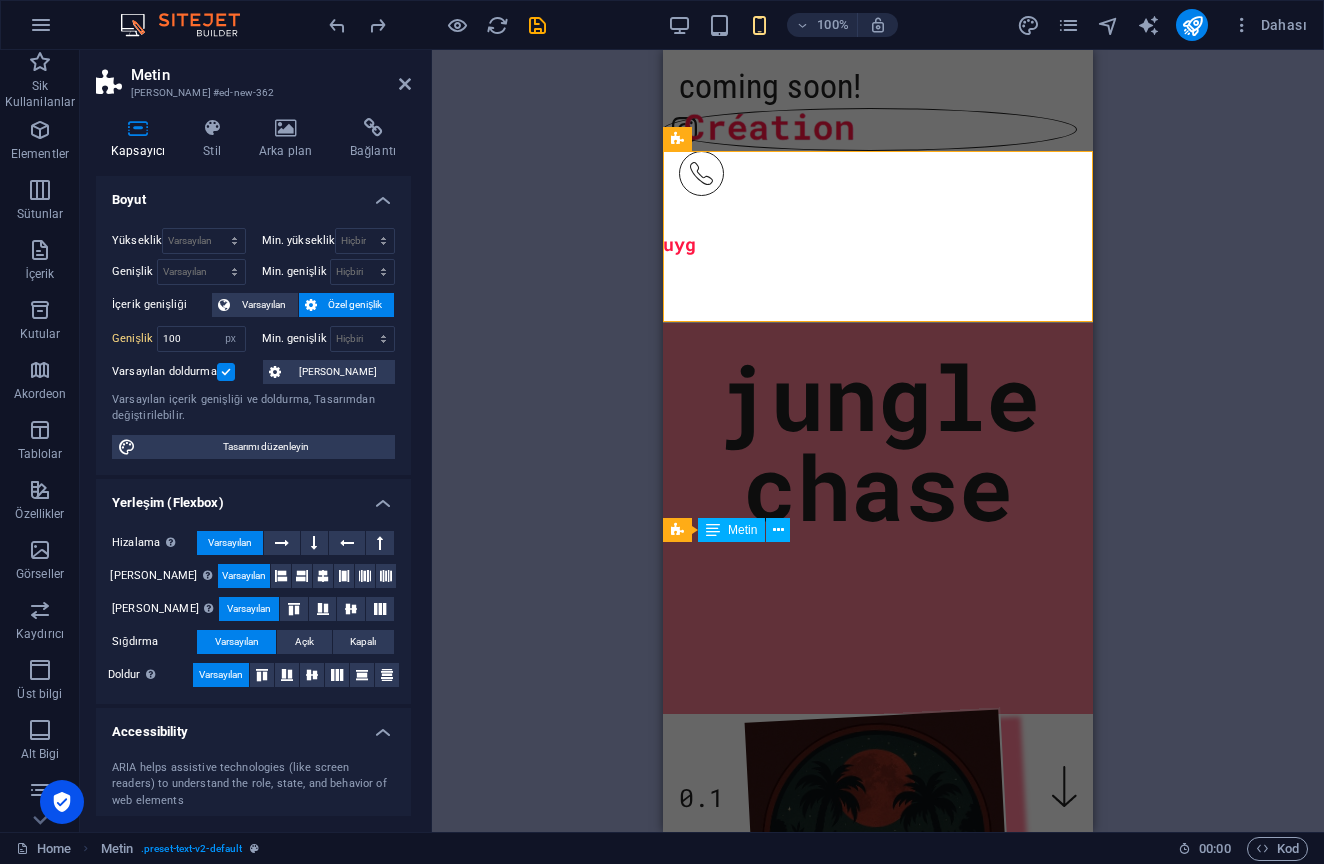 scroll, scrollTop: 0, scrollLeft: 0, axis: both 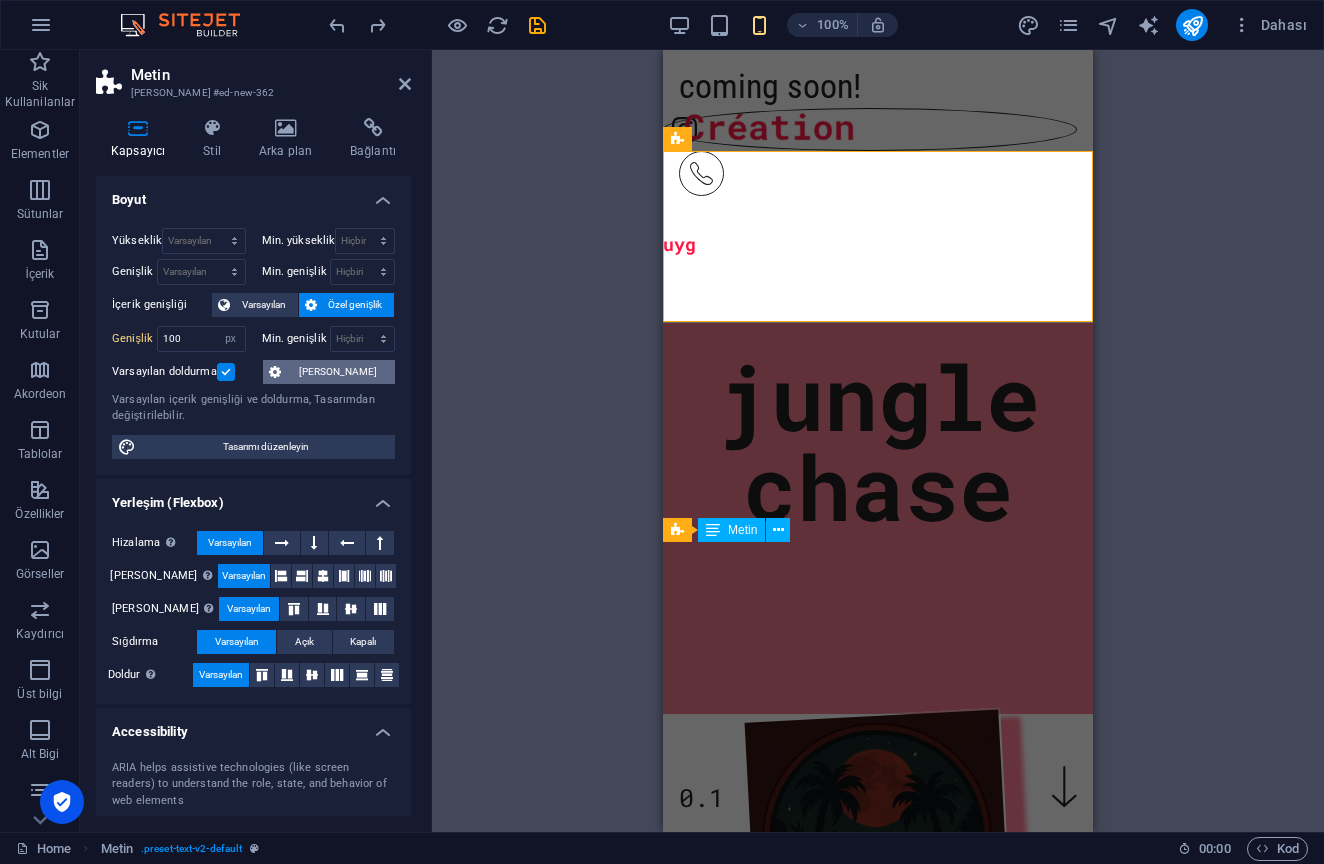 click on "[PERSON_NAME]" at bounding box center [338, 372] 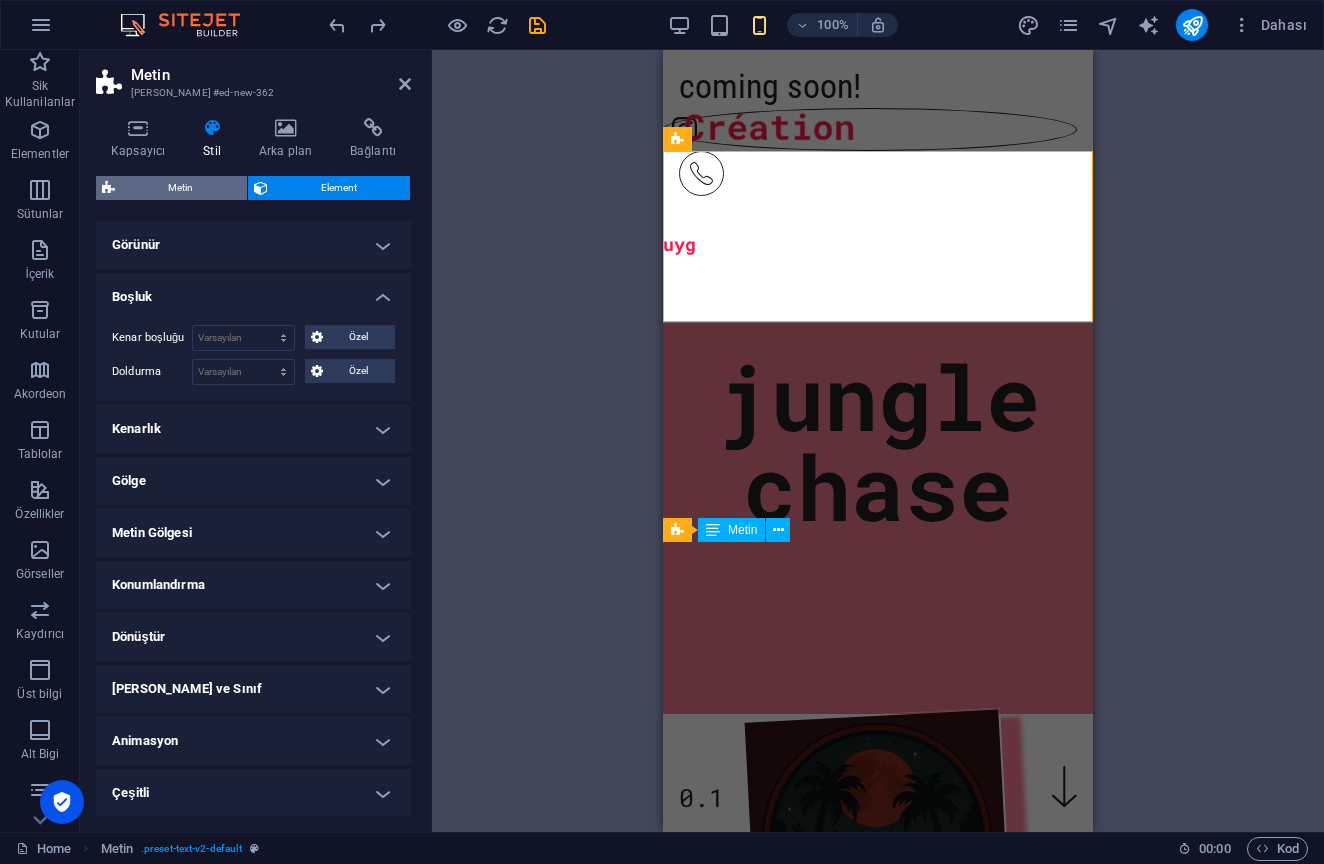 click on "Metin" at bounding box center [181, 188] 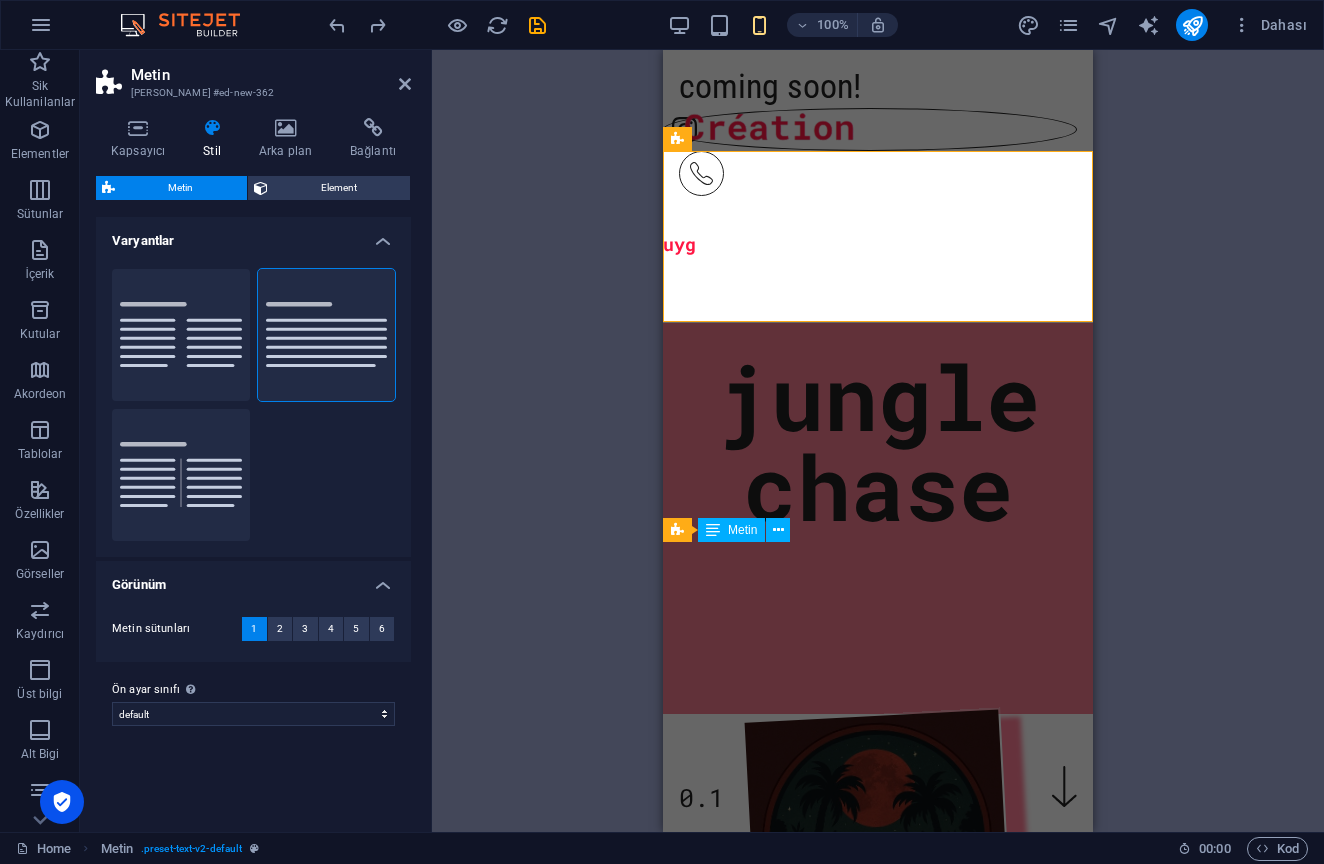 click on "Stil" at bounding box center [216, 139] 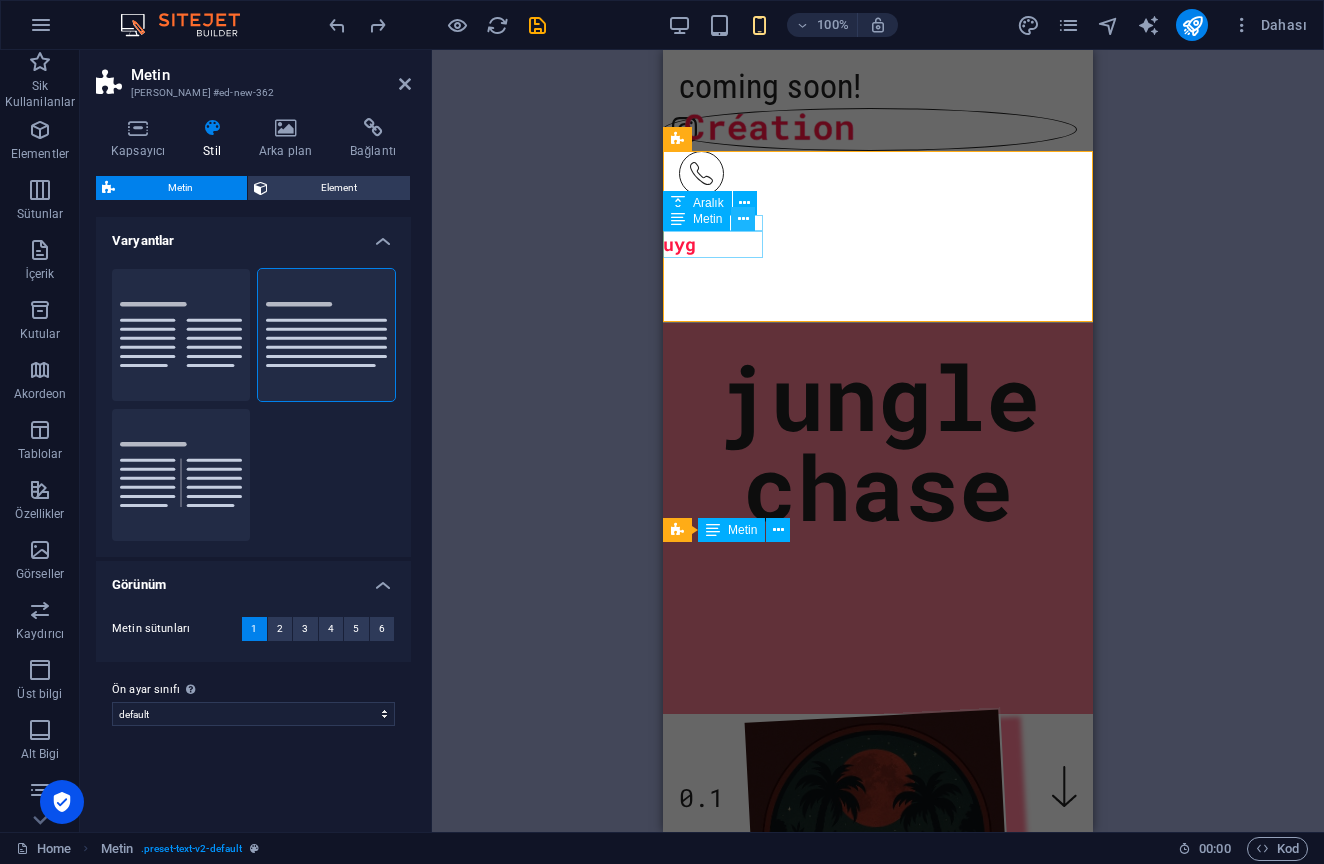 click at bounding box center [743, 219] 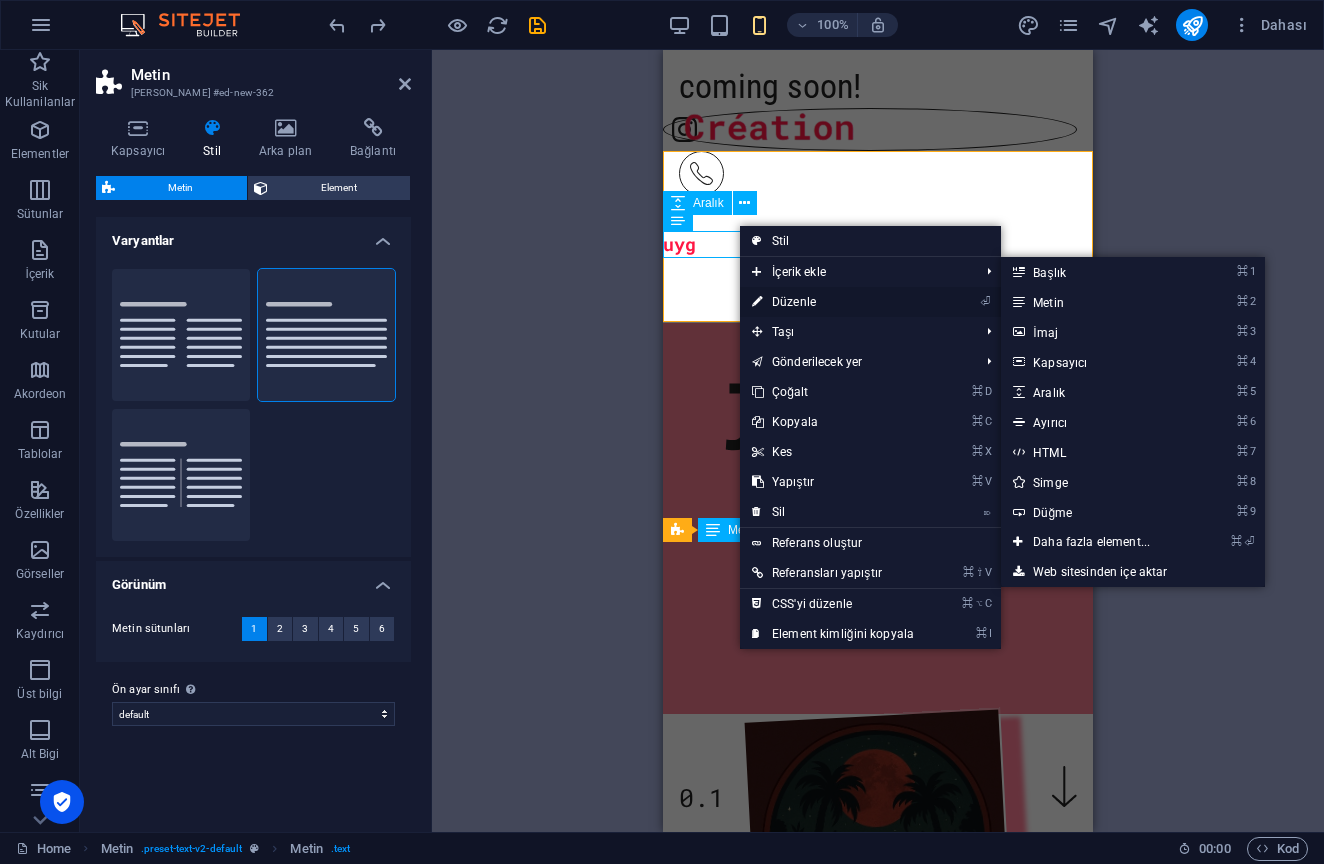 click on "⏎  Düzenle" at bounding box center (833, 302) 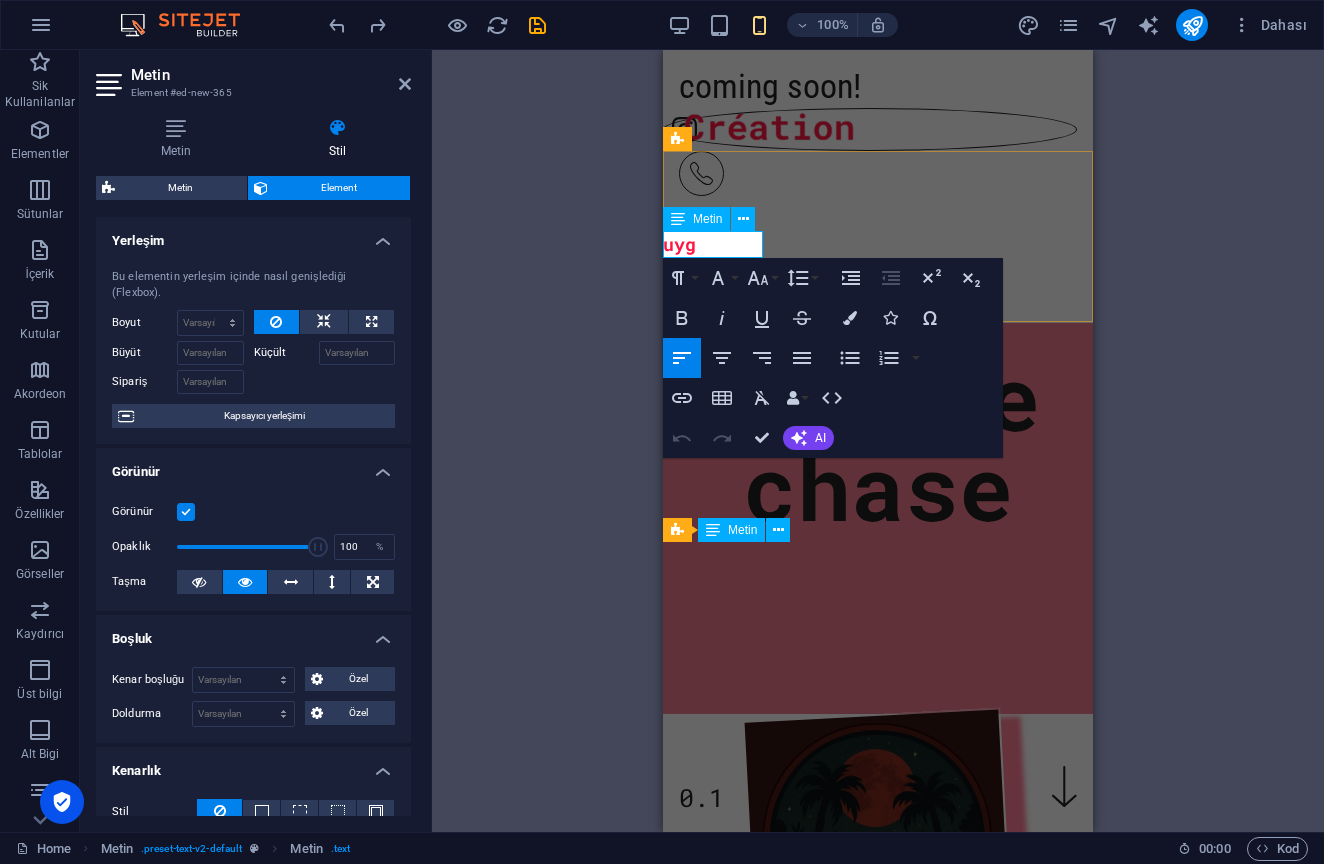 click on "uyg" at bounding box center (713, 245) 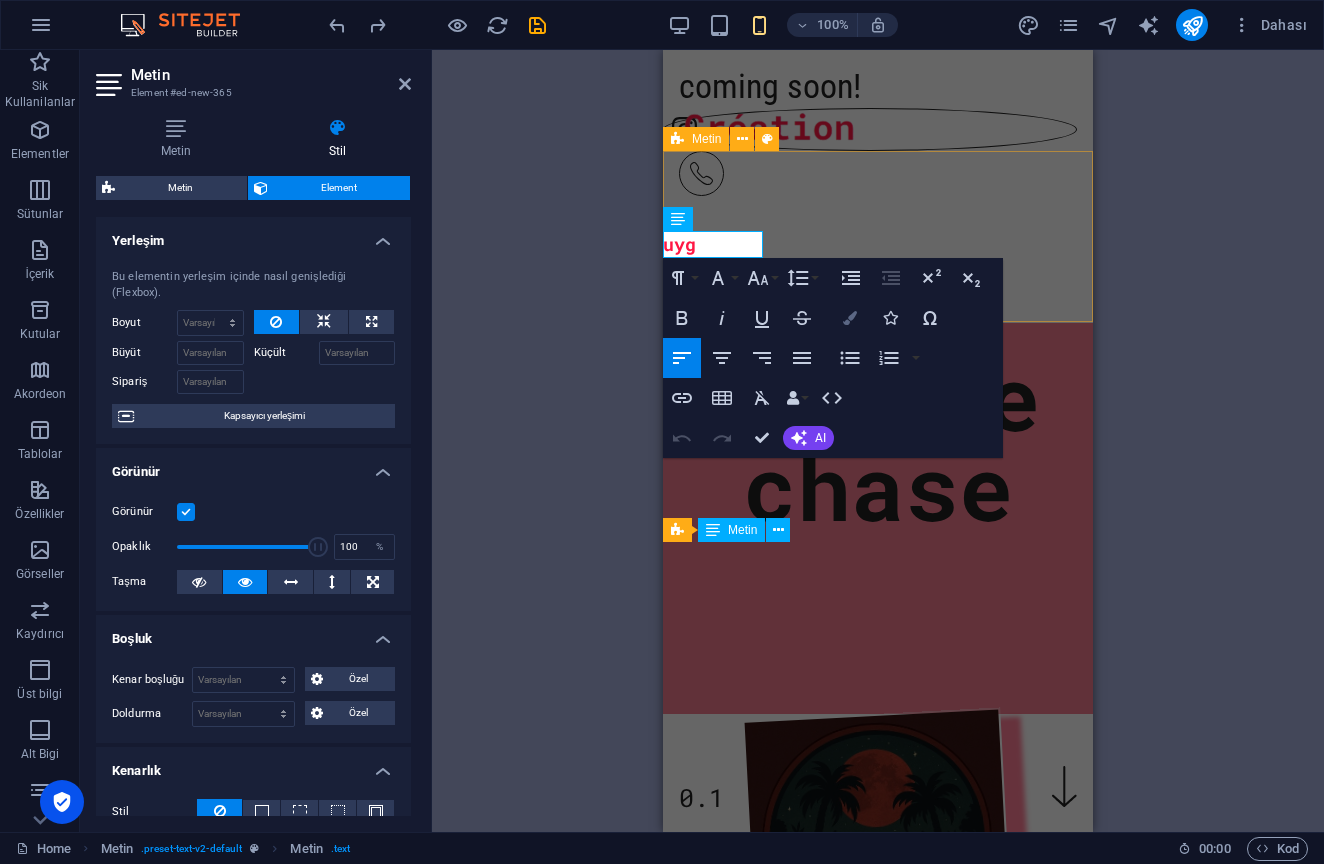 click on "Colors" at bounding box center [850, 318] 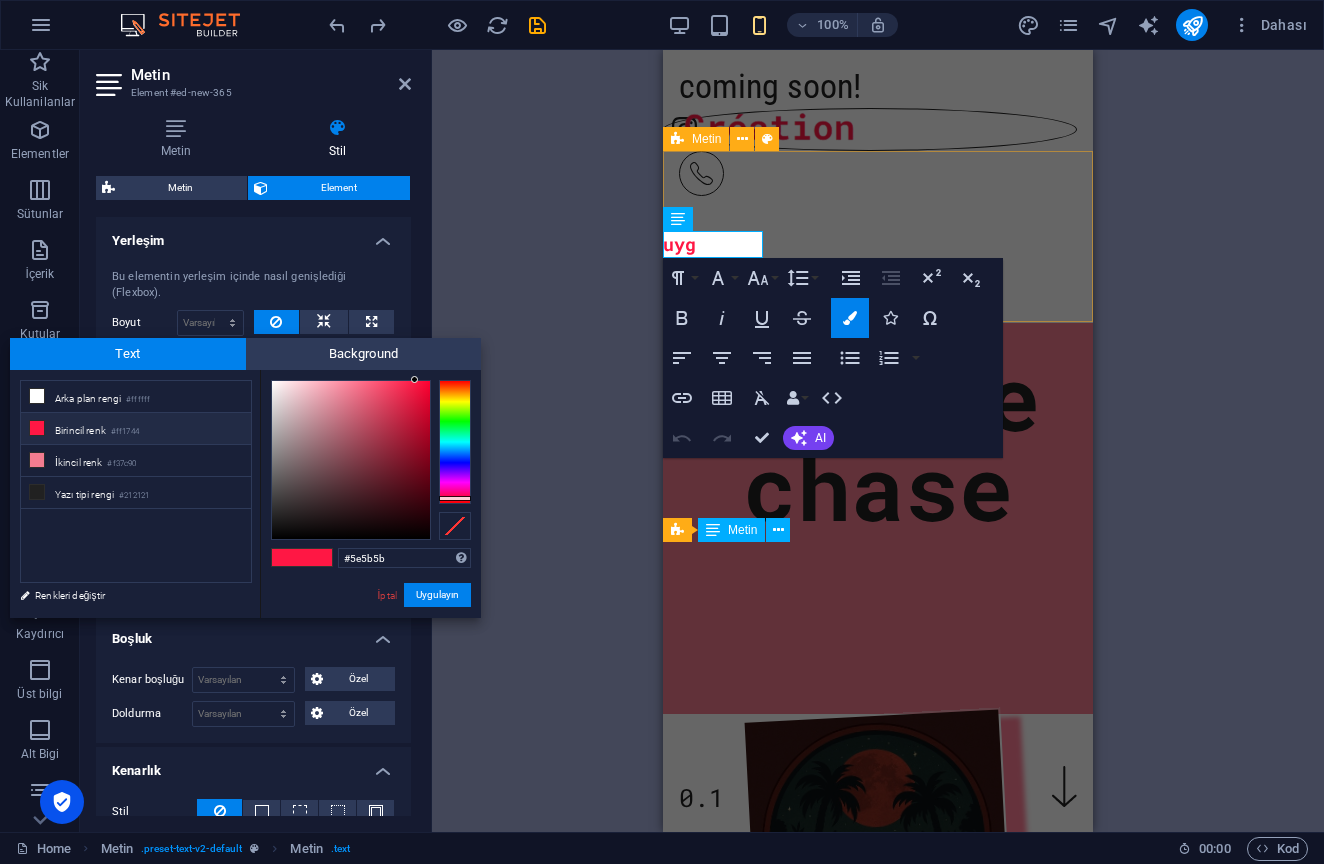click at bounding box center [351, 460] 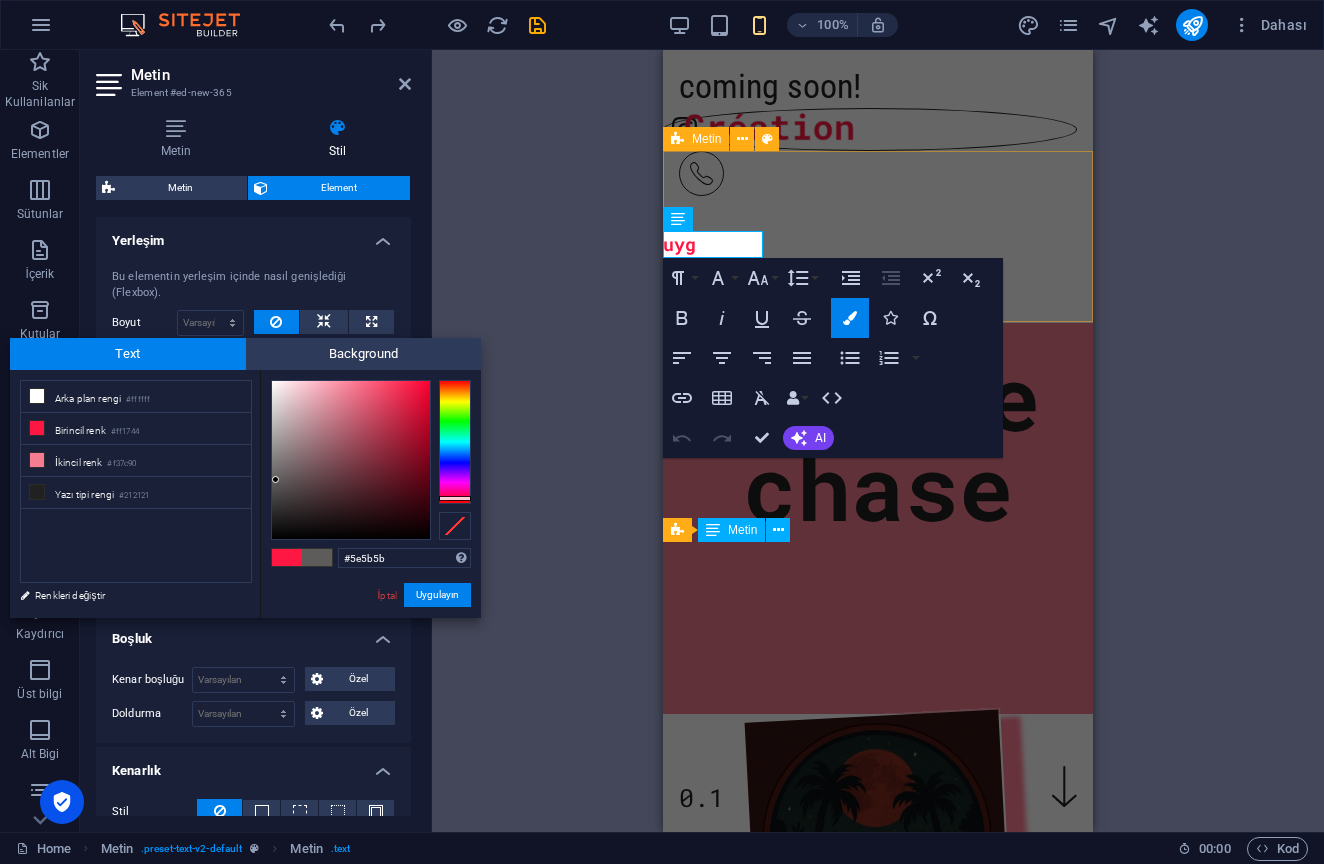 type on "#5e5758" 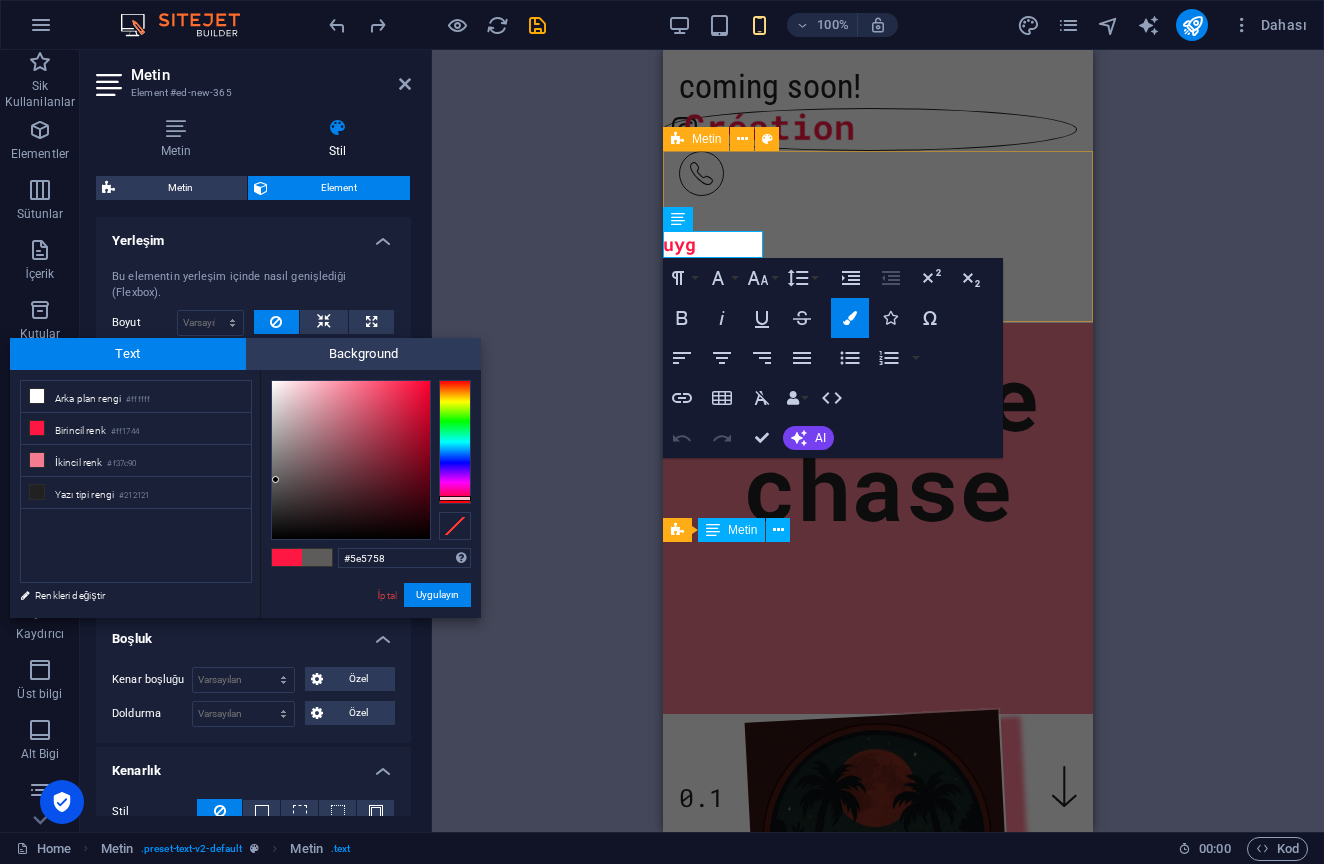 click at bounding box center (351, 460) 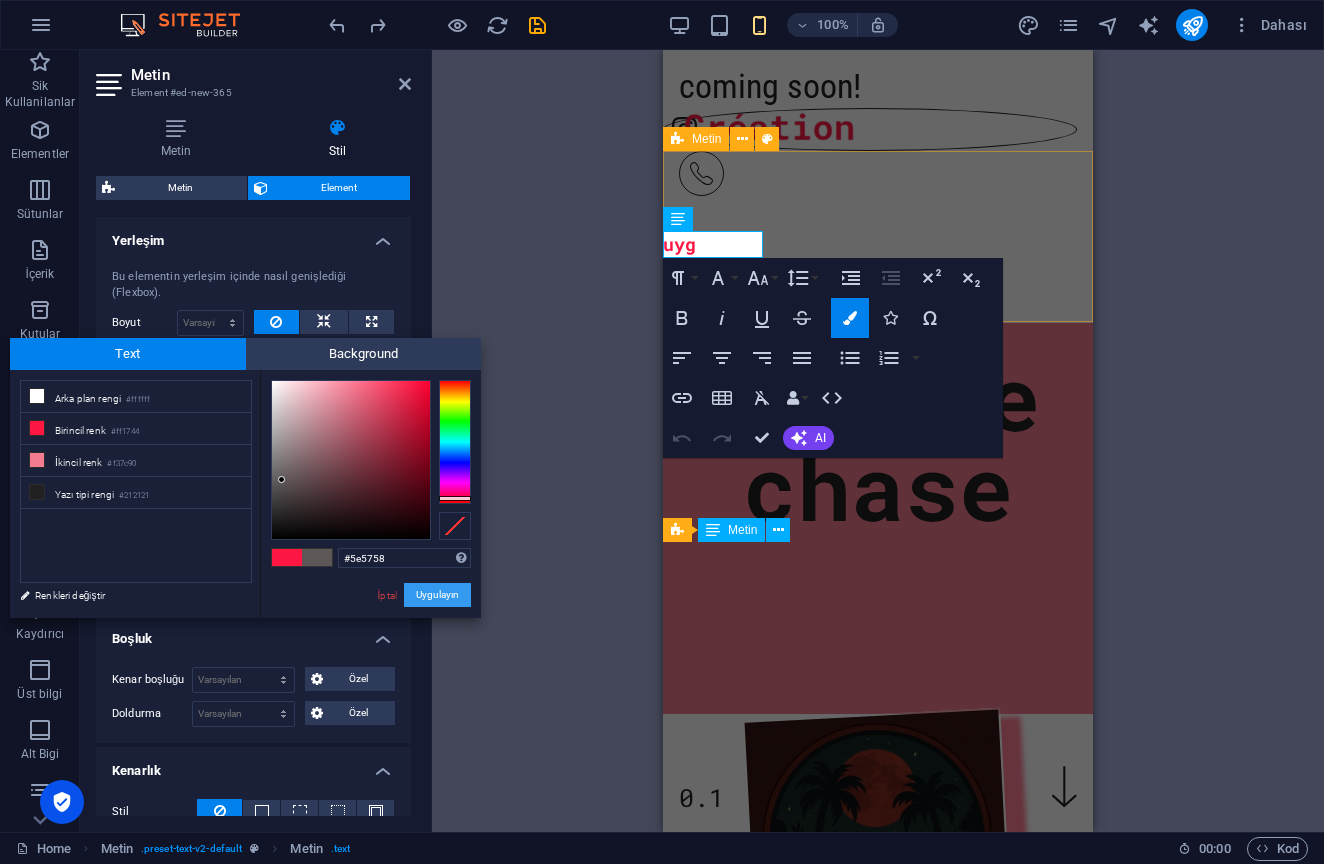 click on "Uygulayın" at bounding box center [437, 595] 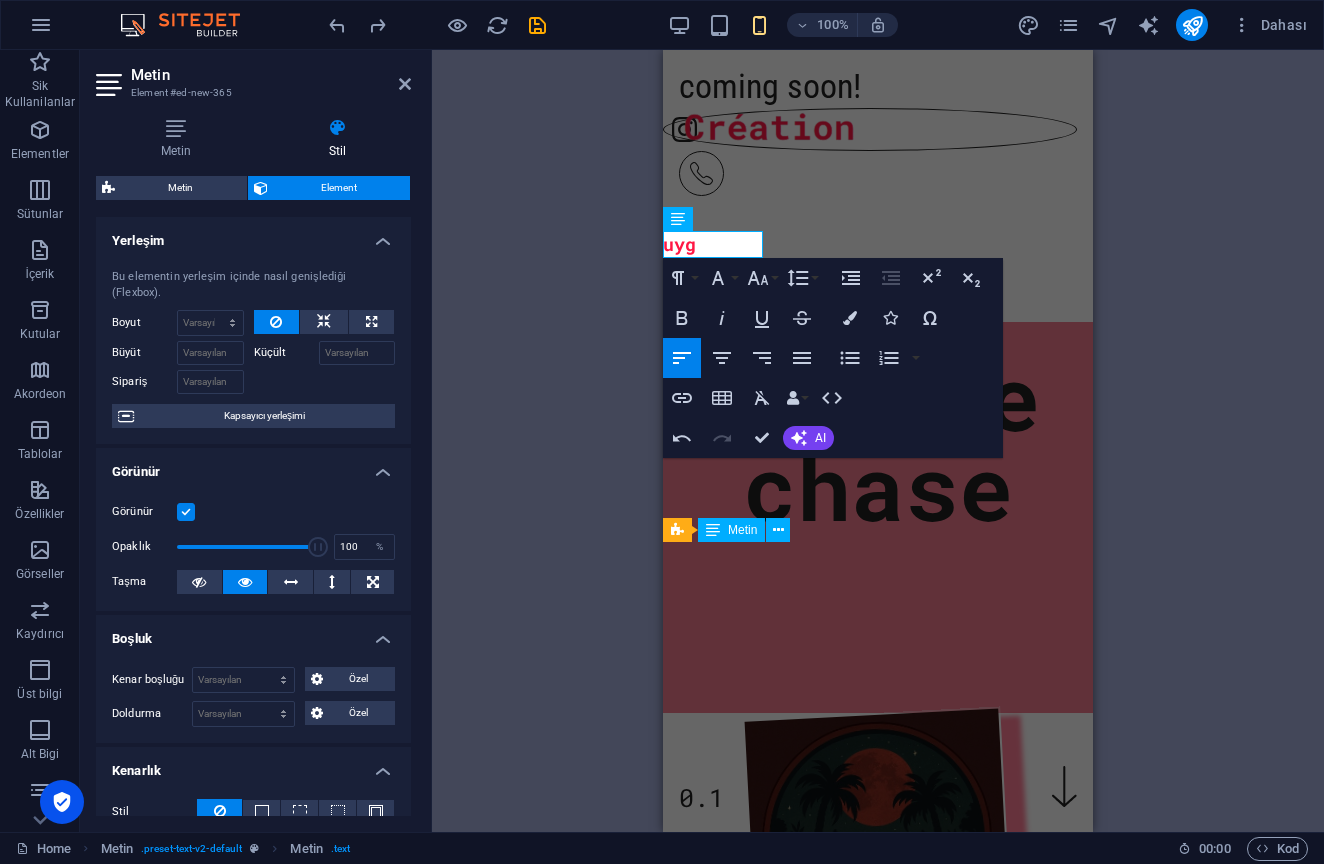 click on "H1   Banner   Banner   Kapsayıcı   Eşit Olmayan Sütunlar   Metin   Kapsayıcı   H2   Kapsayıcı   Menü   Banner   Menü Çubuğu   Menü   İmaj   Metin   Banner   Menü   Metin   H2   Metin   Metin   Aralık   Kapsayıcı   İmaj   Sosyal Medya Simgeleri   Metin   H2   Aralık   Metin Paragraph Format Normal Heading 1 Heading 2 Heading 3 Heading 4 Heading 5 Heading 6 Code Font Family Arial [US_STATE] Impact Tahoma Times New Roman Verdana Roboto Condensed Roboto Mono Font Size 8 9 10 11 12 14 18 24 30 36 48 60 72 96 Line Height Default Single 1.15 1.5 Double Increase Indent Decrease Indent Superscript Subscript Bold Italic Underline Strikethrough Colors Icons Special Characters Align Left Align Center Align Right Align Justify Unordered List   Default Circle Disc Square    Ordered List   Default Lower Alpha Lower Greek Lower Roman Upper Alpha Upper Roman    Insert Link Insert Table Clear Formatting Data Bindings Firma İlk ad Soyad Sokak Posta Kodu Şehir E-posta Telefon Cep Fax HTML" at bounding box center [878, 441] 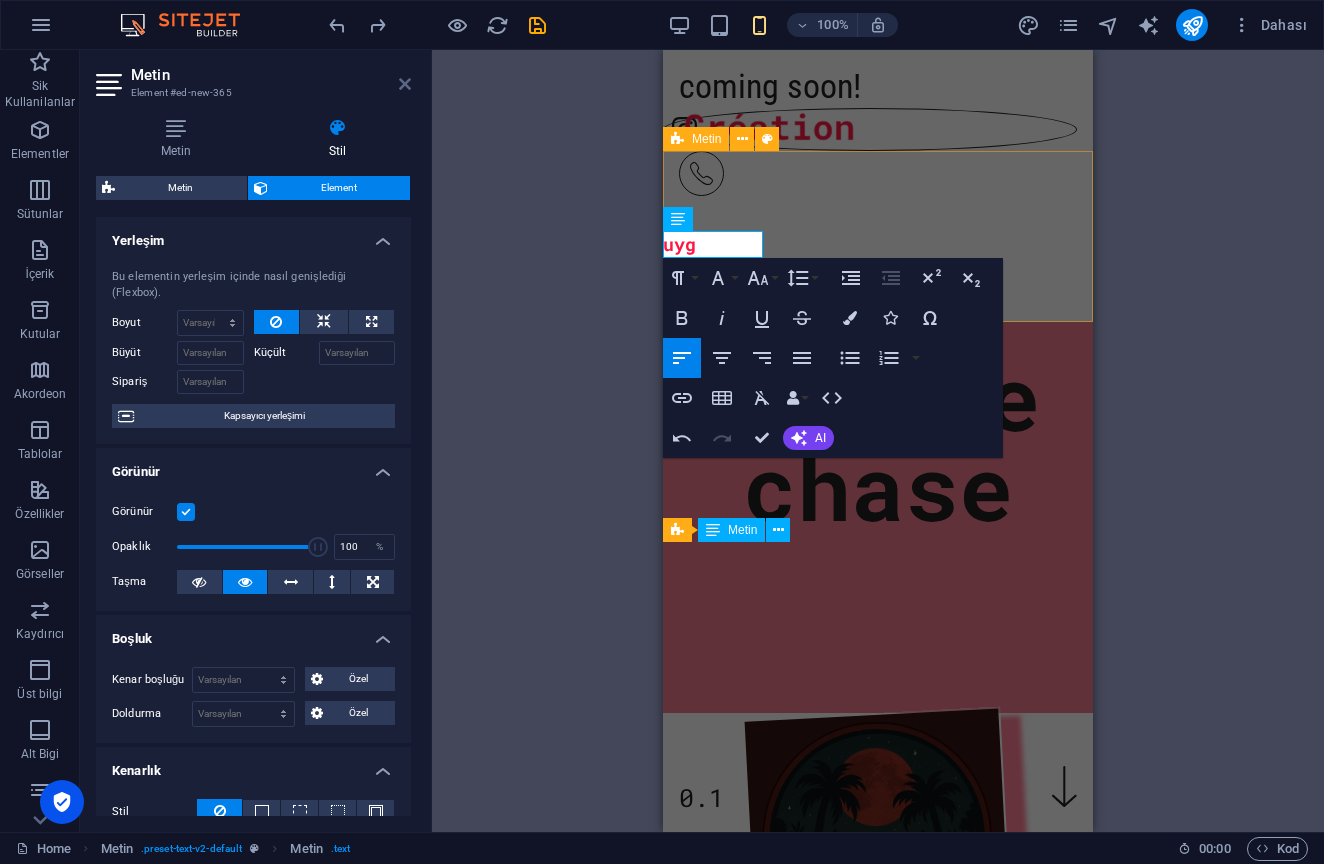 click at bounding box center (405, 84) 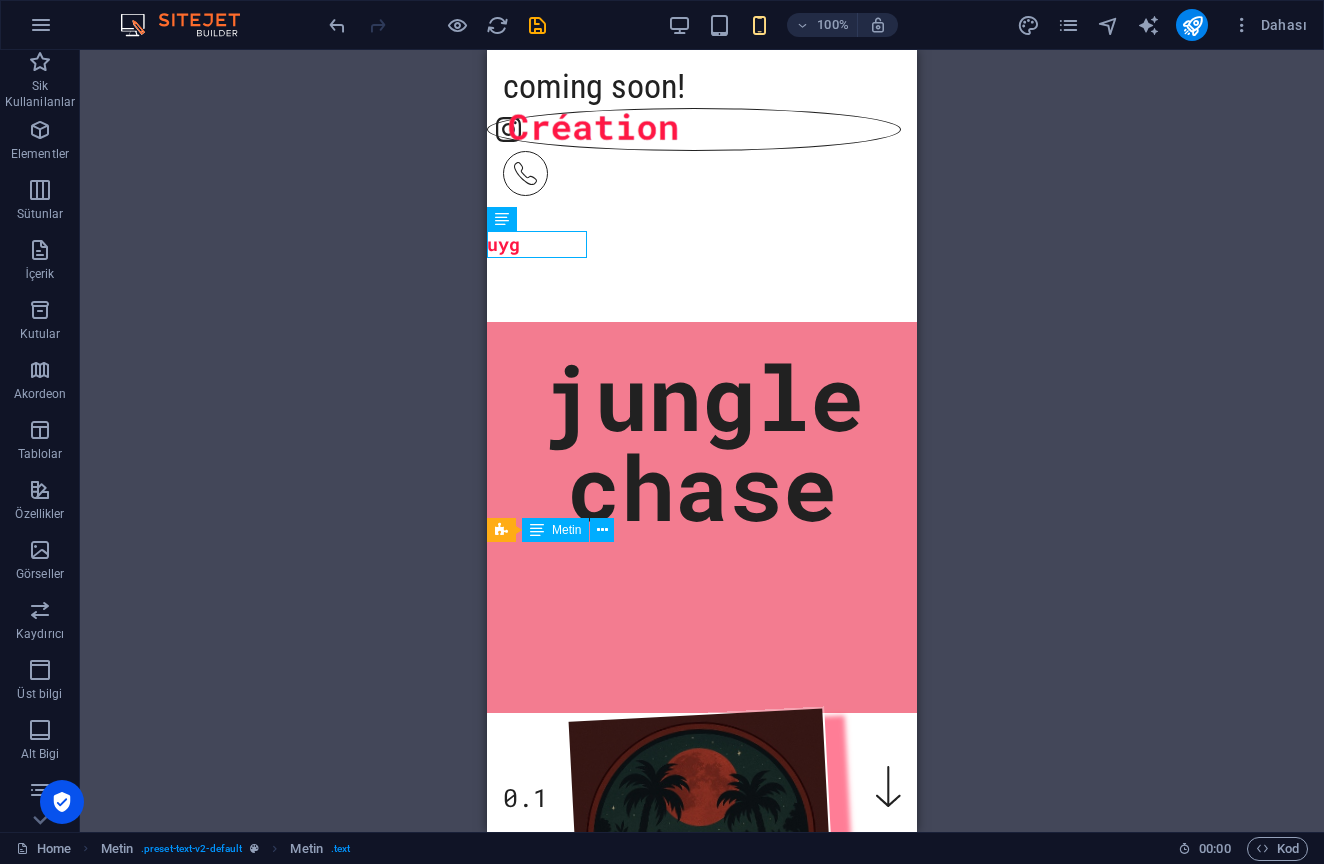 click on "H1   Banner   Banner   Kapsayıcı   Eşit Olmayan Sütunlar   Metin   Kapsayıcı   H2   Kapsayıcı   Menü   Banner   Menü Çubuğu   Menü   İmaj   Metin   Banner   Menü   Metin   H2   Metin   Metin   Aralık   Kapsayıcı   İmaj   Sosyal Medya Simgeleri   Metin   H2   Aralık   Metin   Simge" at bounding box center (702, 441) 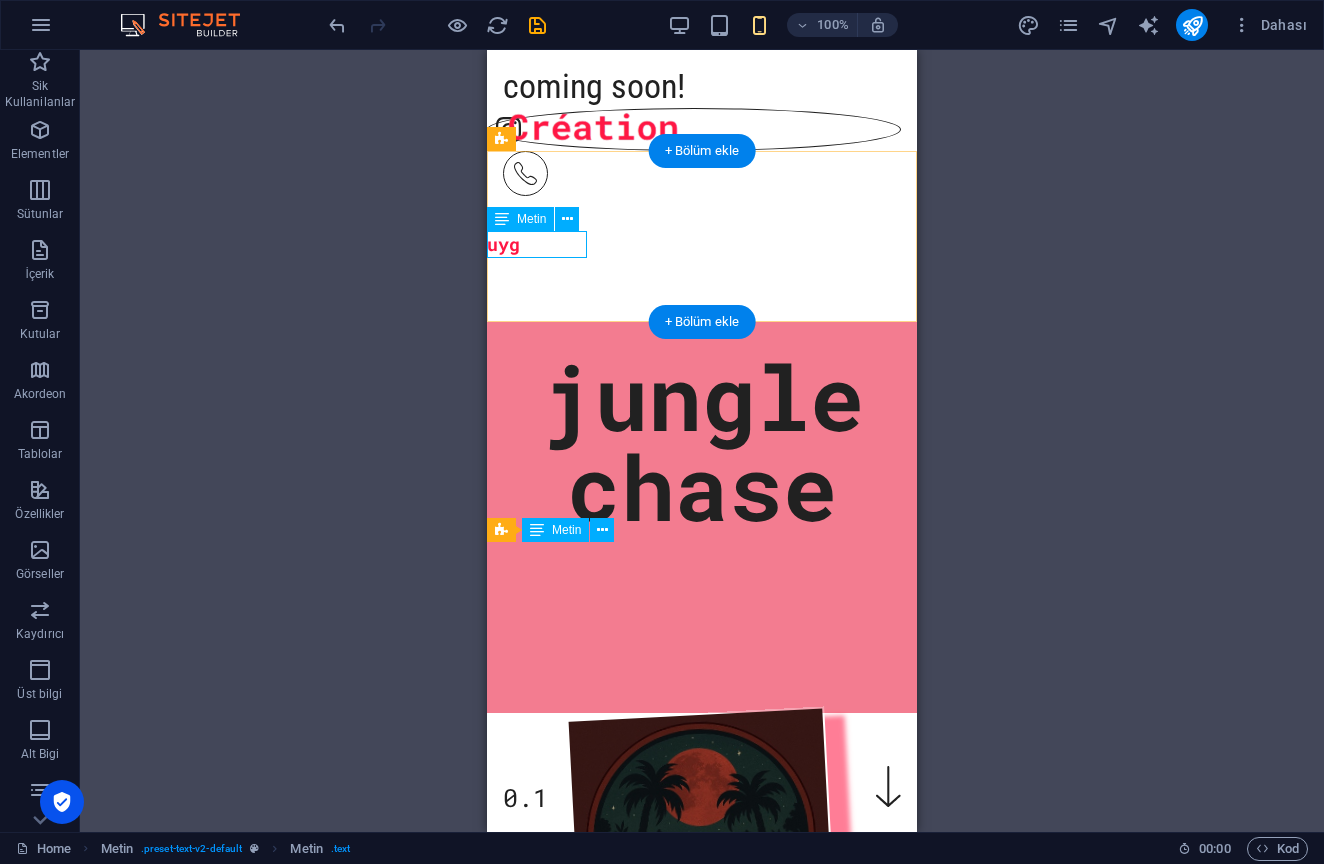 click on "uyg" at bounding box center (537, 244) 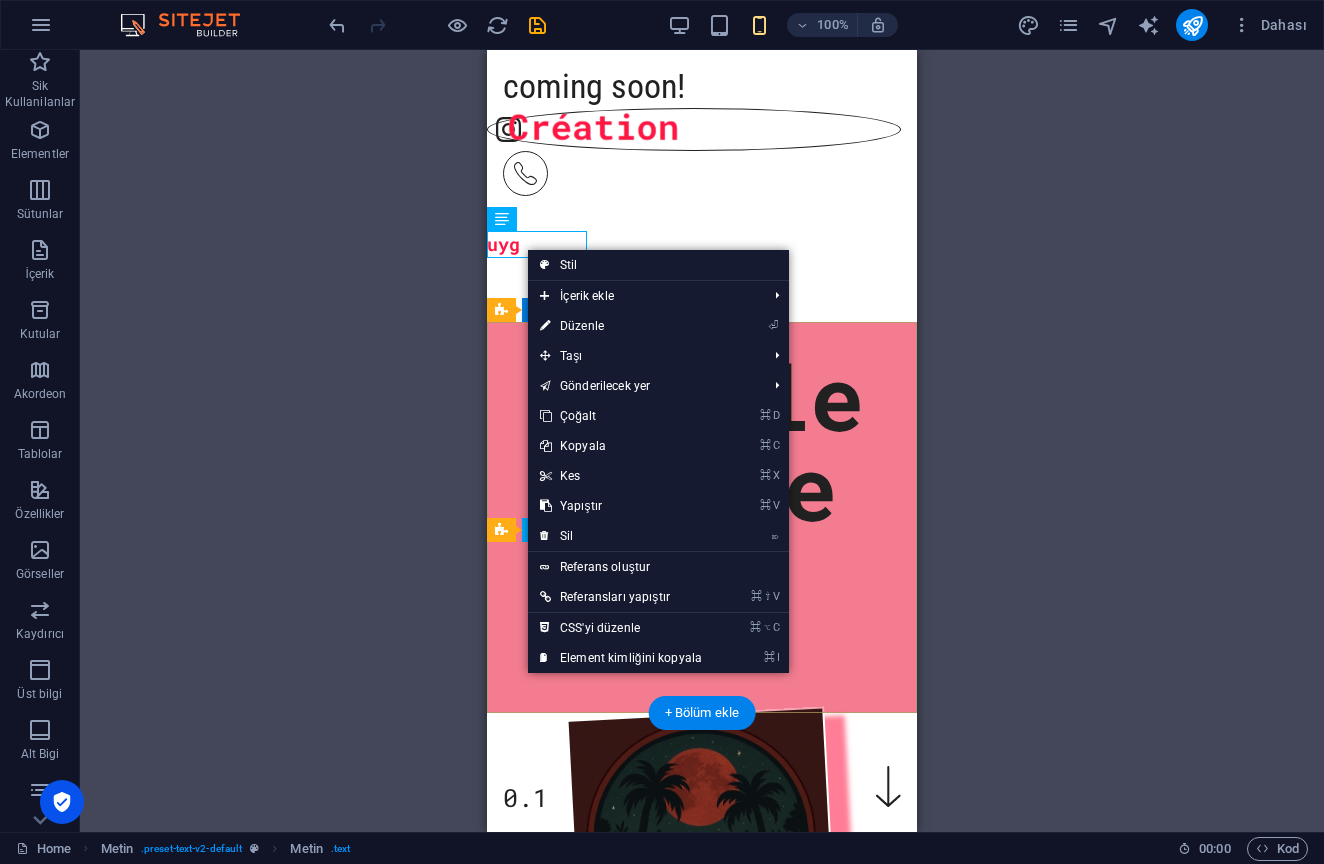 click on "⏎  Düzenle" at bounding box center (621, 326) 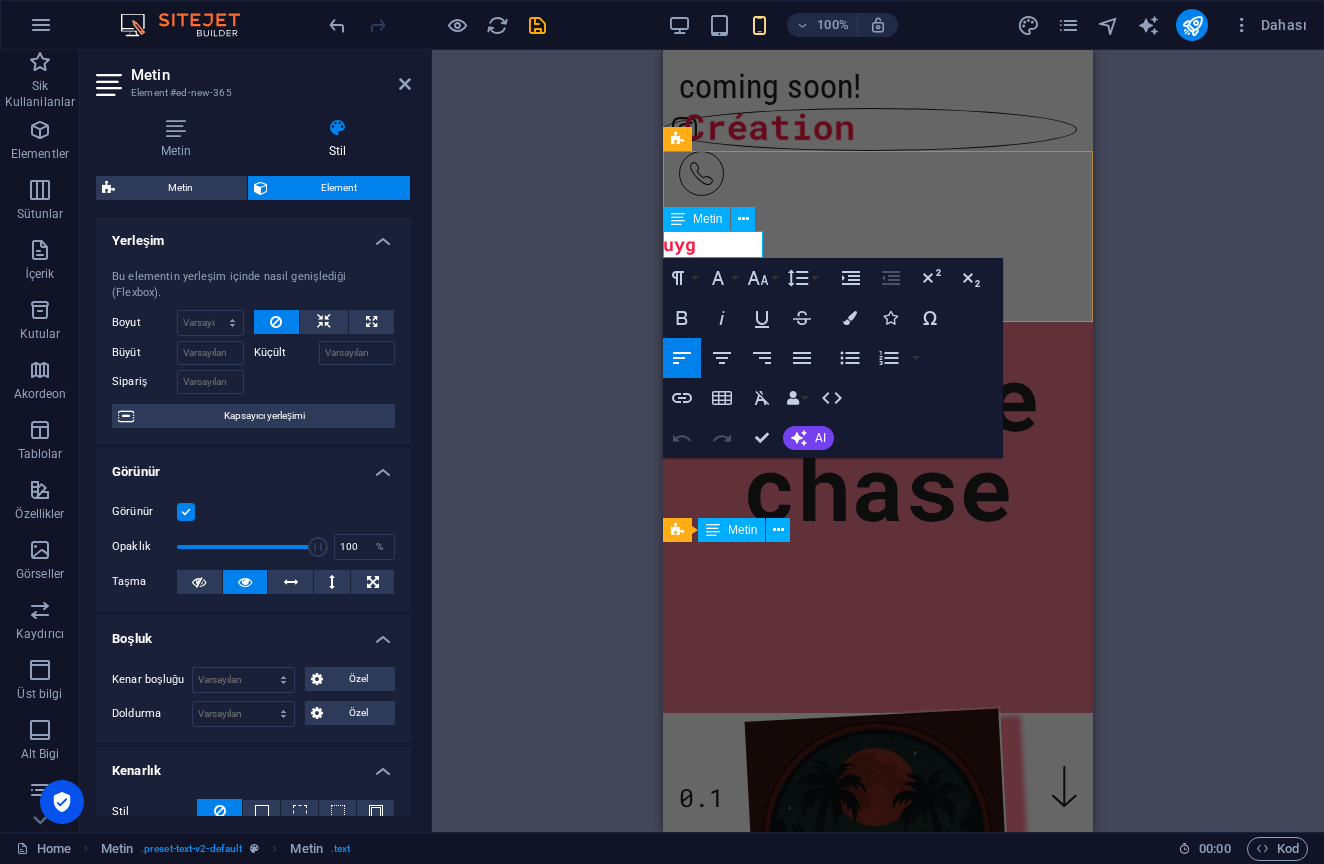 click on "uyg" at bounding box center (713, 244) 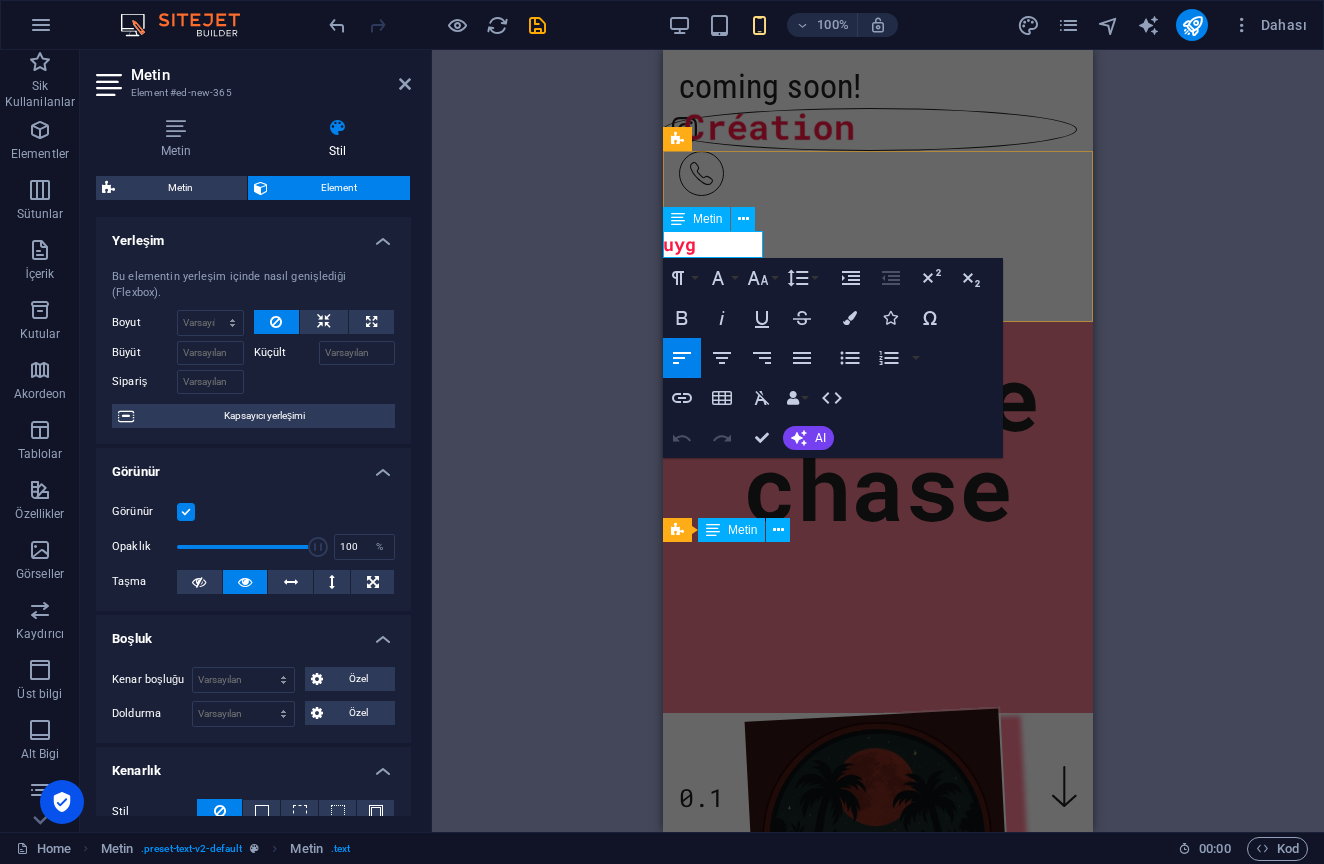type 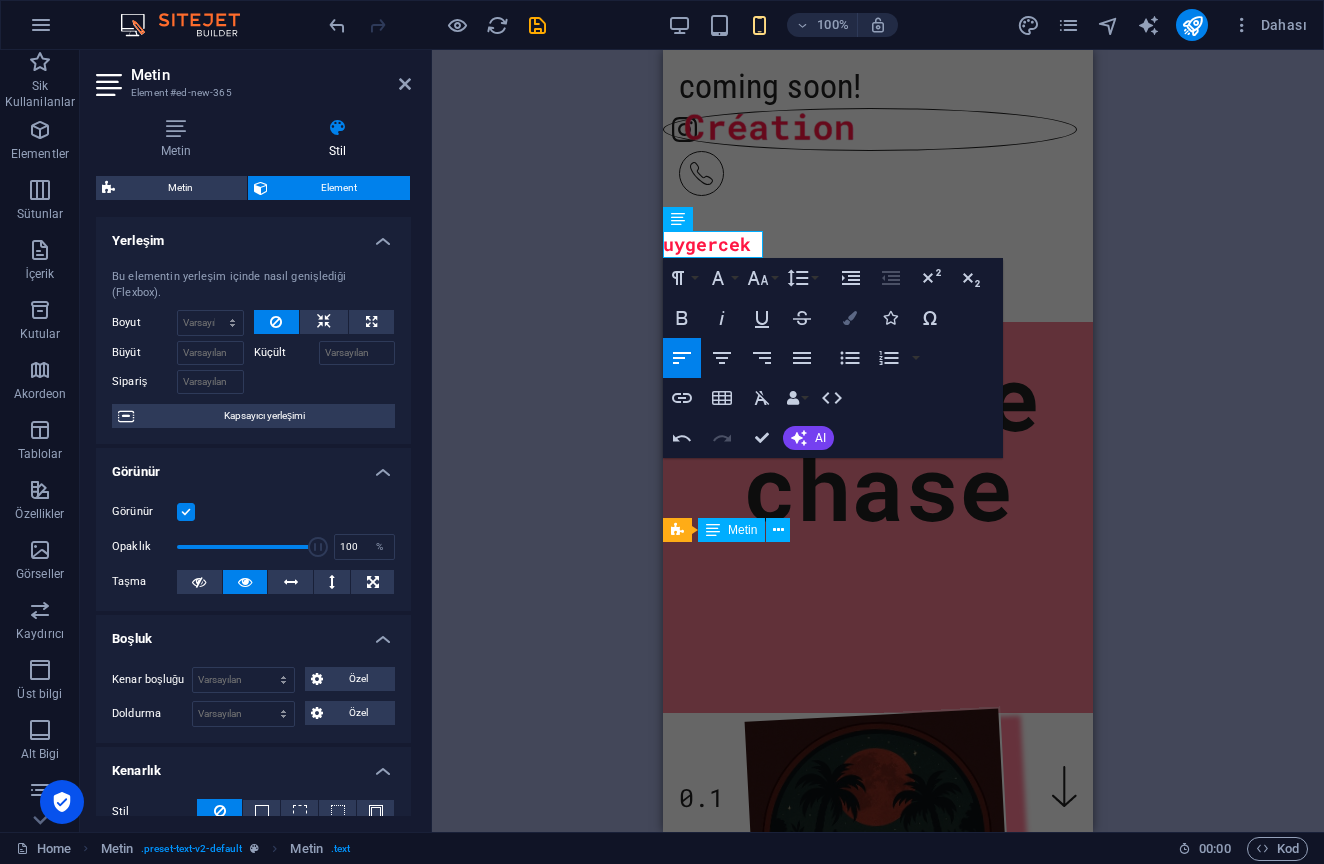 click on "Colors" at bounding box center (850, 318) 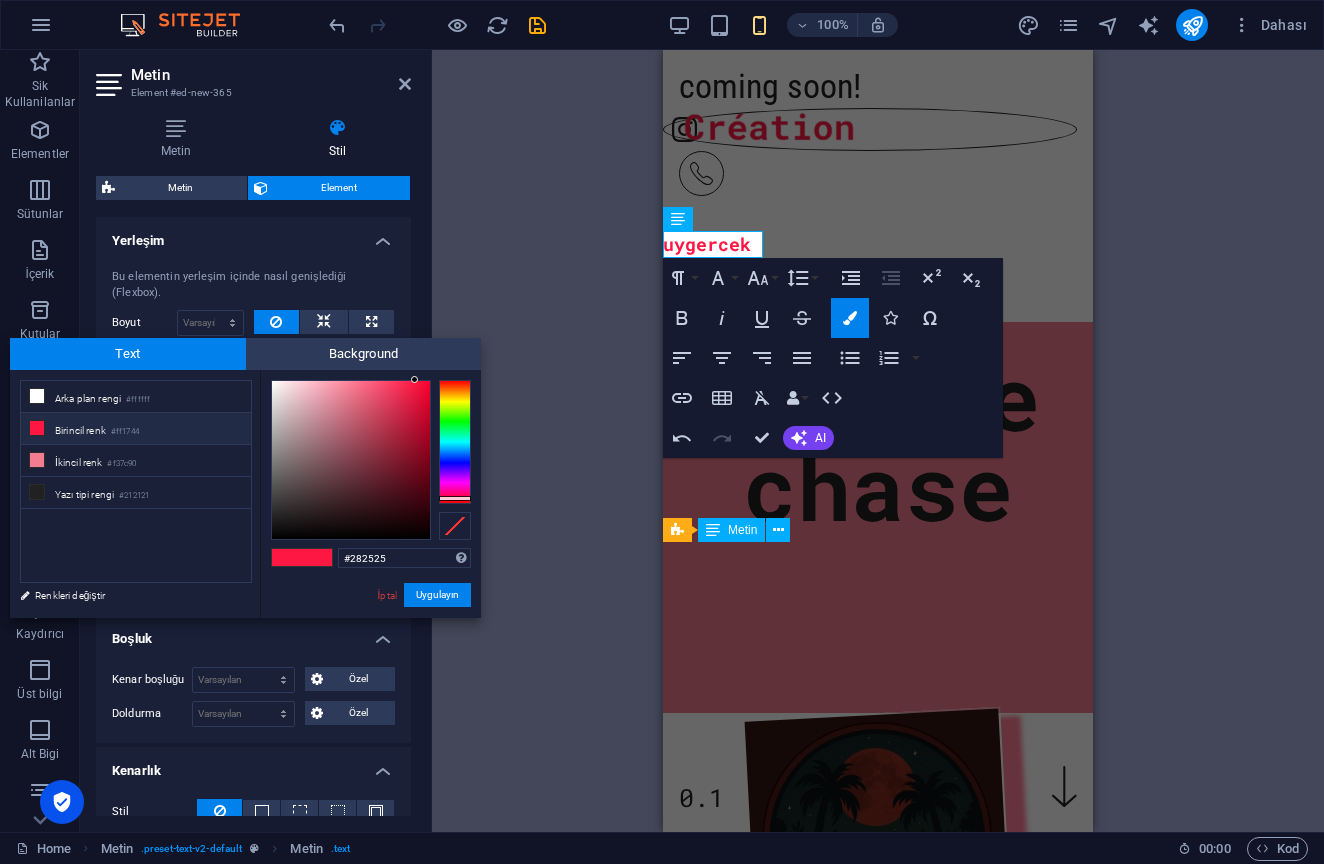 click at bounding box center (351, 460) 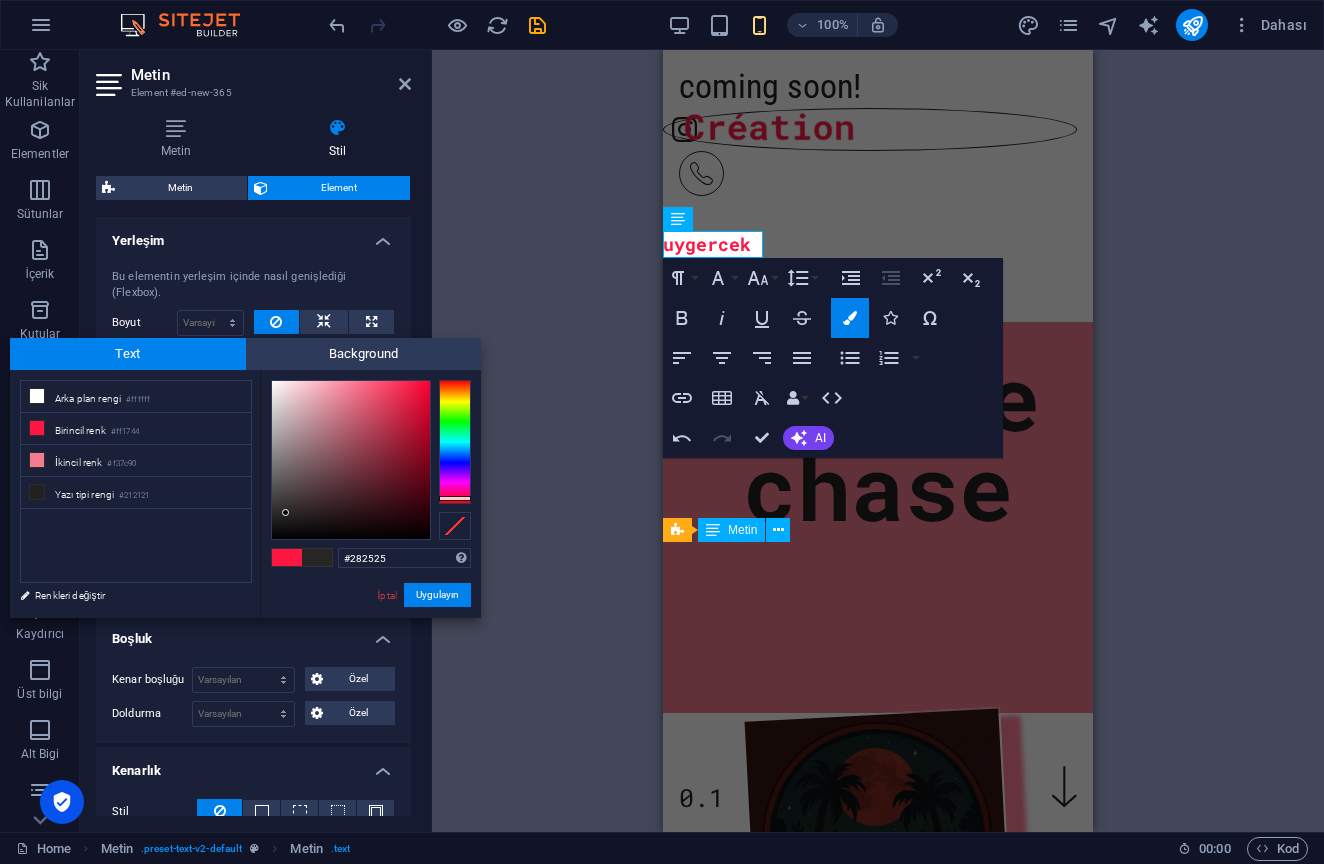 click at bounding box center (287, 557) 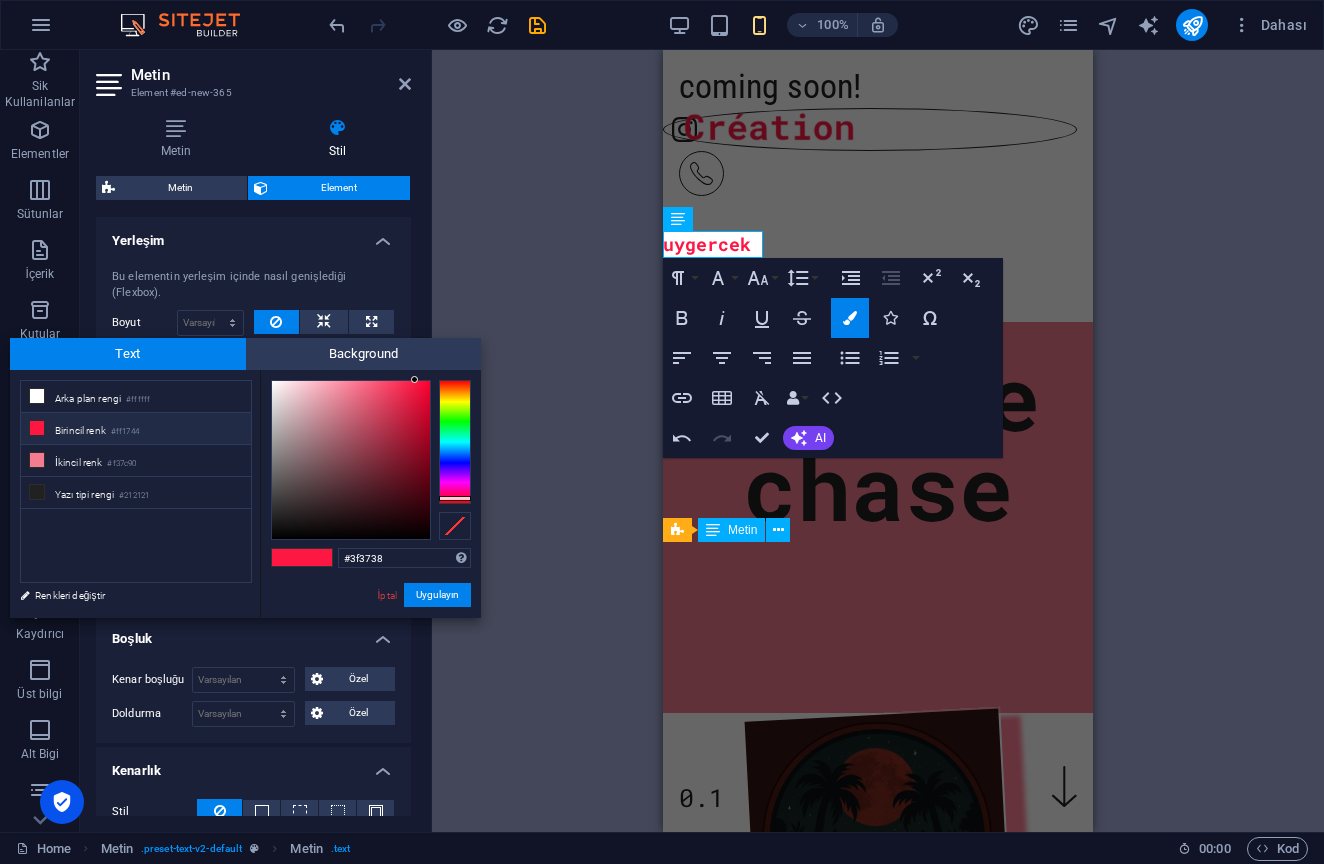 click at bounding box center (351, 460) 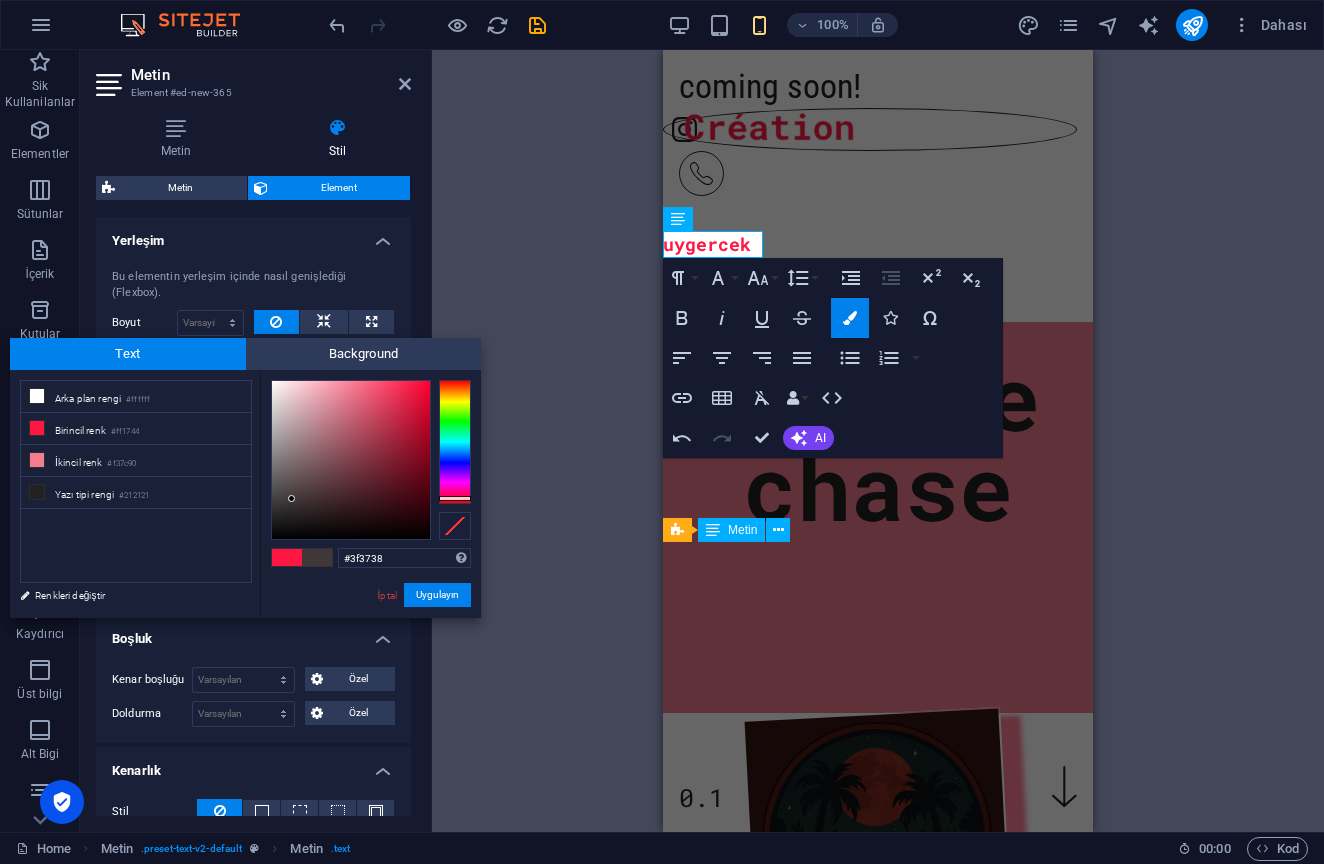 click at bounding box center [291, 498] 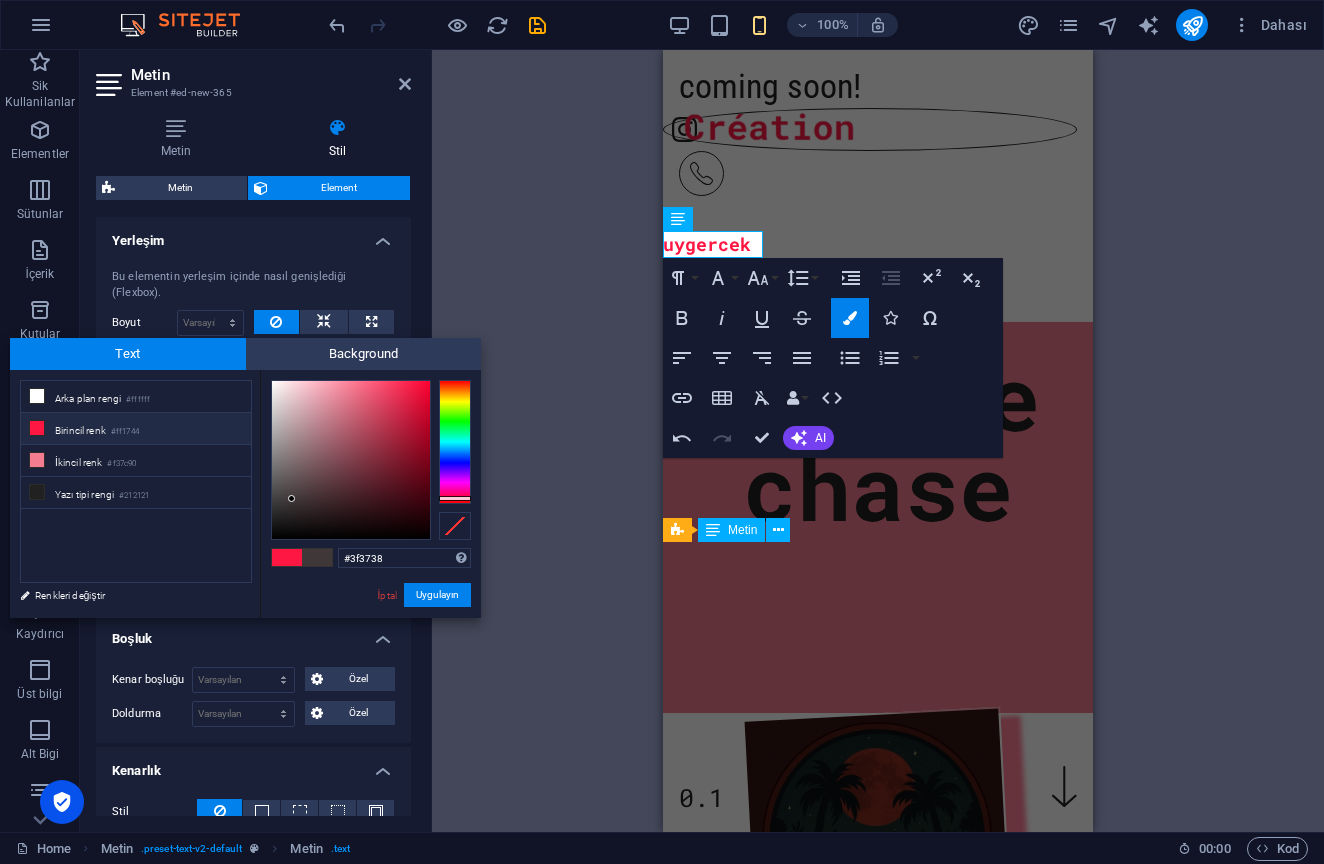 click on "Birincil renk
#ff1744" at bounding box center (136, 429) 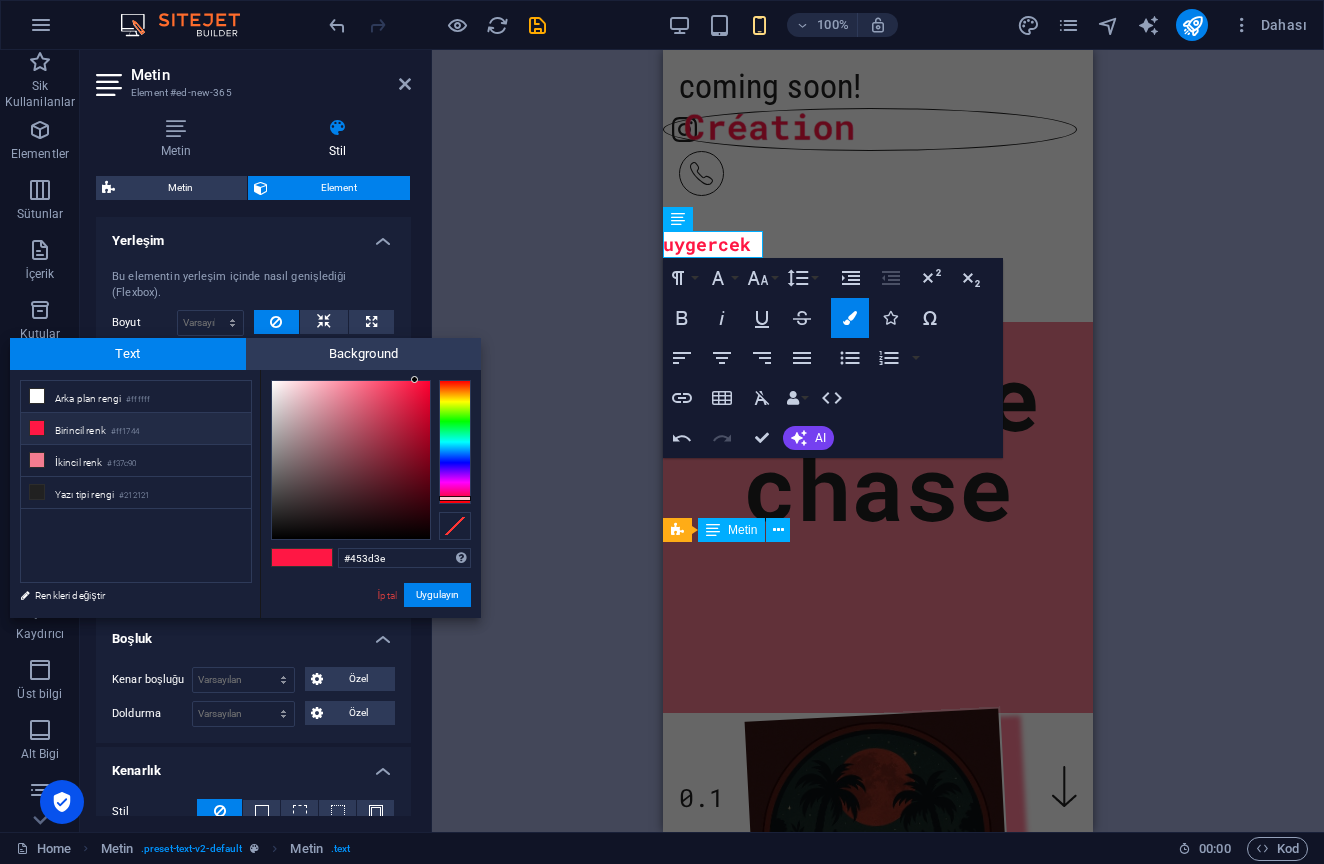 click at bounding box center [351, 460] 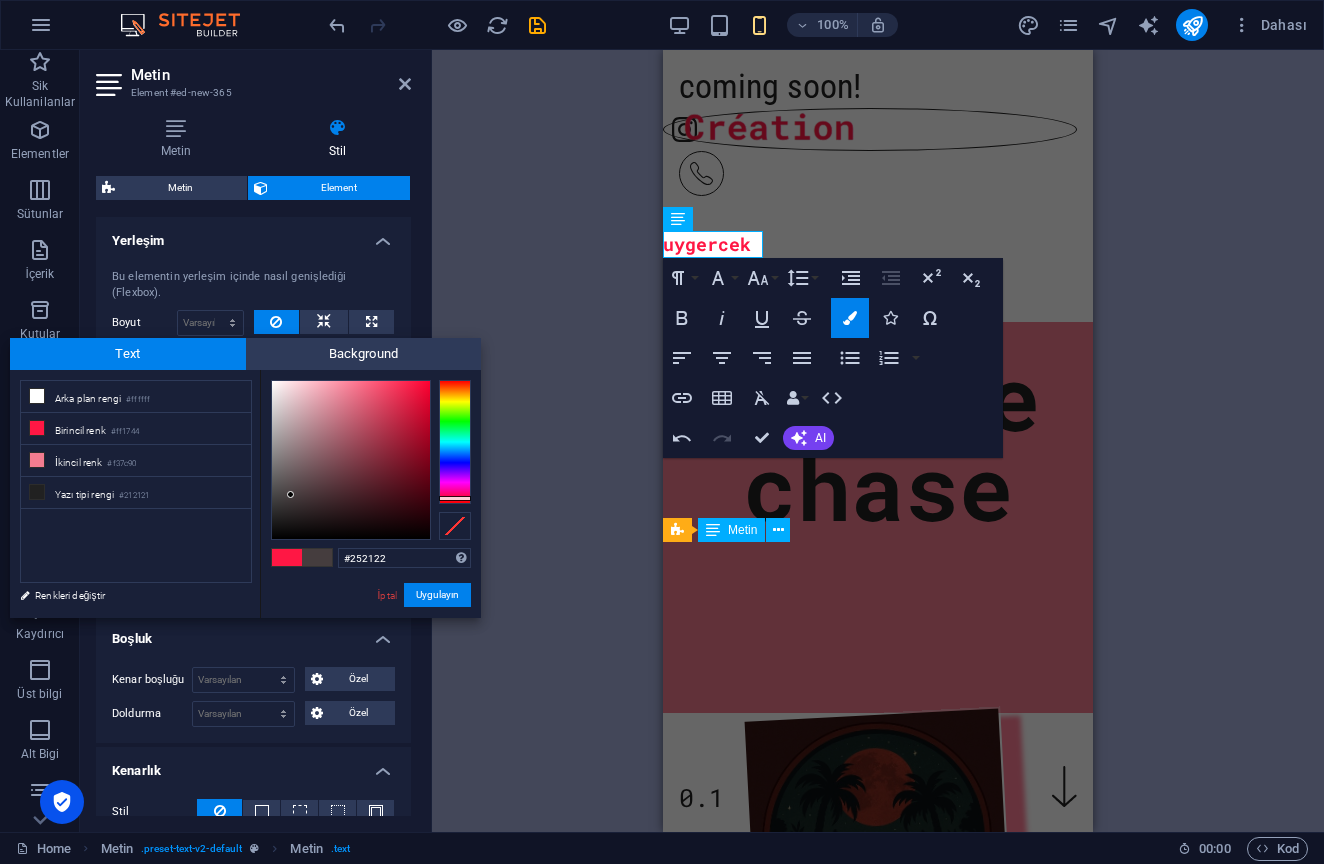 click at bounding box center (351, 460) 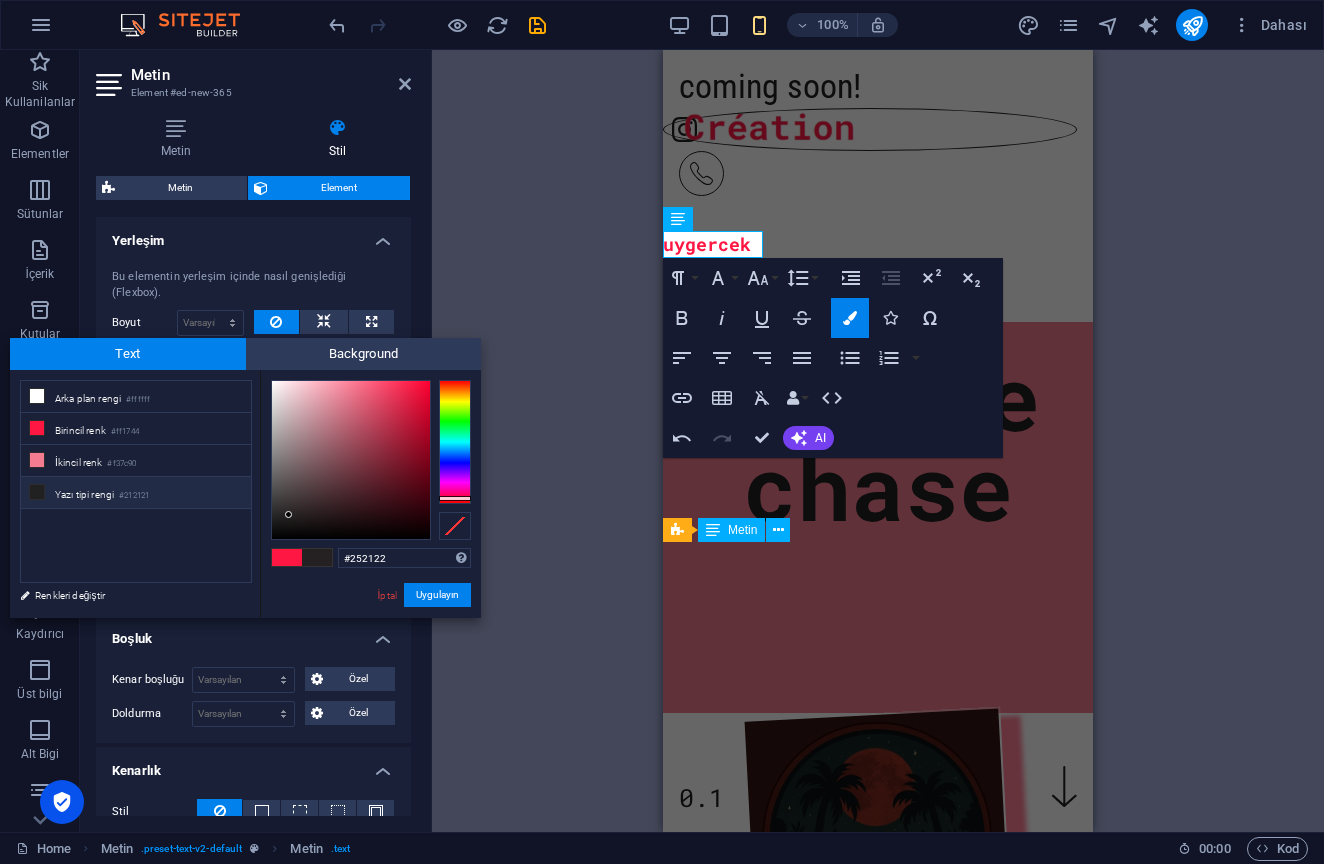 click at bounding box center (37, 492) 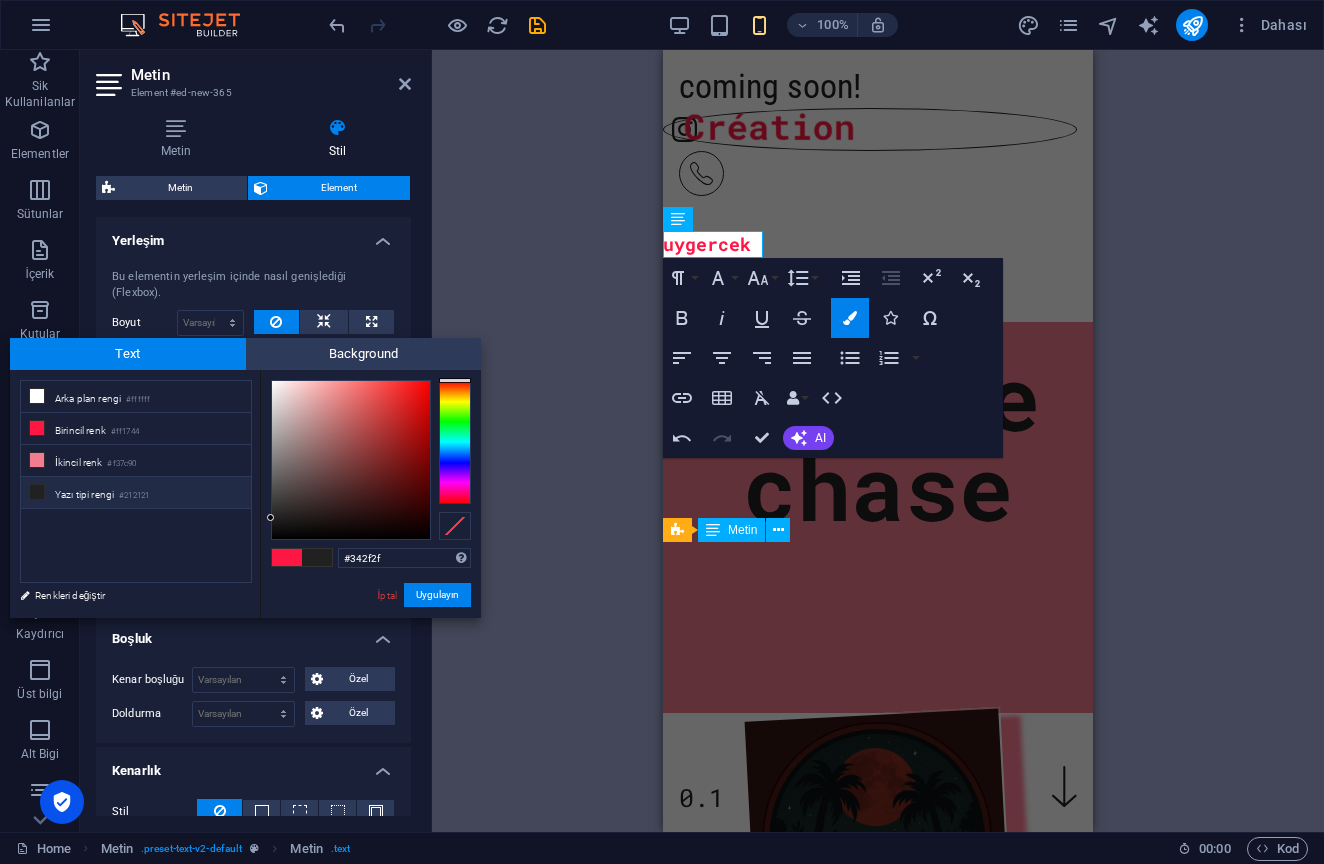 click at bounding box center [351, 460] 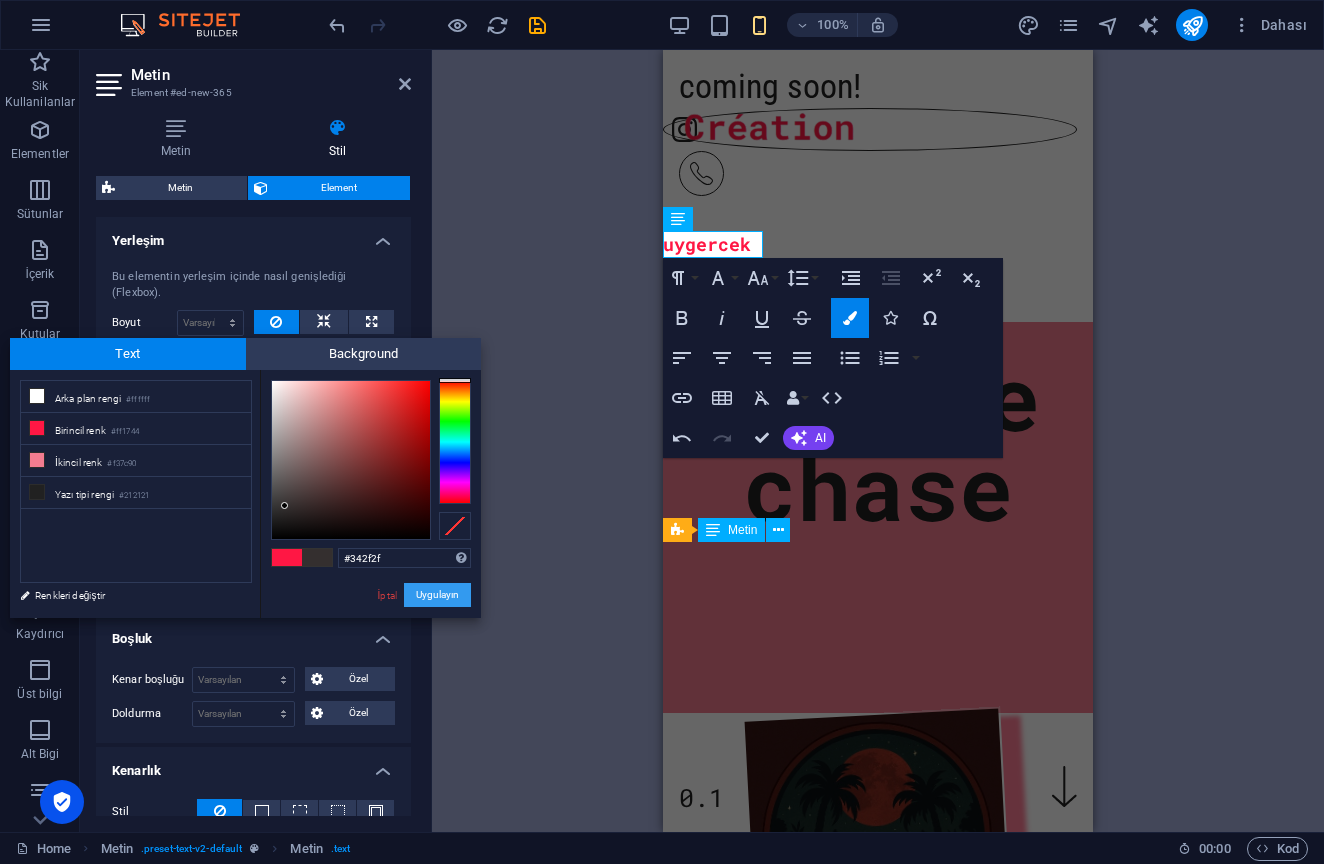 click on "Uygulayın" at bounding box center [437, 595] 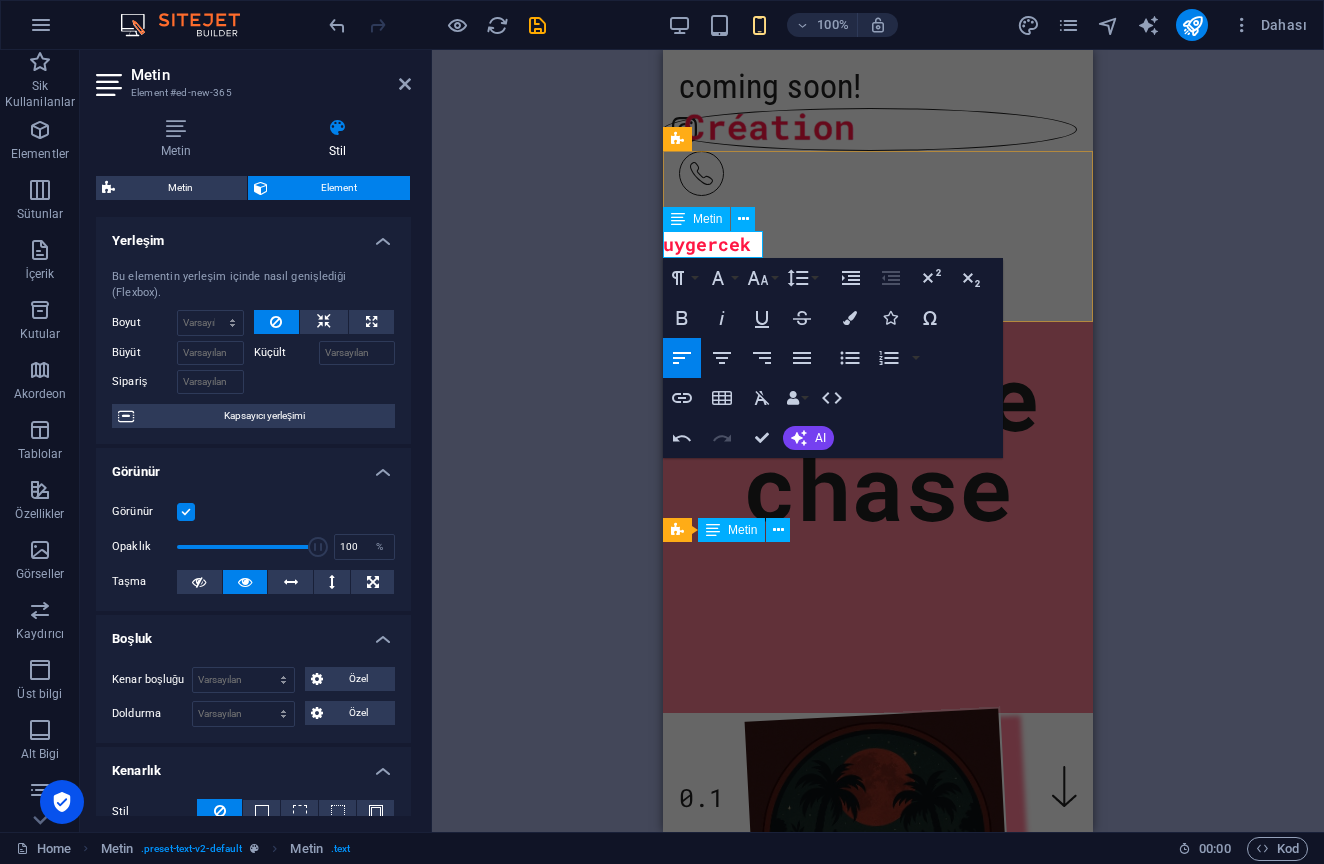 click on "uygercek​ ​" at bounding box center [713, 244] 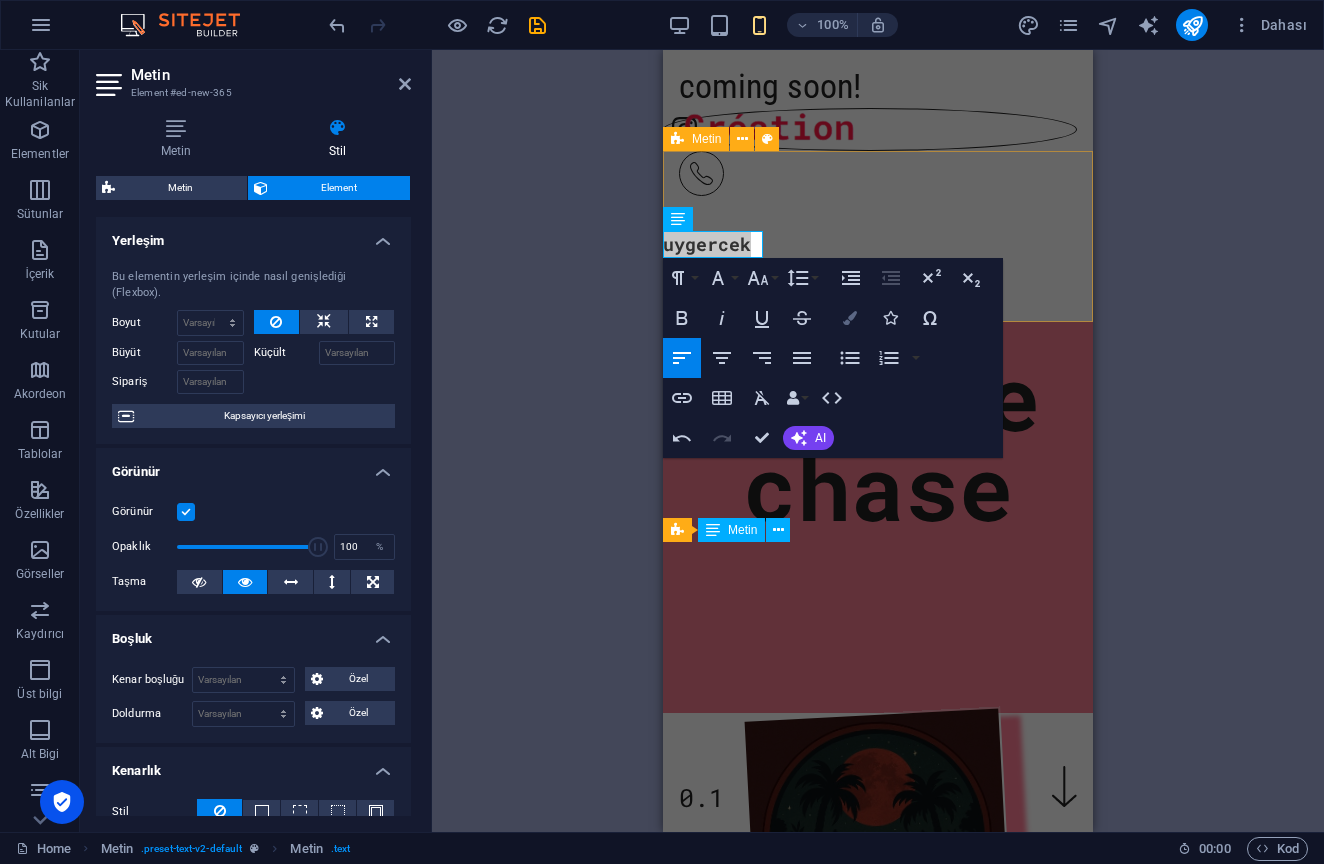 click on "Colors" at bounding box center (850, 318) 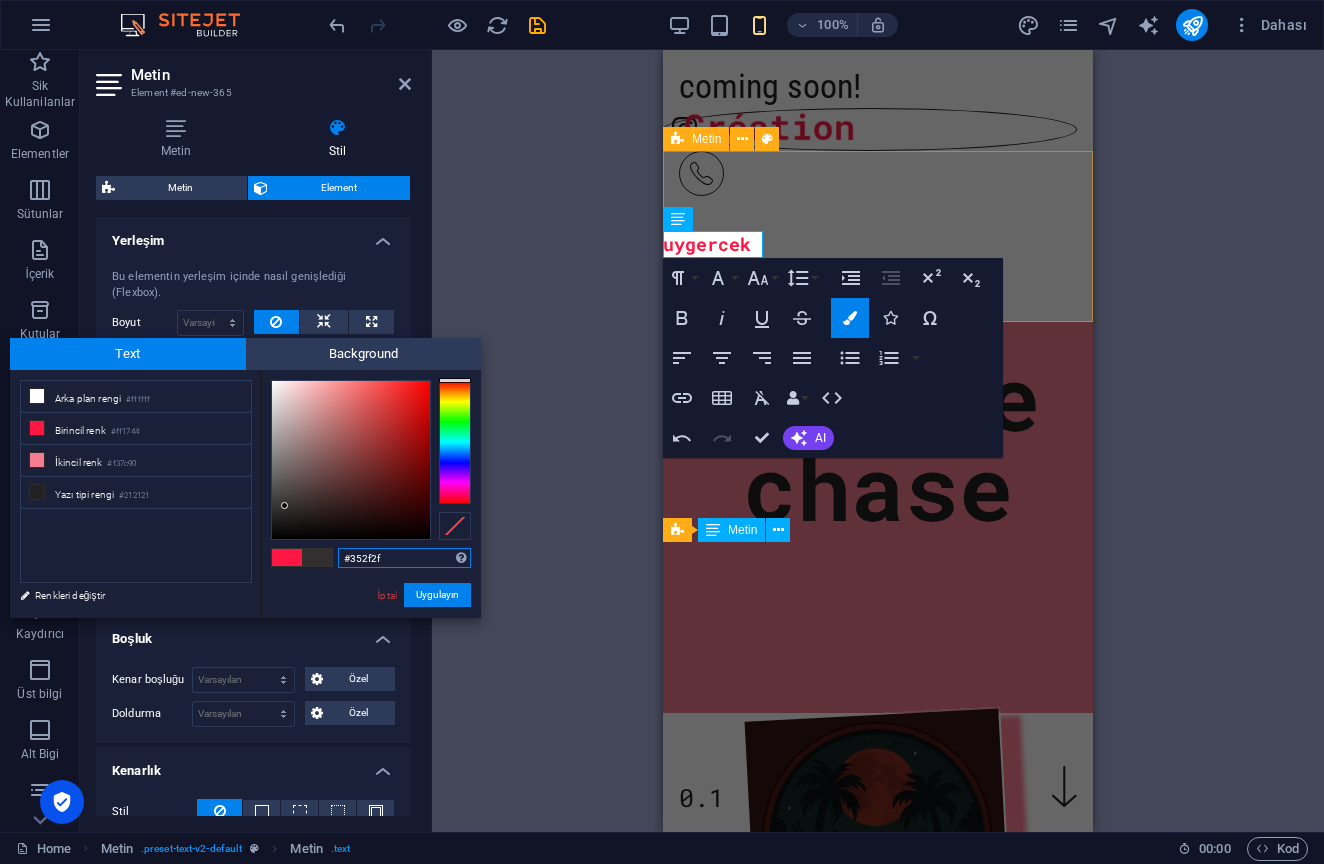 click at bounding box center [351, 460] 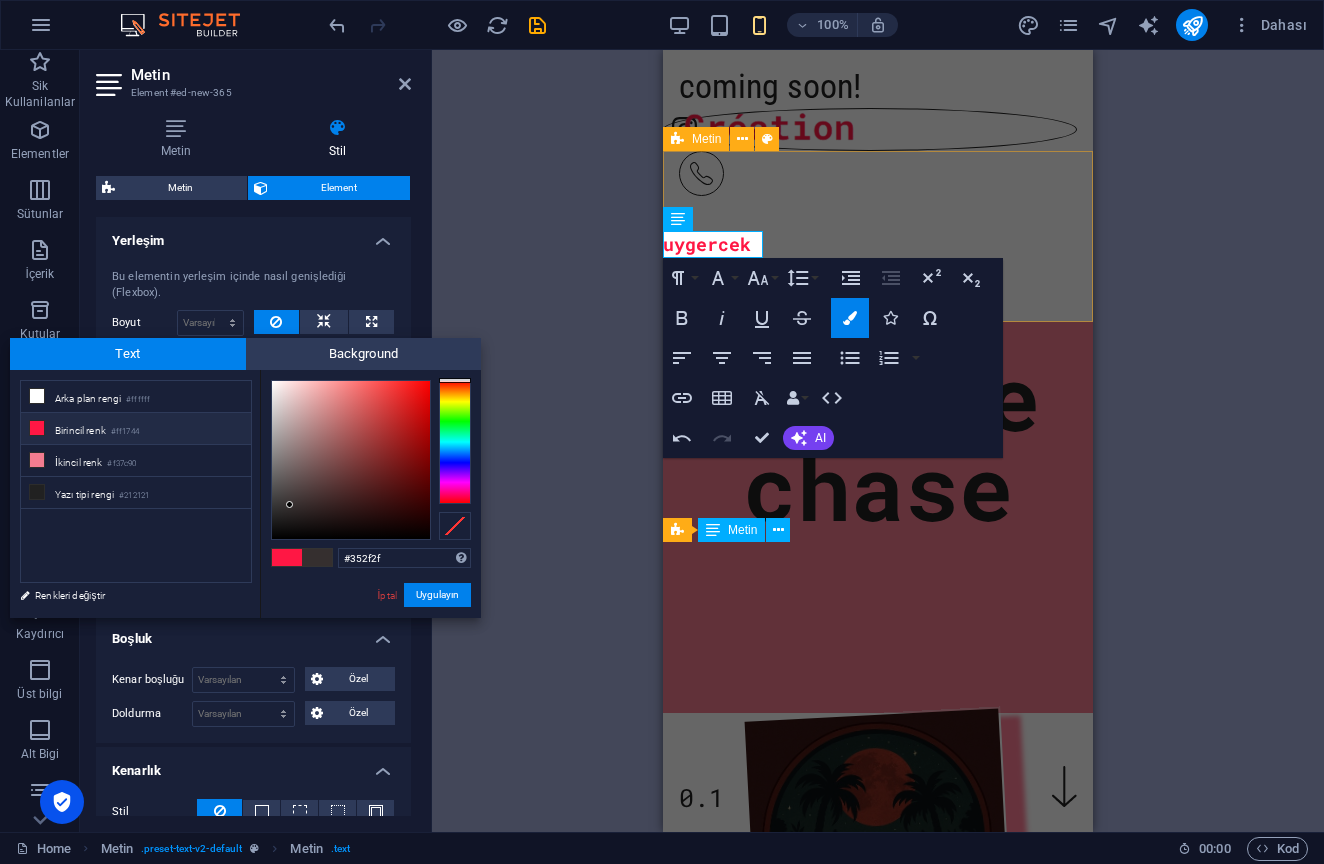 click on "Birincil renk
#ff1744" at bounding box center [136, 429] 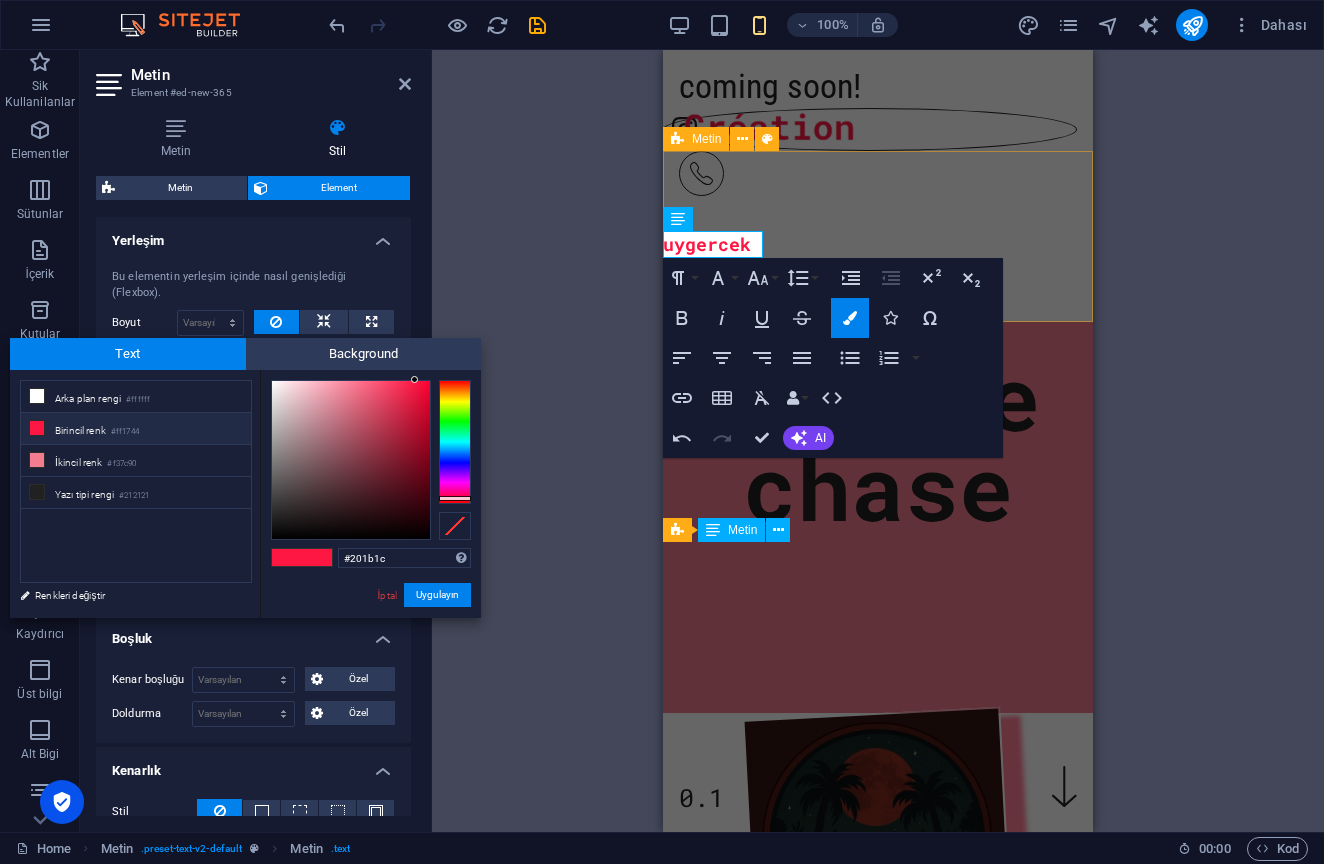 click at bounding box center (351, 460) 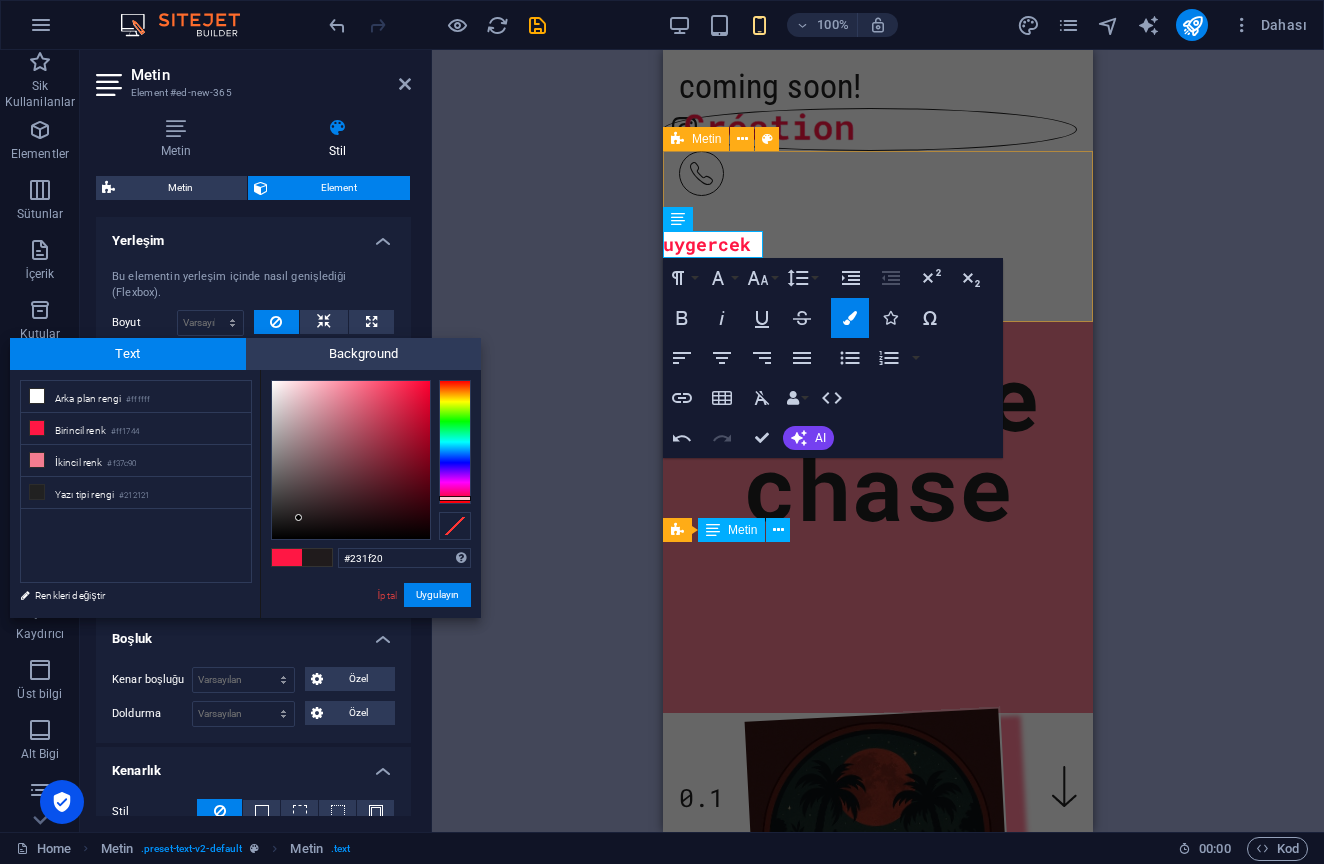 click at bounding box center (351, 460) 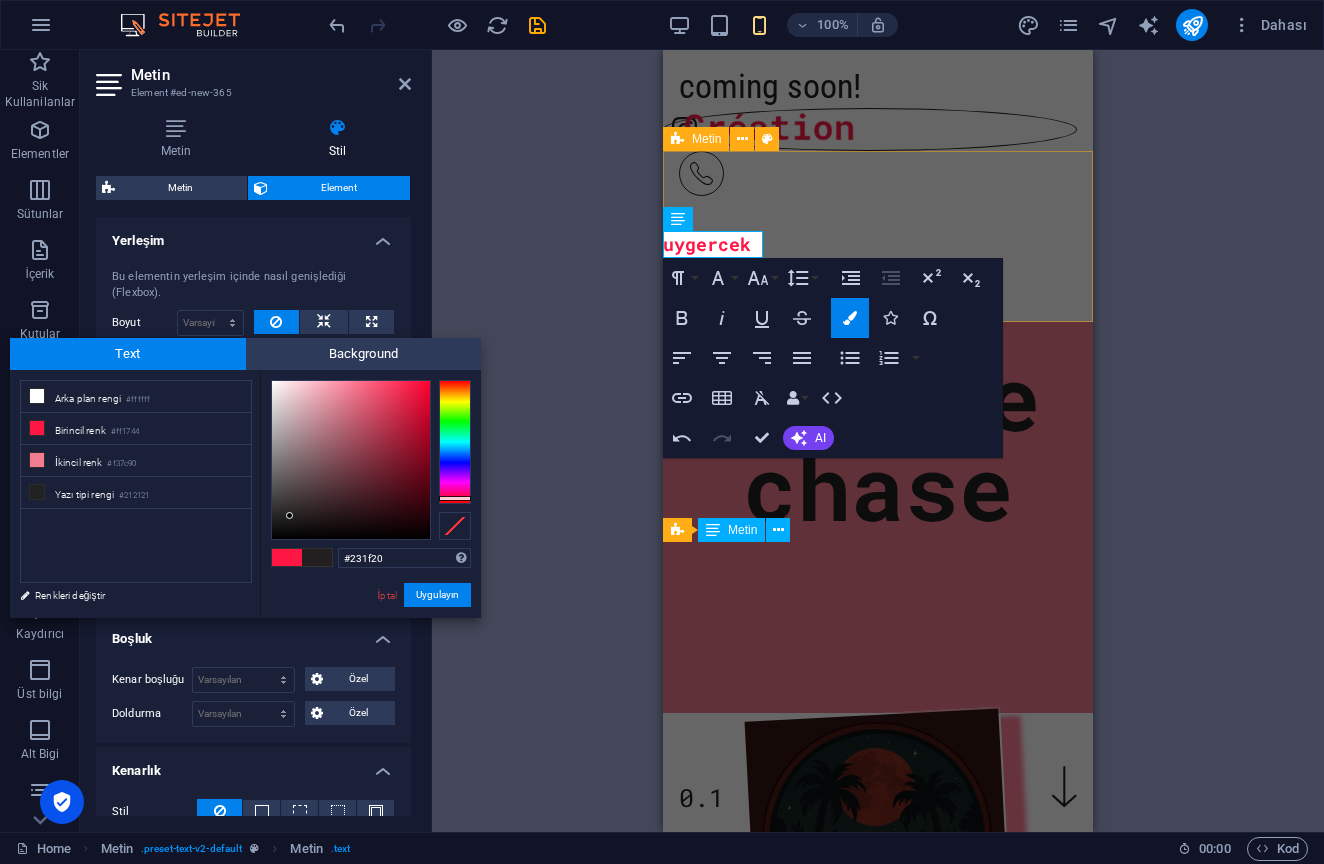 type on "#252222" 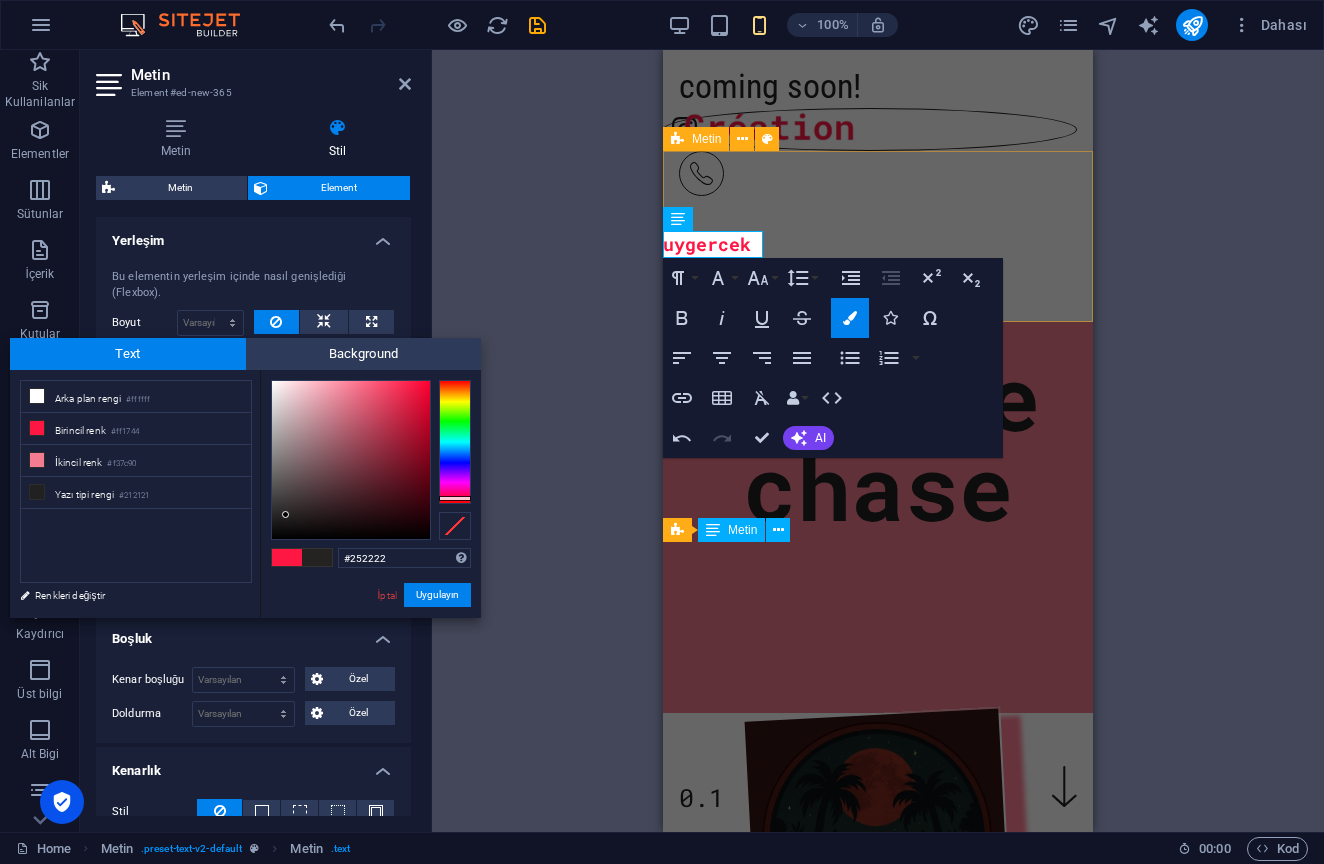 click at bounding box center (285, 514) 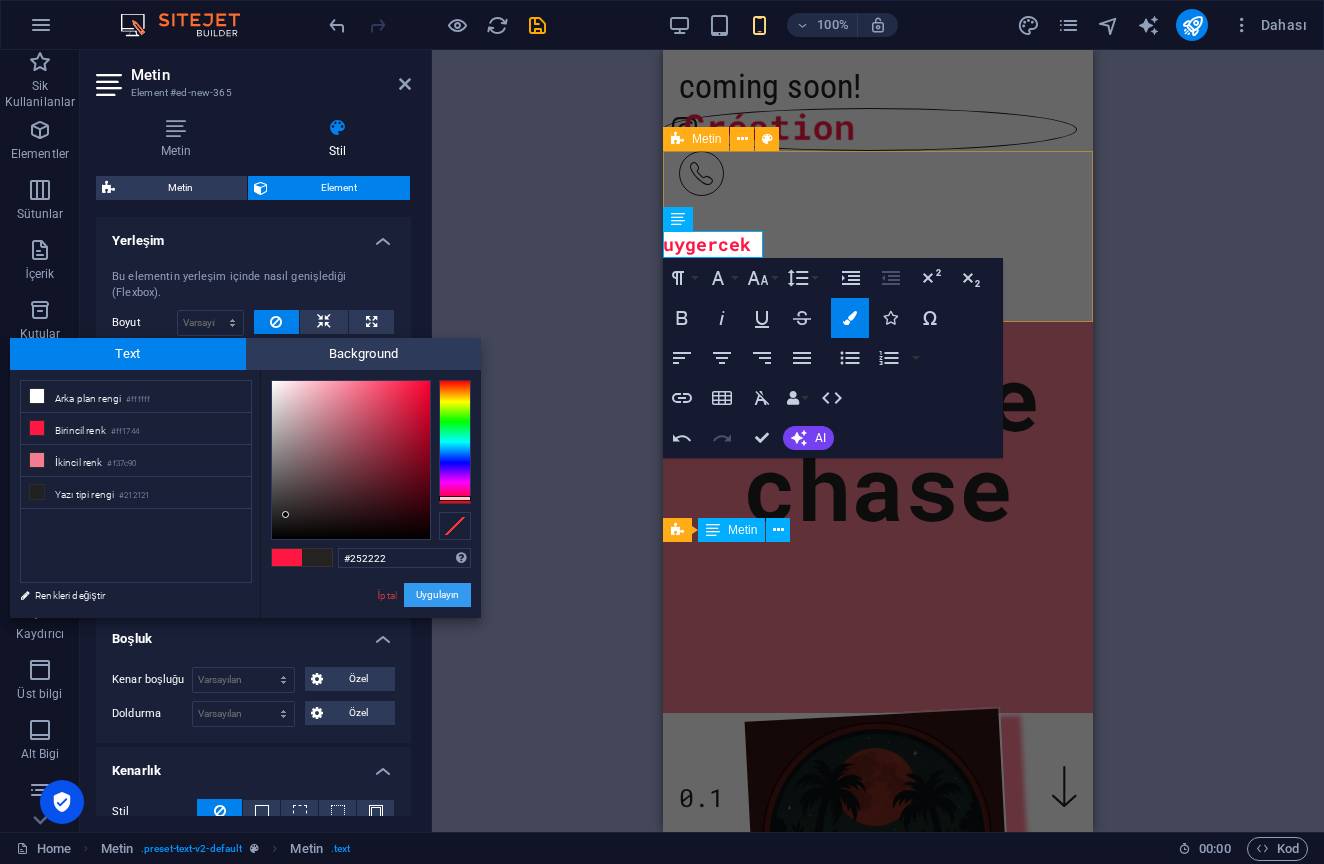 click on "Uygulayın" at bounding box center [437, 595] 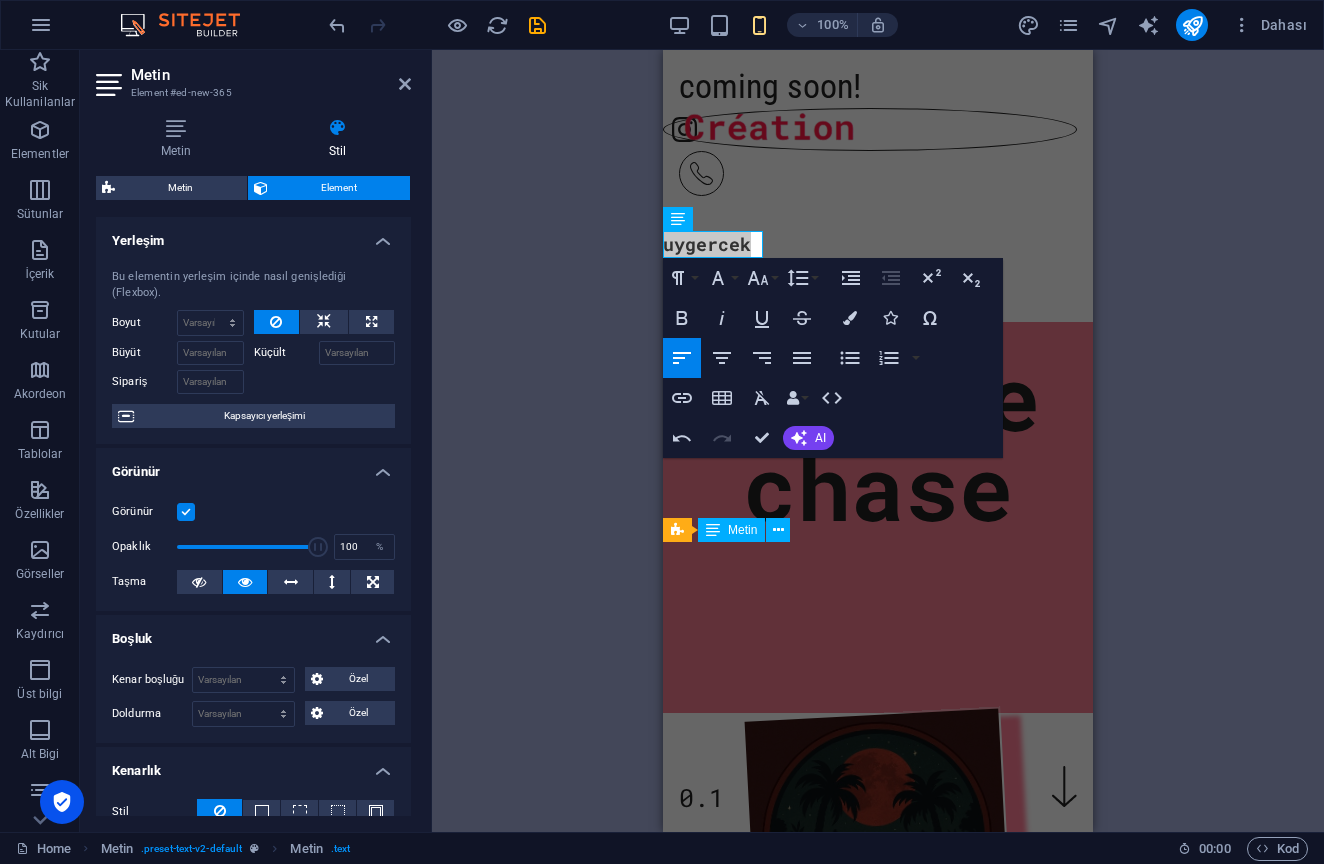 click on "H1   Banner   Banner   Kapsayıcı   Eşit Olmayan Sütunlar   Metin   Kapsayıcı   H2   Kapsayıcı   Menü   Banner   Menü Çubuğu   Menü   İmaj   Metin   Banner   Menü   Metin   H2   Metin   Metin   Aralık   Kapsayıcı   İmaj   Sosyal Medya Simgeleri   Metin   H2   Aralık   Metin   Simge   Simge Paragraph Format Normal Heading 1 Heading 2 Heading 3 Heading 4 Heading 5 Heading 6 Code Font Family Arial [US_STATE] Impact Tahoma Times New Roman Verdana Roboto Condensed Roboto Mono Font Size 8 9 10 11 12 14 18 24 30 36 48 60 72 96 Line Height Default Single 1.15 1.5 Double Increase Indent Decrease Indent Superscript Subscript Bold Italic Underline Strikethrough Colors Icons Special Characters Align Left Align Center Align Right Align Justify Unordered List   Default Circle Disc Square    Ordered List   Default Lower Alpha Lower Greek Lower Roman Upper Alpha Upper Roman    Insert Link Insert Table Clear Formatting Data Bindings Firma İlk ad Soyad Sokak Posta Kodu Şehir E-posta Cep AI" at bounding box center (878, 441) 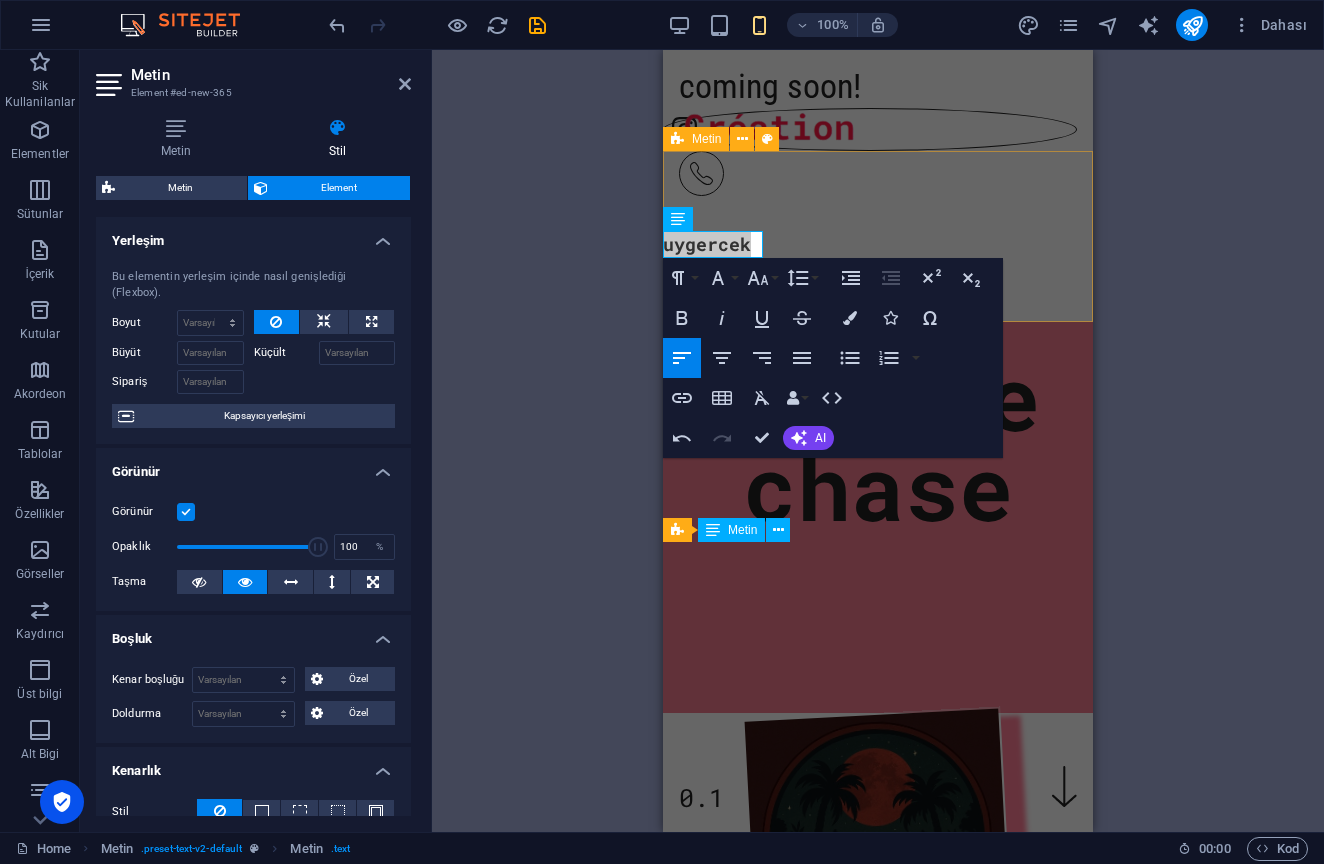 click on "H1   Banner   Banner   Kapsayıcı   Eşit Olmayan Sütunlar   Metin   Kapsayıcı   H2   Kapsayıcı   Menü   Banner   Menü Çubuğu   Menü   İmaj   Metin   Banner   Menü   Metin   H2   Metin   Metin   Aralık   Kapsayıcı   İmaj   Sosyal Medya Simgeleri   Metin   H2   Aralık   Metin   Simge   Simge Paragraph Format Normal Heading 1 Heading 2 Heading 3 Heading 4 Heading 5 Heading 6 Code Font Family Arial [US_STATE] Impact Tahoma Times New Roman Verdana Roboto Condensed Roboto Mono Font Size 8 9 10 11 12 14 18 24 30 36 48 60 72 96 Line Height Default Single 1.15 1.5 Double Increase Indent Decrease Indent Superscript Subscript Bold Italic Underline Strikethrough Colors Icons Special Characters Align Left Align Center Align Right Align Justify Unordered List   Default Circle Disc Square    Ordered List   Default Lower Alpha Lower Greek Lower Roman Upper Alpha Upper Roman    Insert Link Insert Table Clear Formatting Data Bindings Firma İlk ad Soyad Sokak Posta Kodu Şehir E-posta Cep AI" at bounding box center [878, 441] 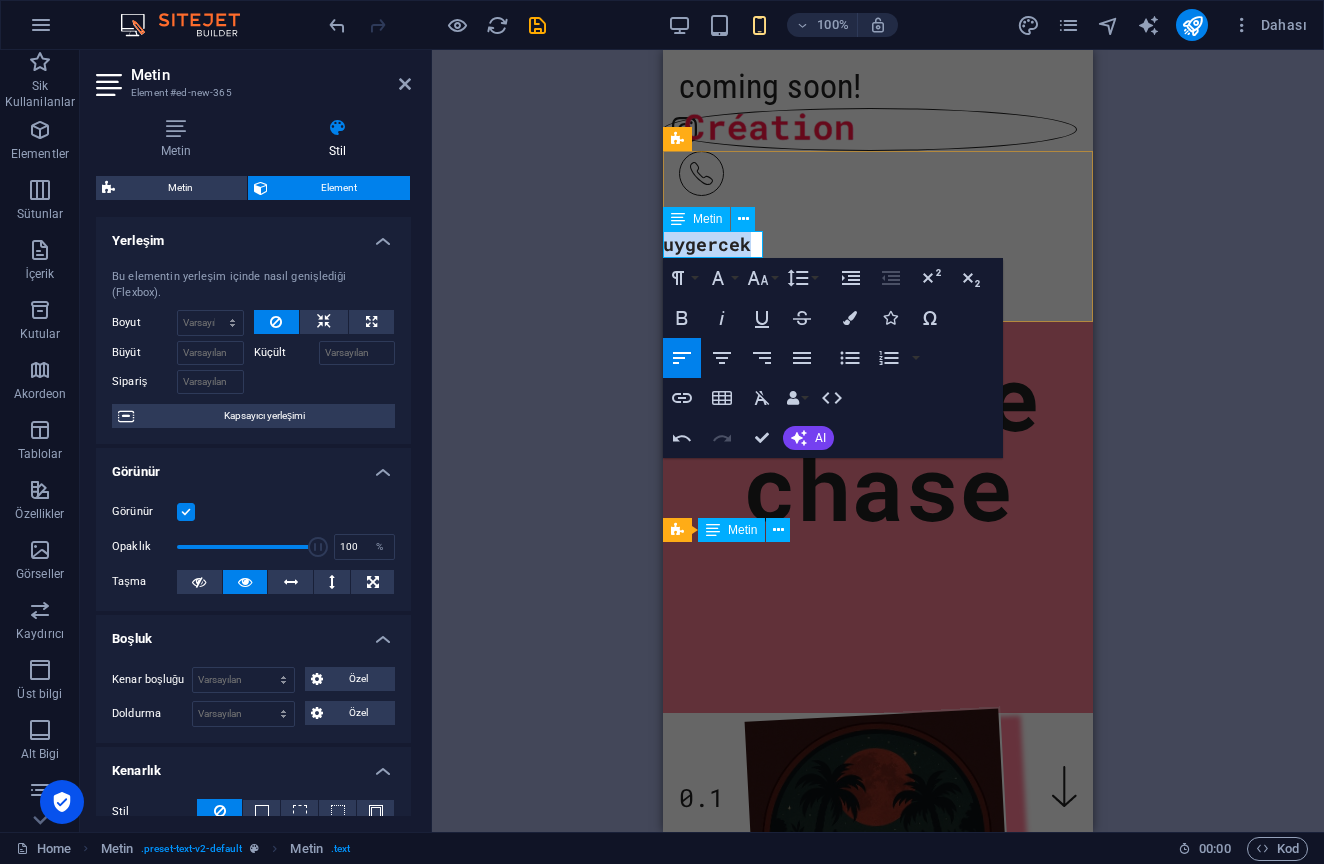 click on "uygercek​​" at bounding box center [707, 244] 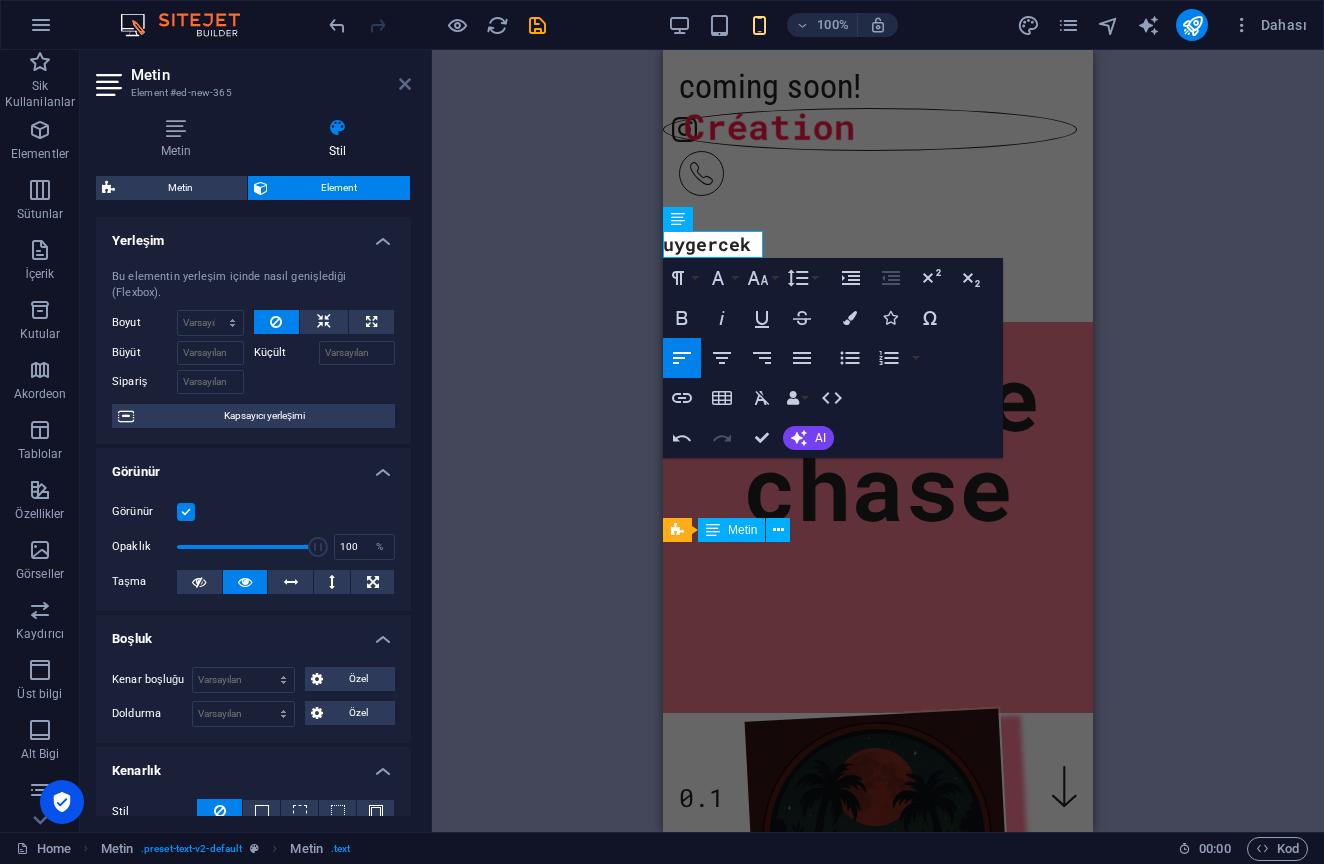 click at bounding box center [405, 84] 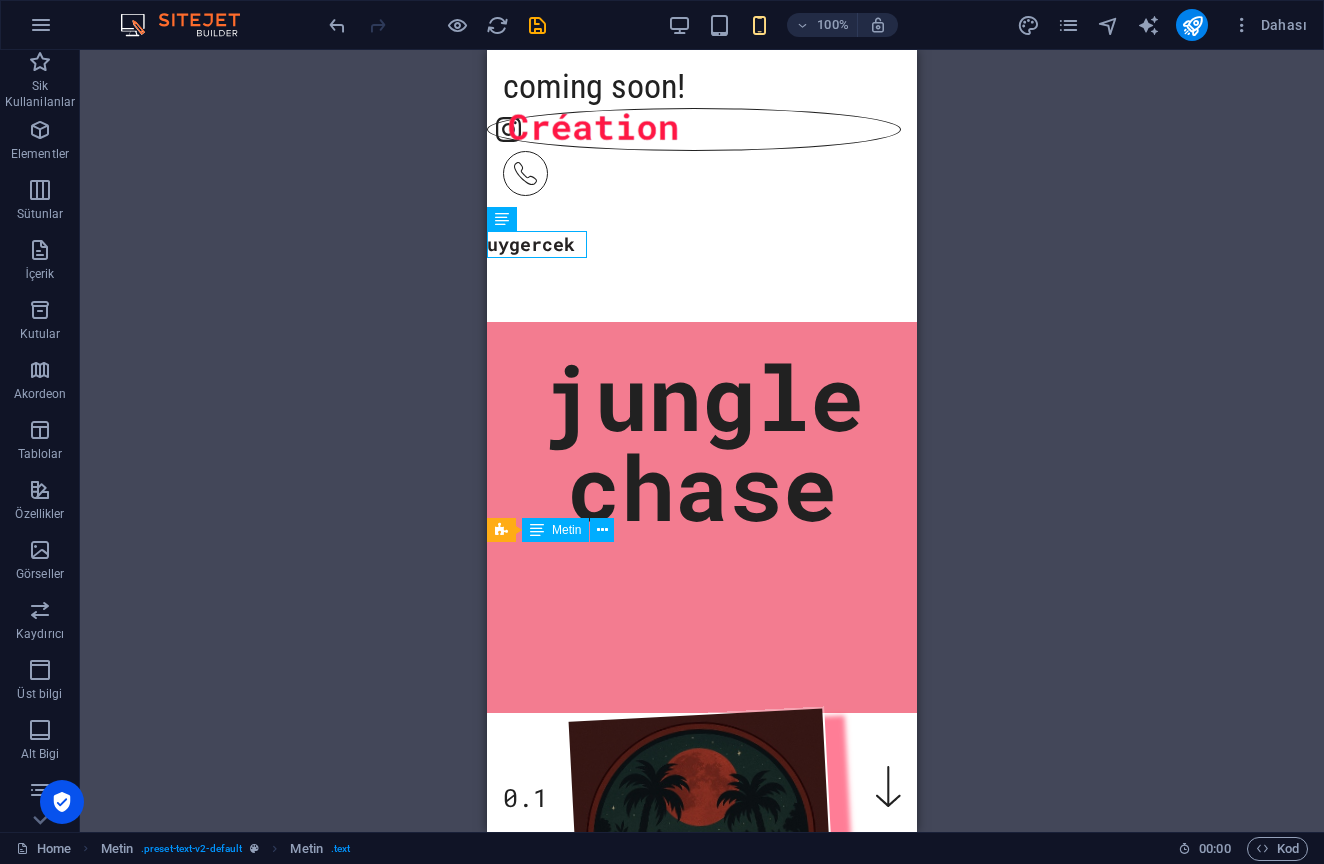 click on "H1   Banner   Banner   Kapsayıcı   Eşit Olmayan Sütunlar   Metin   Kapsayıcı   H2   Kapsayıcı   Menü   Banner   Menü Çubuğu   Menü   İmaj   Metin   Banner   Menü   Metin   H2   Metin   Metin   Aralık   Kapsayıcı   İmaj   Sosyal Medya Simgeleri   Metin   H2   Aralık   Metin   Simge   Simge" at bounding box center [702, 441] 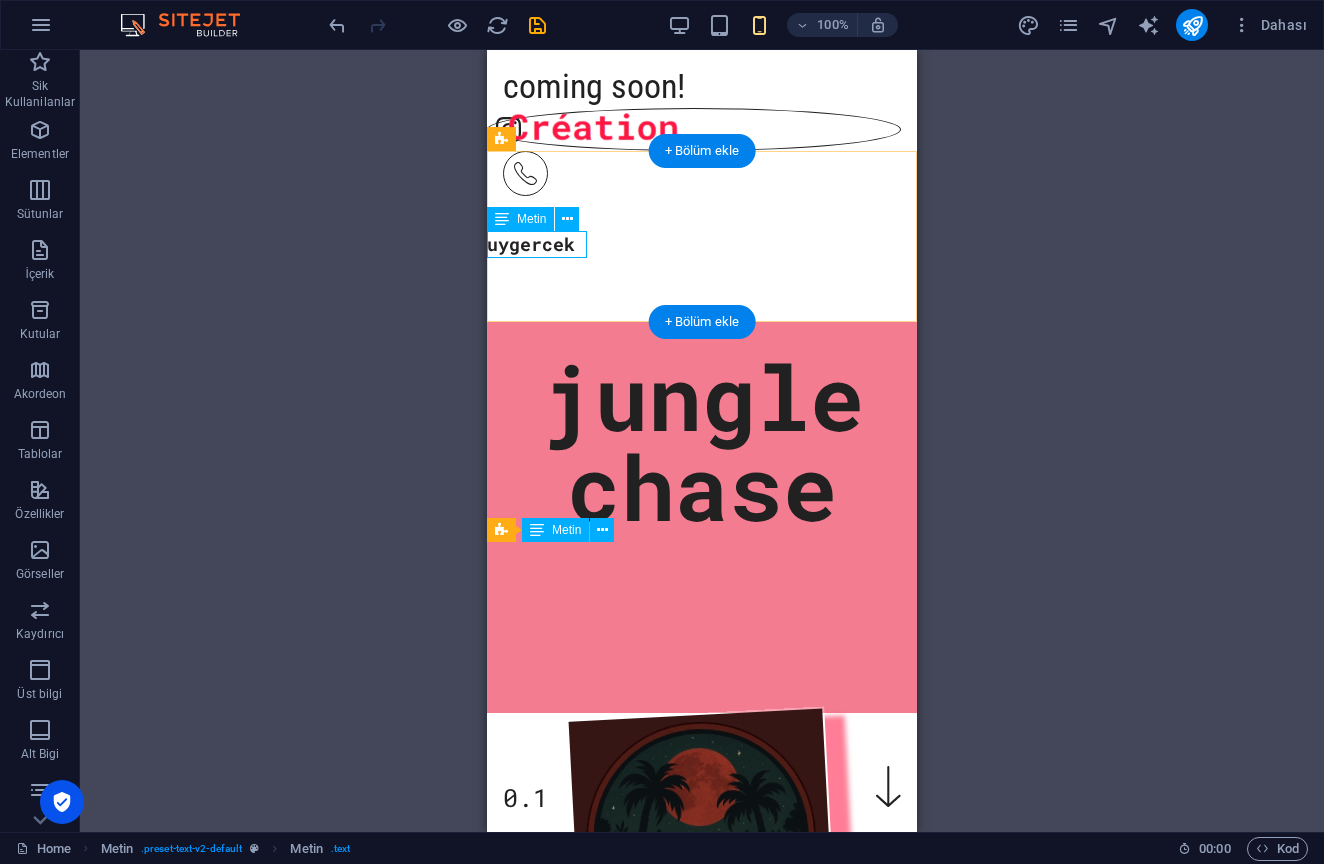 click on "uygercek" at bounding box center (537, 244) 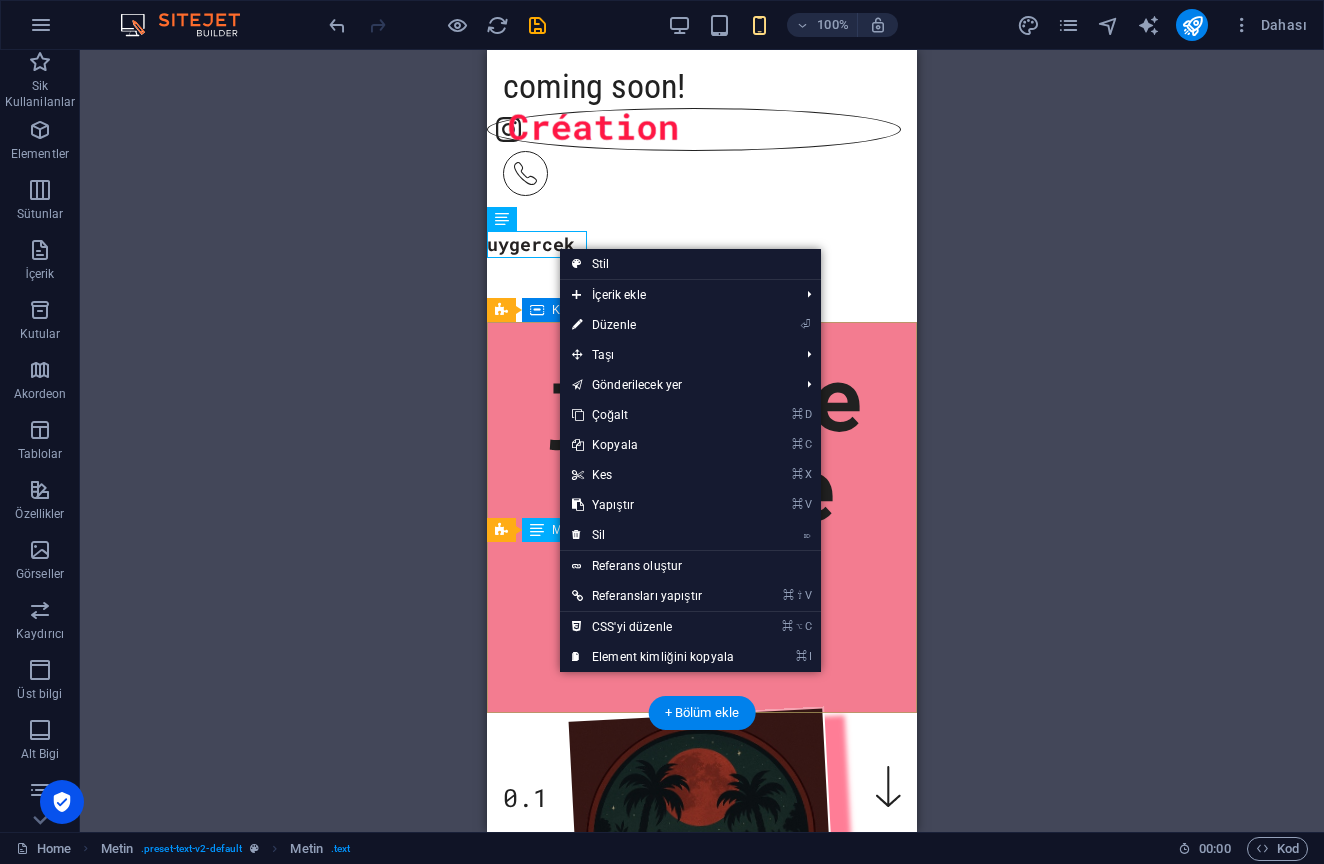 click on "⏎  Düzenle" at bounding box center (653, 325) 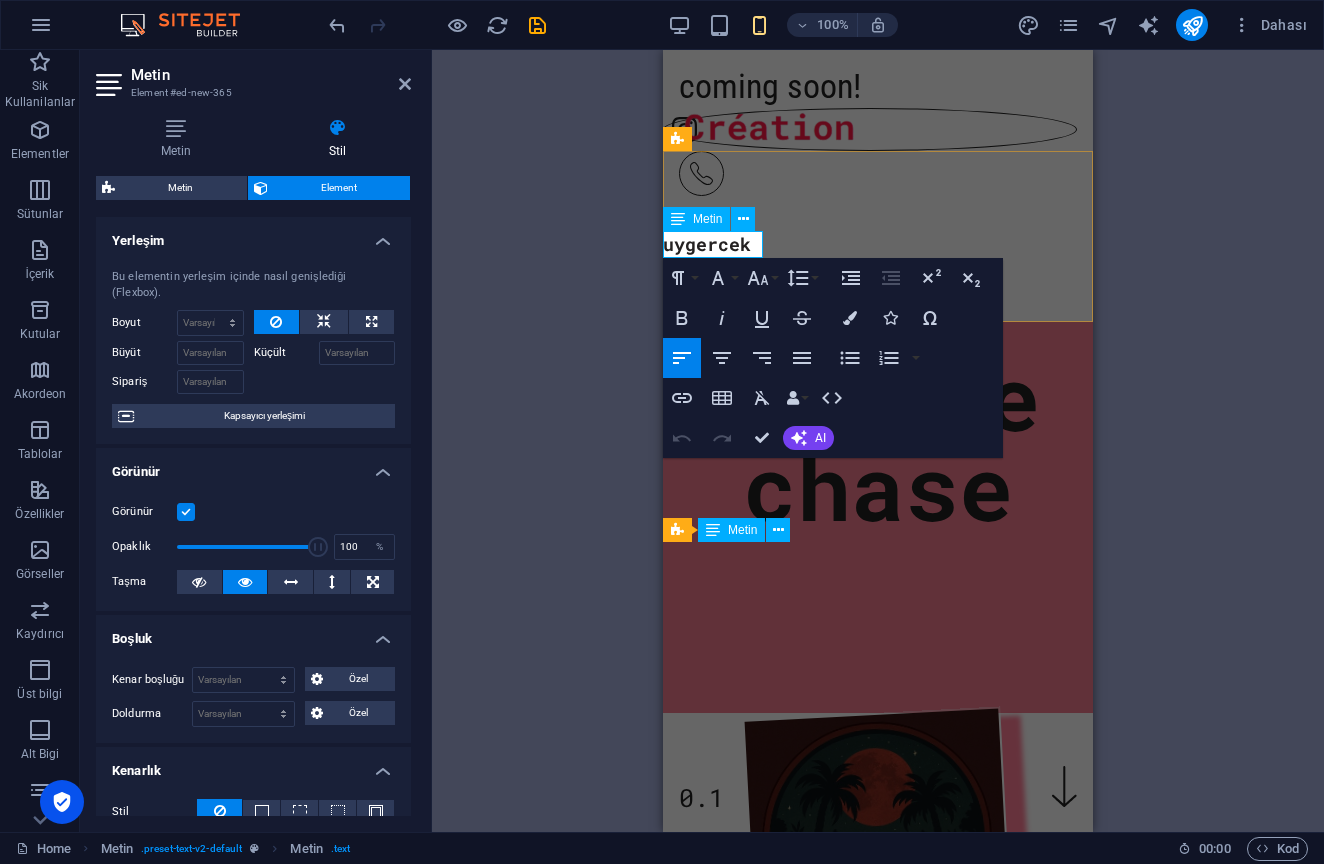 click on "uygercek" at bounding box center (707, 244) 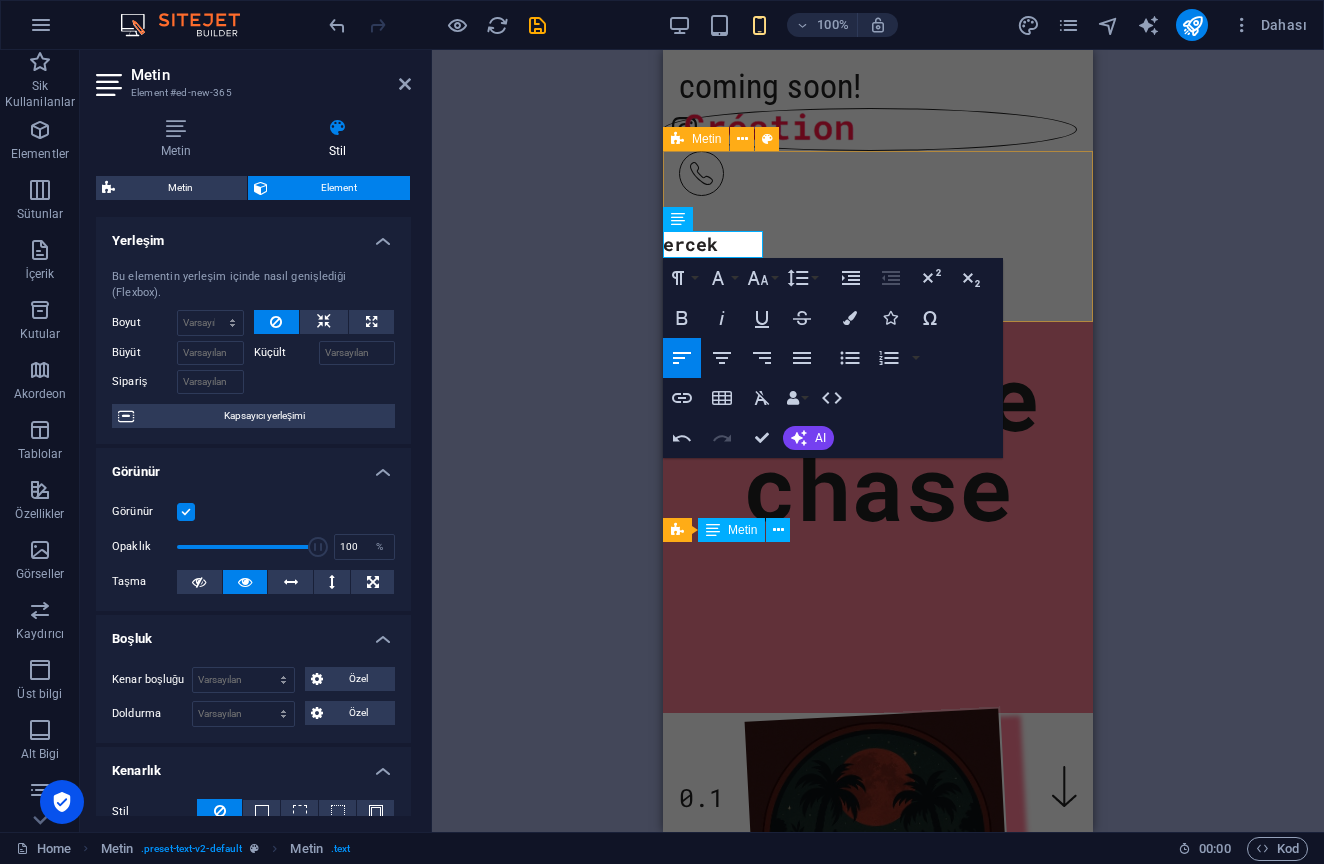 type 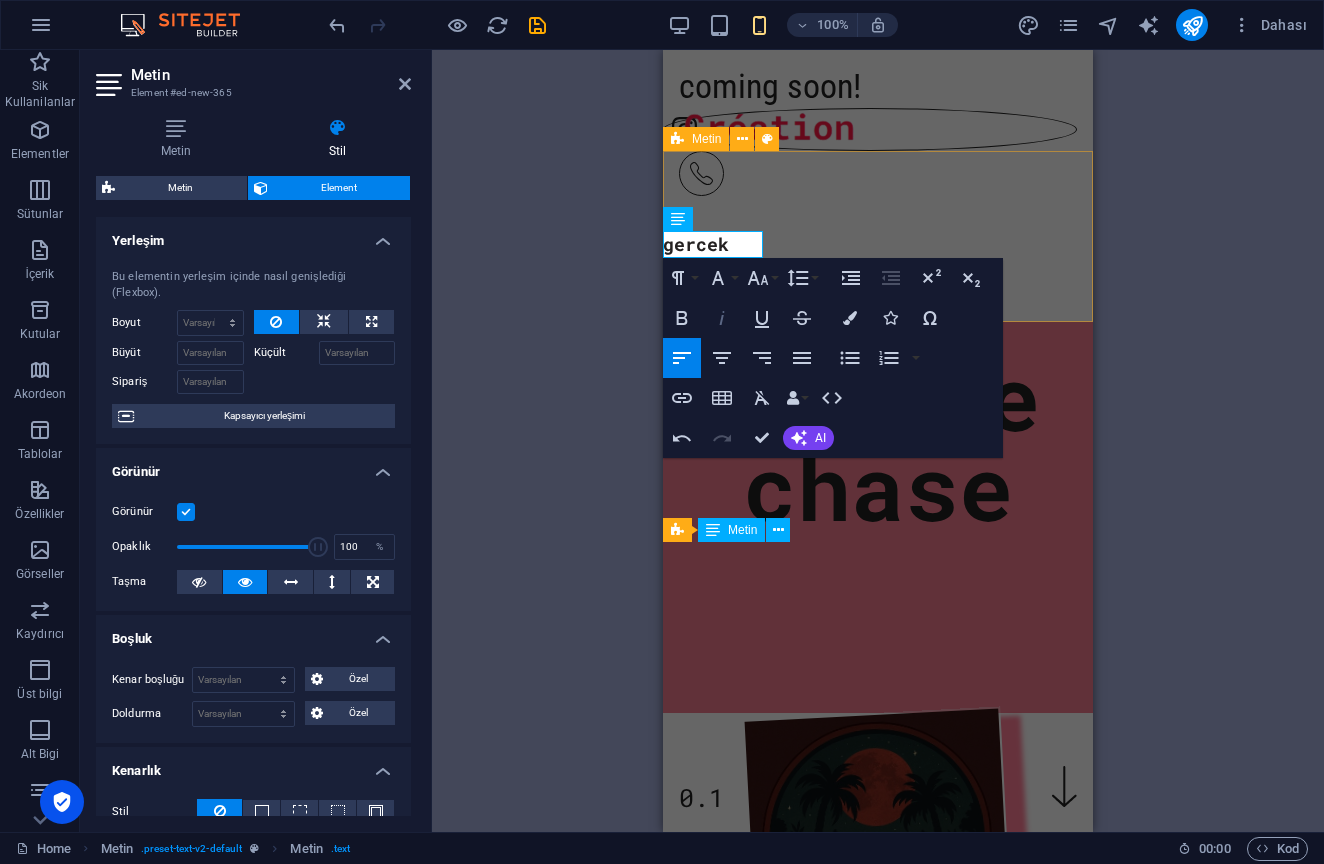 click 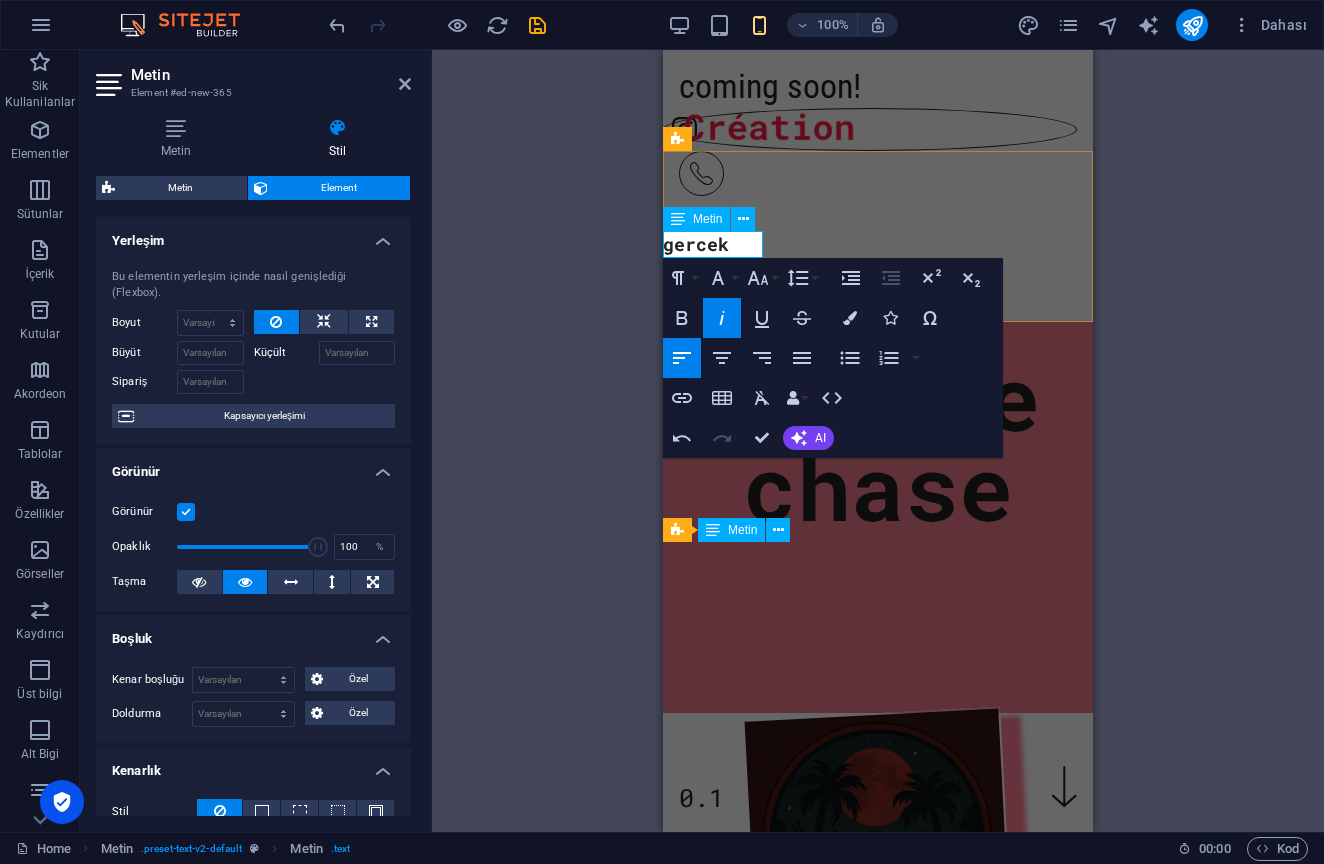 click on "​ gercek" at bounding box center (696, 244) 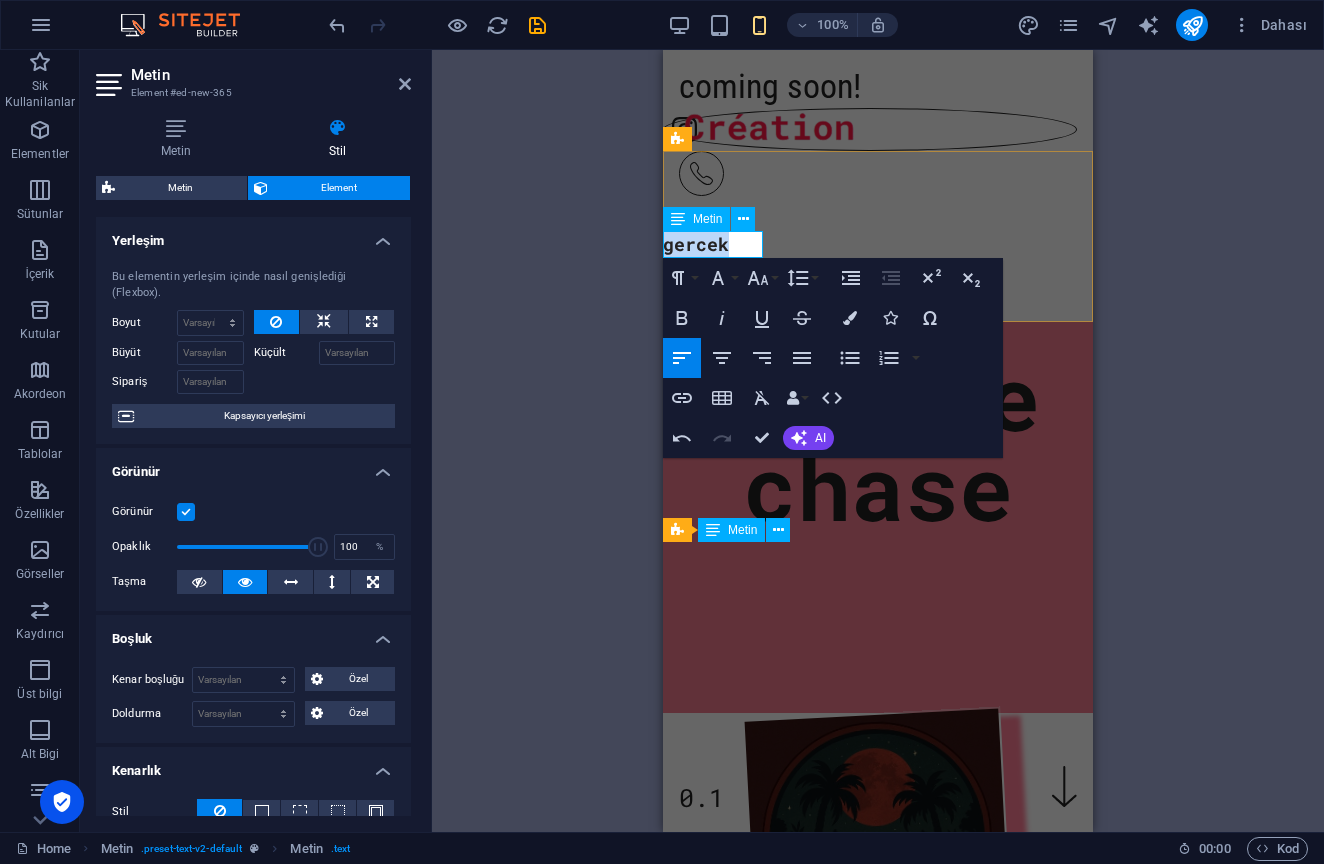 click on "​ gercek" at bounding box center (696, 244) 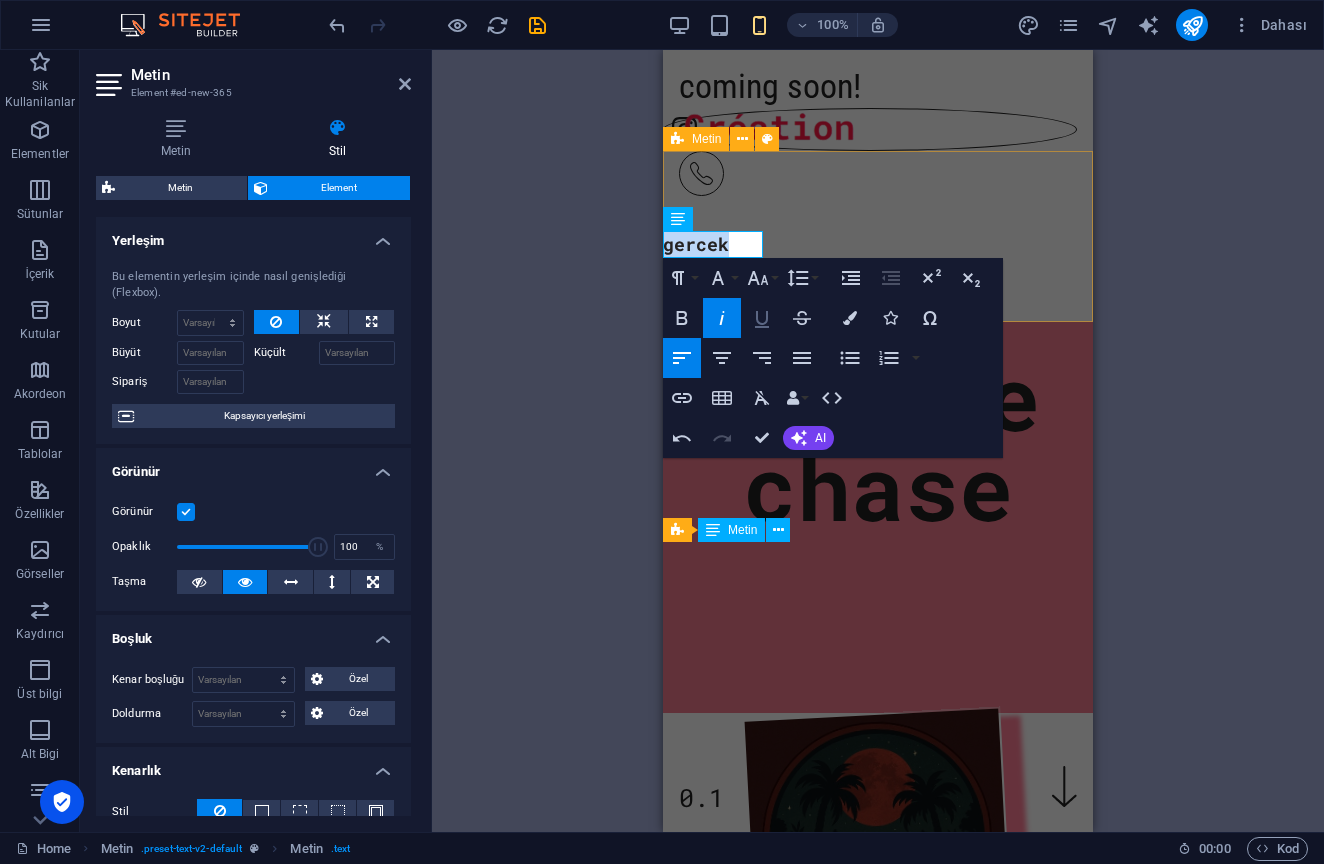 click 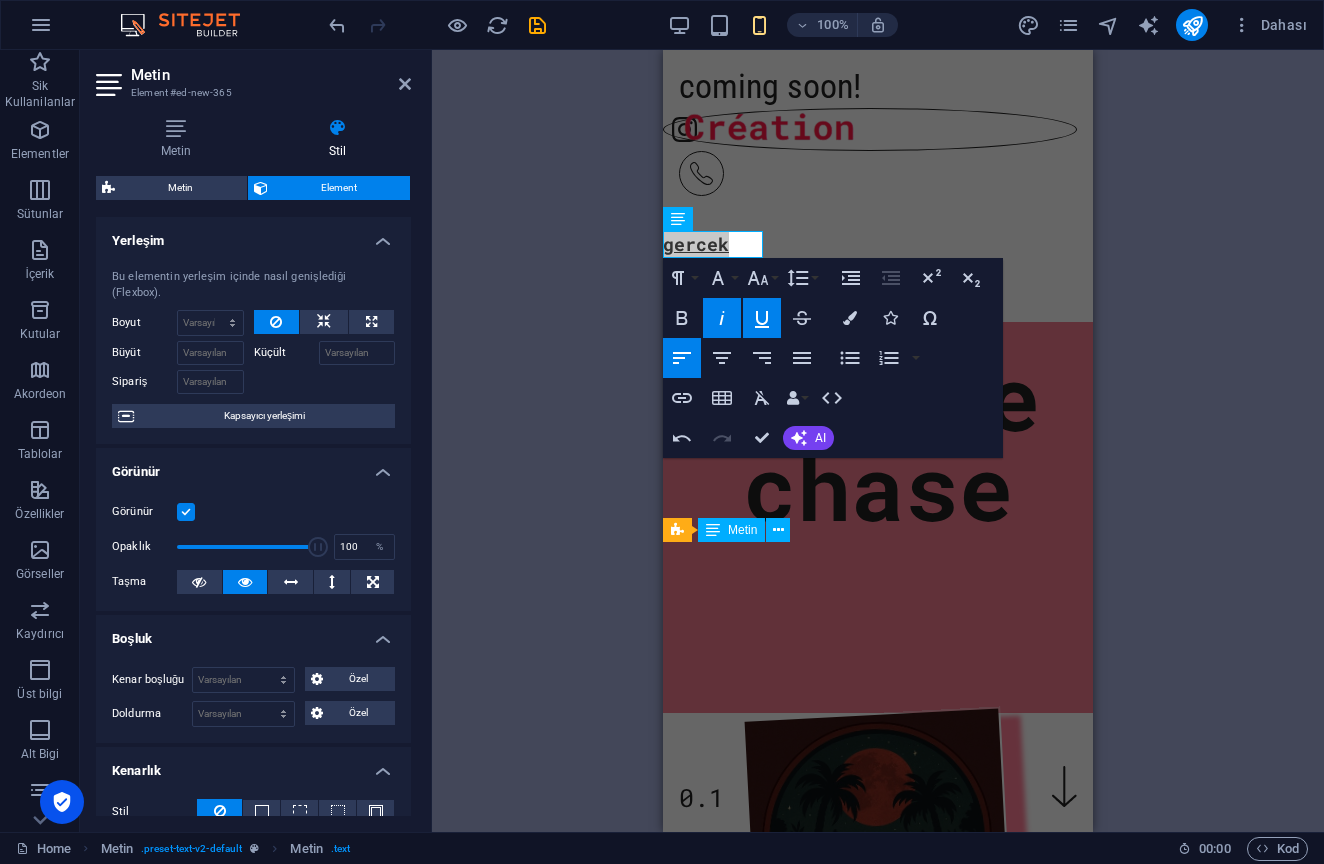 click on "H1   Banner   Banner   Kapsayıcı   Eşit Olmayan Sütunlar   Metin   Kapsayıcı   H2   Kapsayıcı   Menü   Banner   Menü Çubuğu   Menü   İmaj   Metin   Banner   Menü   Metin   H2   Metin   Metin   Aralık   Kapsayıcı   İmaj   Sosyal Medya Simgeleri   Metin   H2   Aralık   Metin   Simge   Simge Paragraph Format Normal Heading 1 Heading 2 Heading 3 Heading 4 Heading 5 Heading 6 Code Font Family Arial [US_STATE] Impact Tahoma Times New Roman Verdana Roboto Condensed Roboto Mono Font Size 8 9 10 11 12 14 18 24 30 36 48 60 72 96 Line Height Default Single 1.15 1.5 Double Increase Indent Decrease Indent Superscript Subscript Bold Italic Underline Strikethrough Colors Icons Special Characters Align Left Align Center Align Right Align Justify Unordered List   Default Circle Disc Square    Ordered List   Default Lower Alpha Lower Greek Lower Roman Upper Alpha Upper Roman    Insert Link Insert Table Clear Formatting Data Bindings Firma İlk ad Soyad Sokak Posta Kodu Şehir E-posta Cep AI" at bounding box center (878, 441) 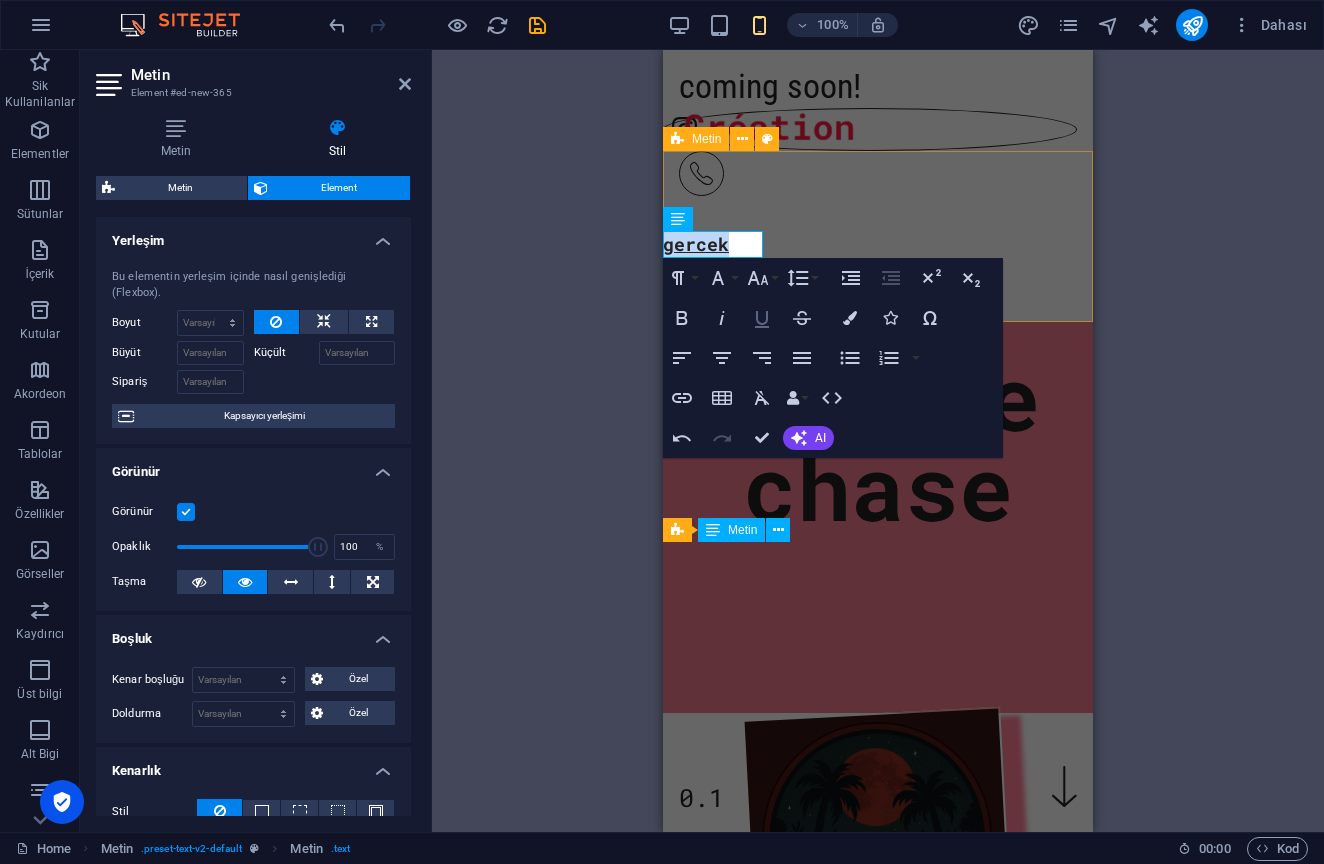 click 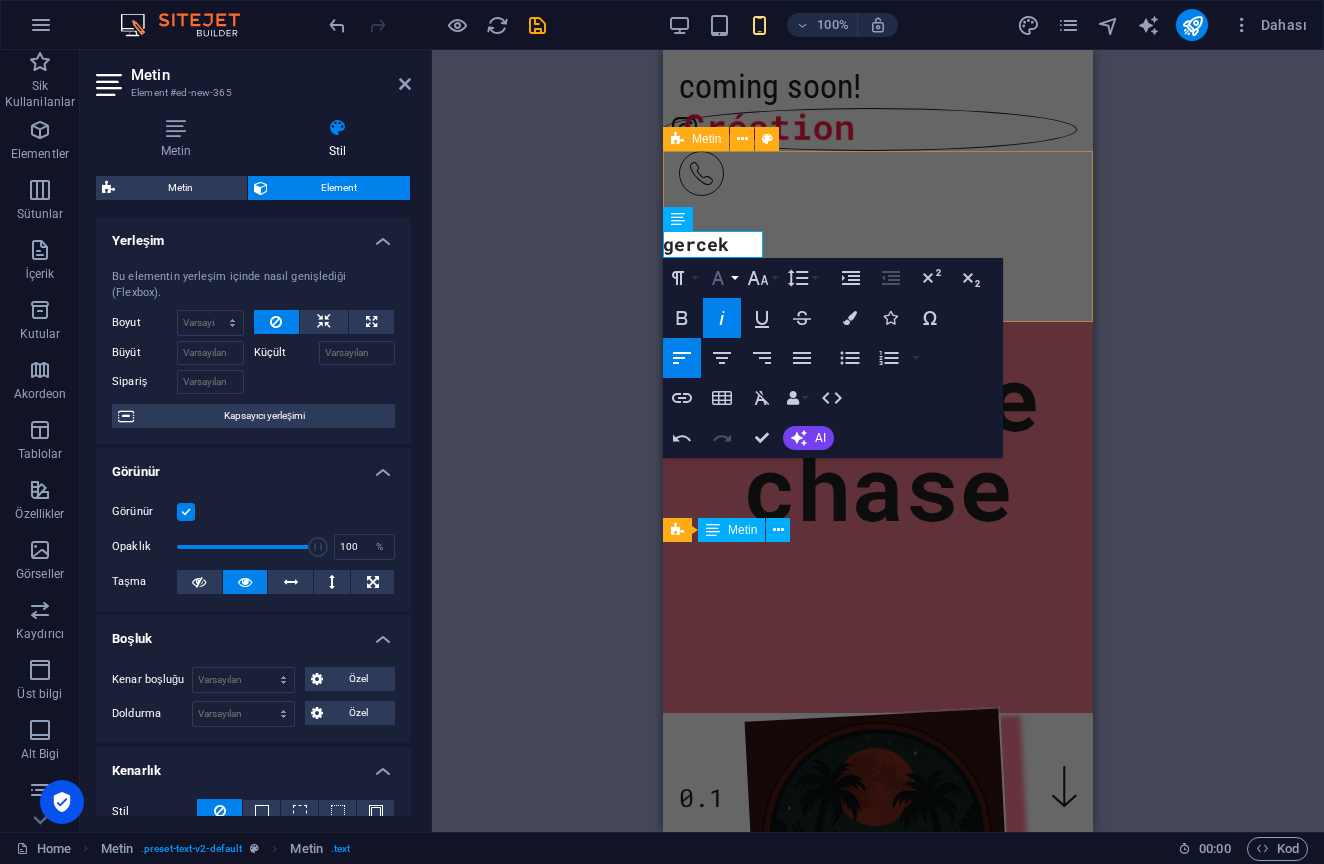 click 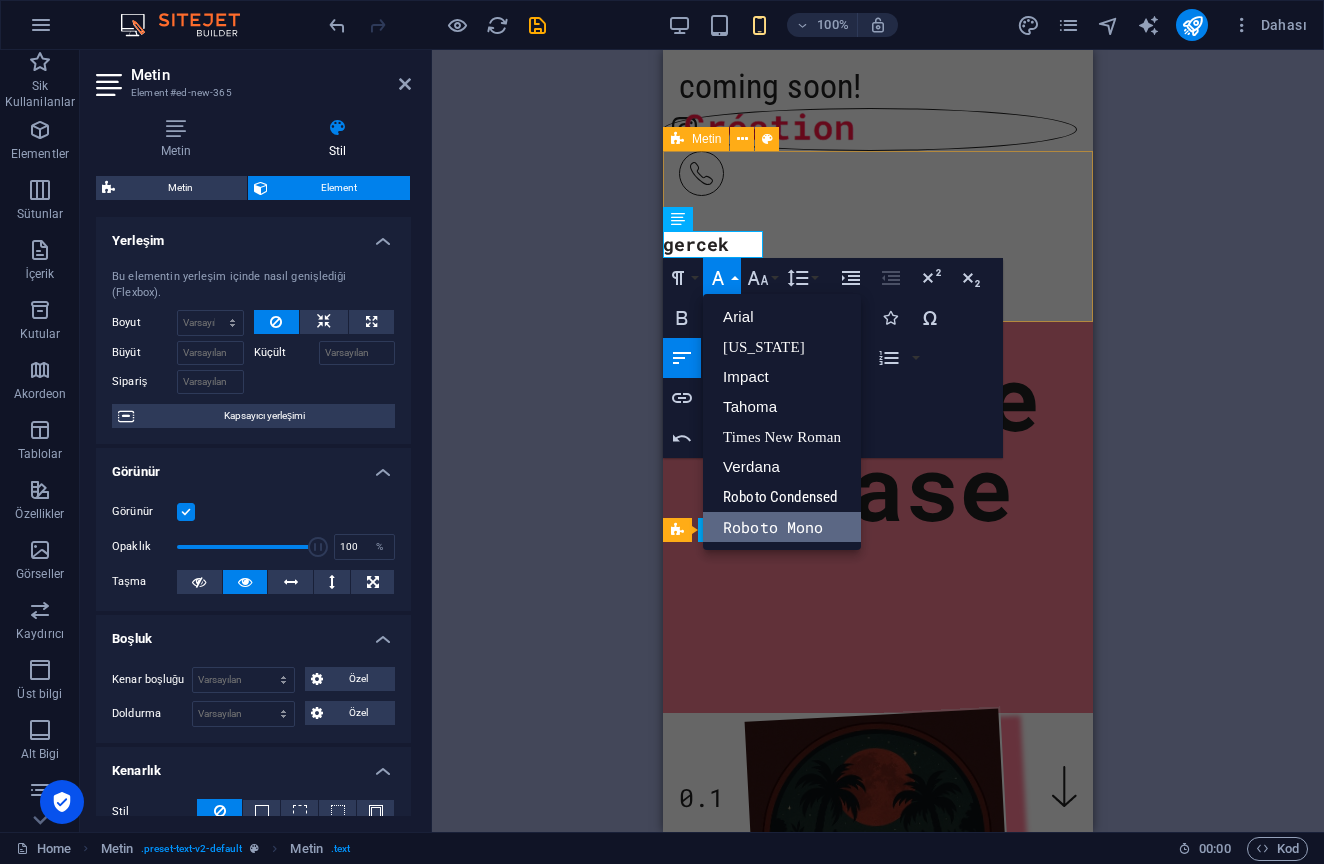 click 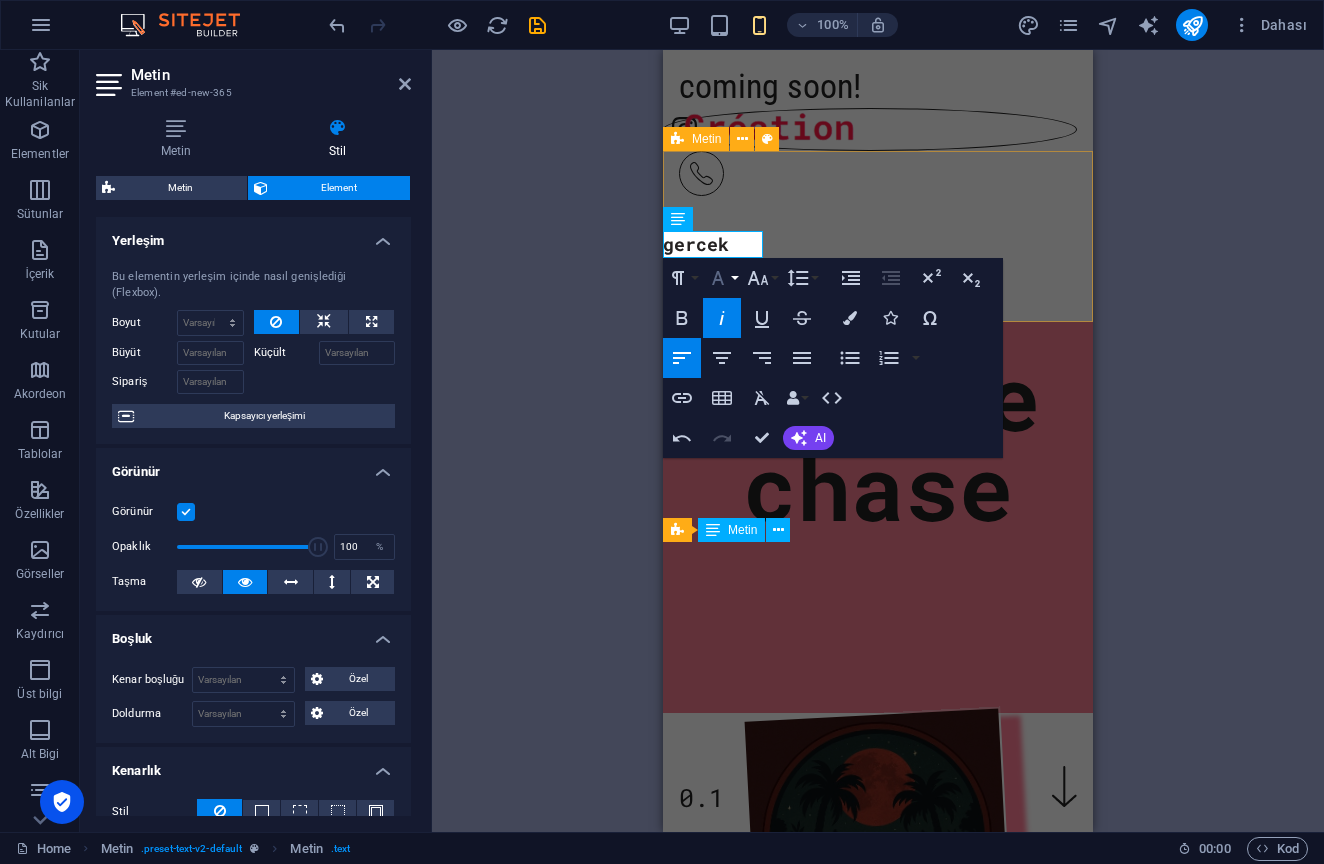 click 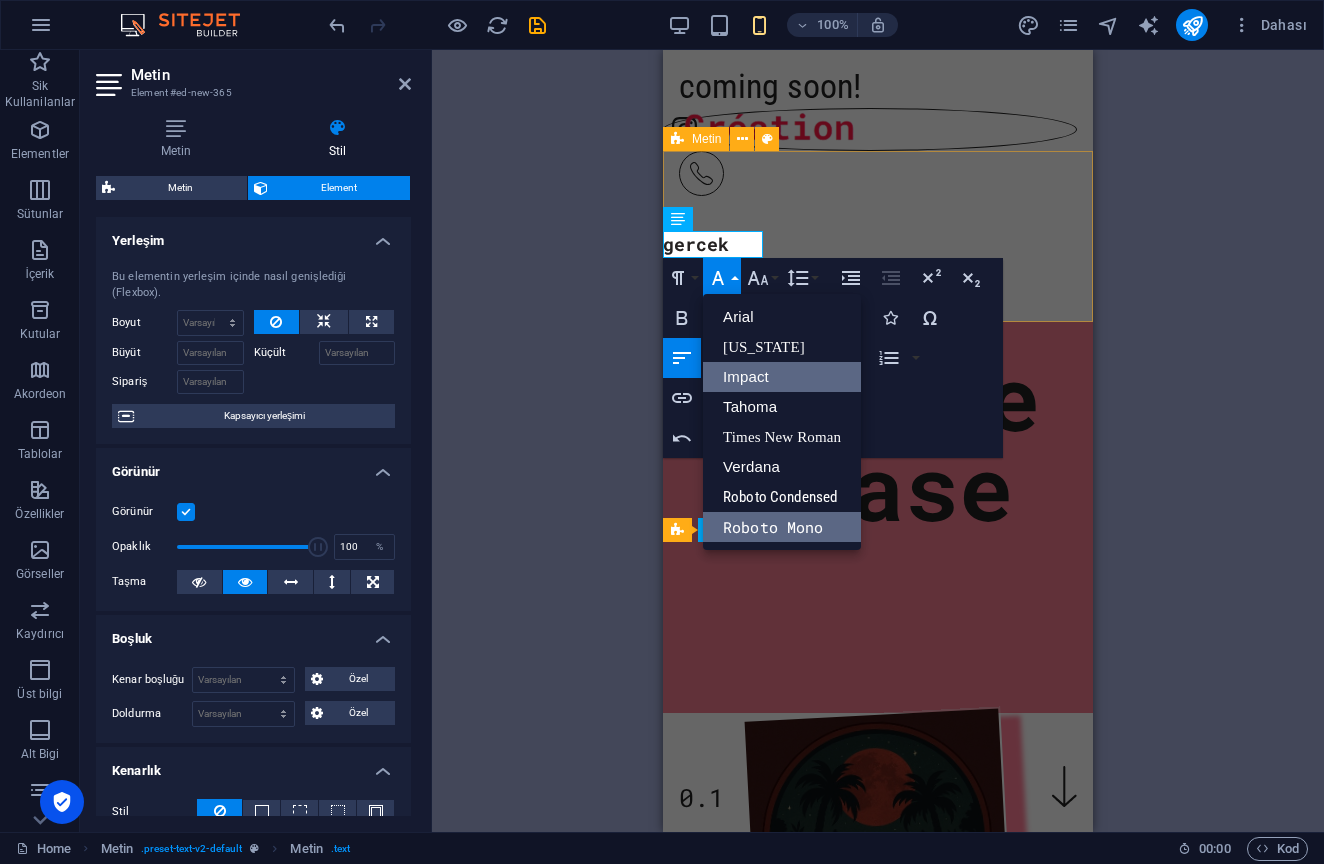 click on "Impact" at bounding box center (782, 377) 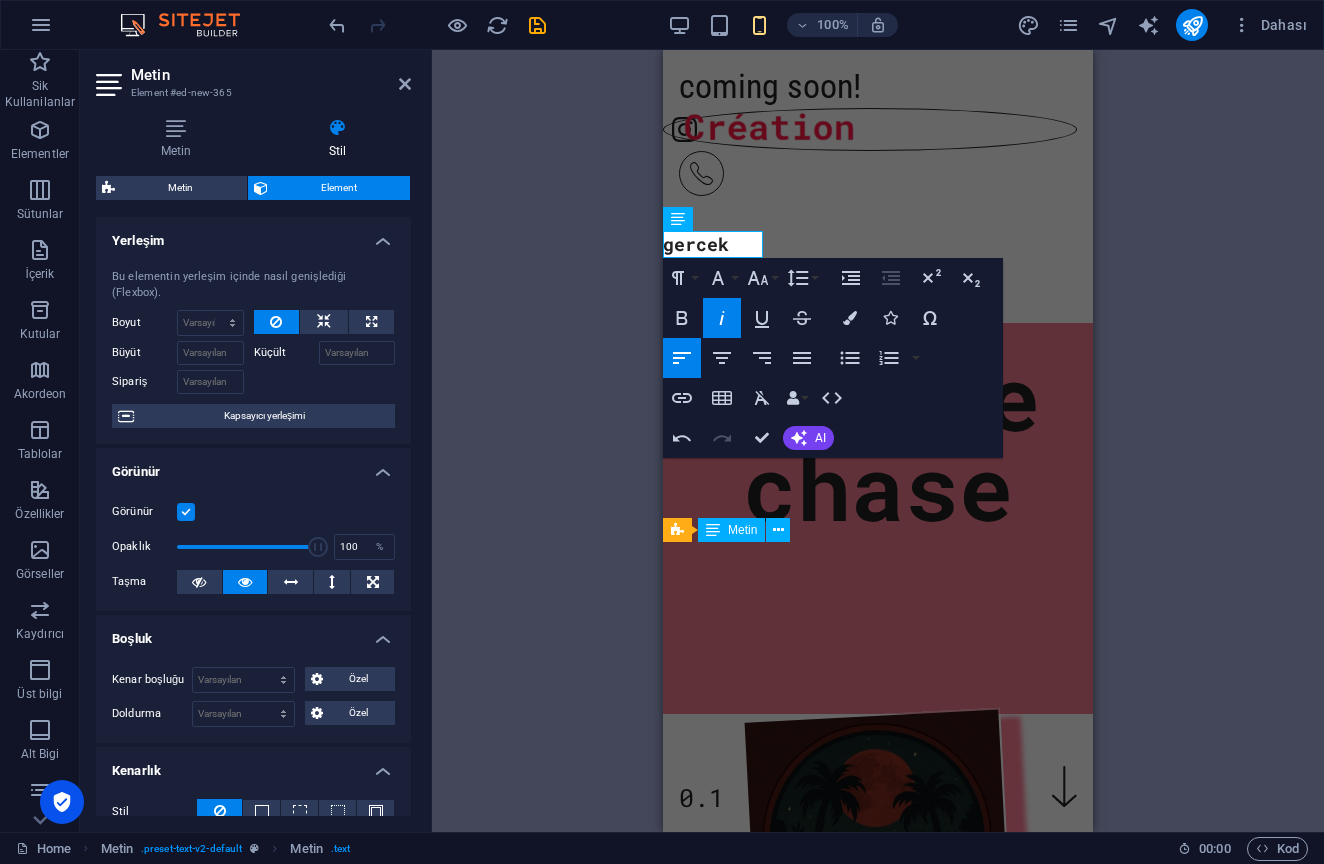click on "H1   Banner   Banner   Kapsayıcı   Eşit Olmayan Sütunlar   Metin   Kapsayıcı   H2   Kapsayıcı   Menü   Banner   Menü Çubuğu   Menü   İmaj   Metin   Banner   Menü   Metin   H2   Metin   Metin   Aralık   Kapsayıcı   İmaj   Sosyal Medya Simgeleri   Metin   H2   Aralık   Metin   Simge   Simge Paragraph Format Normal Heading 1 Heading 2 Heading 3 Heading 4 Heading 5 Heading 6 Code Font Family Arial [US_STATE] Impact Tahoma Times New Roman Verdana Roboto Condensed Roboto Mono Font Size 8 9 10 11 12 14 18 24 30 36 48 60 72 96 Line Height Default Single 1.15 1.5 Double Increase Indent Decrease Indent Superscript Subscript Bold Italic Underline Strikethrough Colors Icons Special Characters Align Left Align Center Align Right Align Justify Unordered List   Default Circle Disc Square    Ordered List   Default Lower Alpha Lower Greek Lower Roman Upper Alpha Upper Roman    Insert Link Insert Table Clear Formatting Data Bindings Firma İlk ad Soyad Sokak Posta Kodu Şehir E-posta Cep AI" at bounding box center (878, 441) 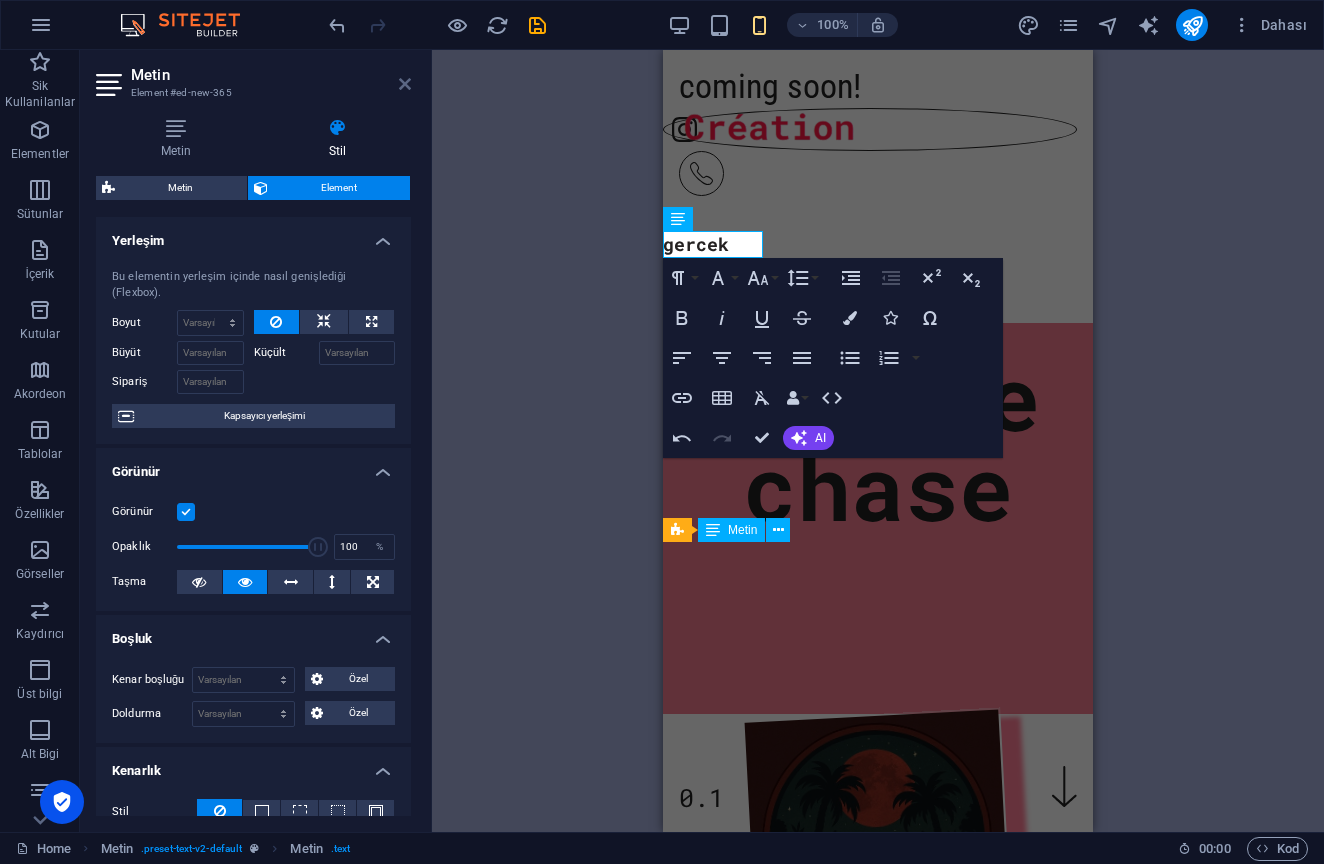 click at bounding box center [405, 84] 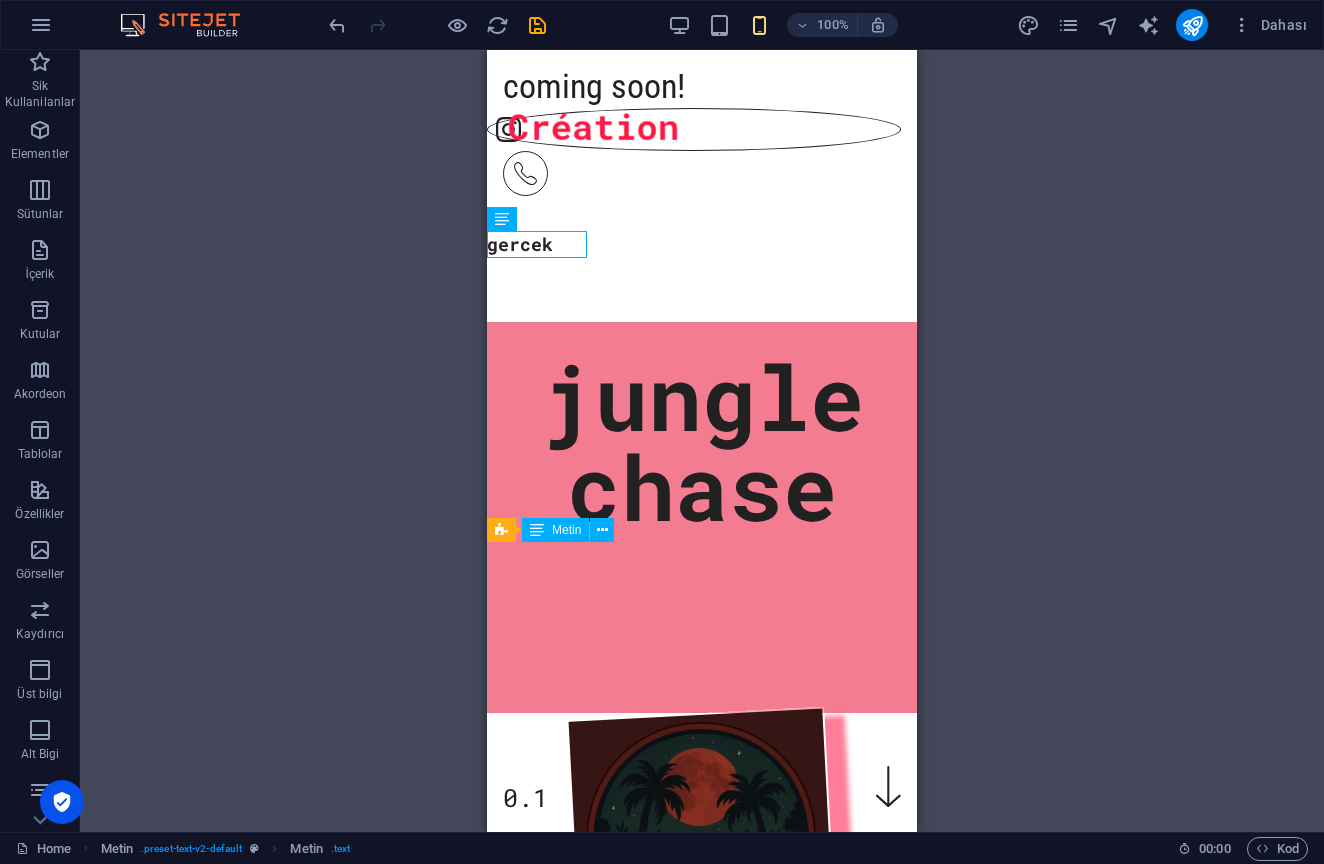 click on "H1   Banner   Banner   Kapsayıcı   Eşit Olmayan Sütunlar   Metin   Kapsayıcı   H2   Kapsayıcı   Menü   Banner   Menü Çubuğu   Menü   İmaj   Metin   Banner   Menü   Metin   H2   Metin   Metin   Aralık   Kapsayıcı   İmaj   Sosyal Medya Simgeleri   Metin   H2   Aralık   Metin   Simge   Simge" at bounding box center (702, 441) 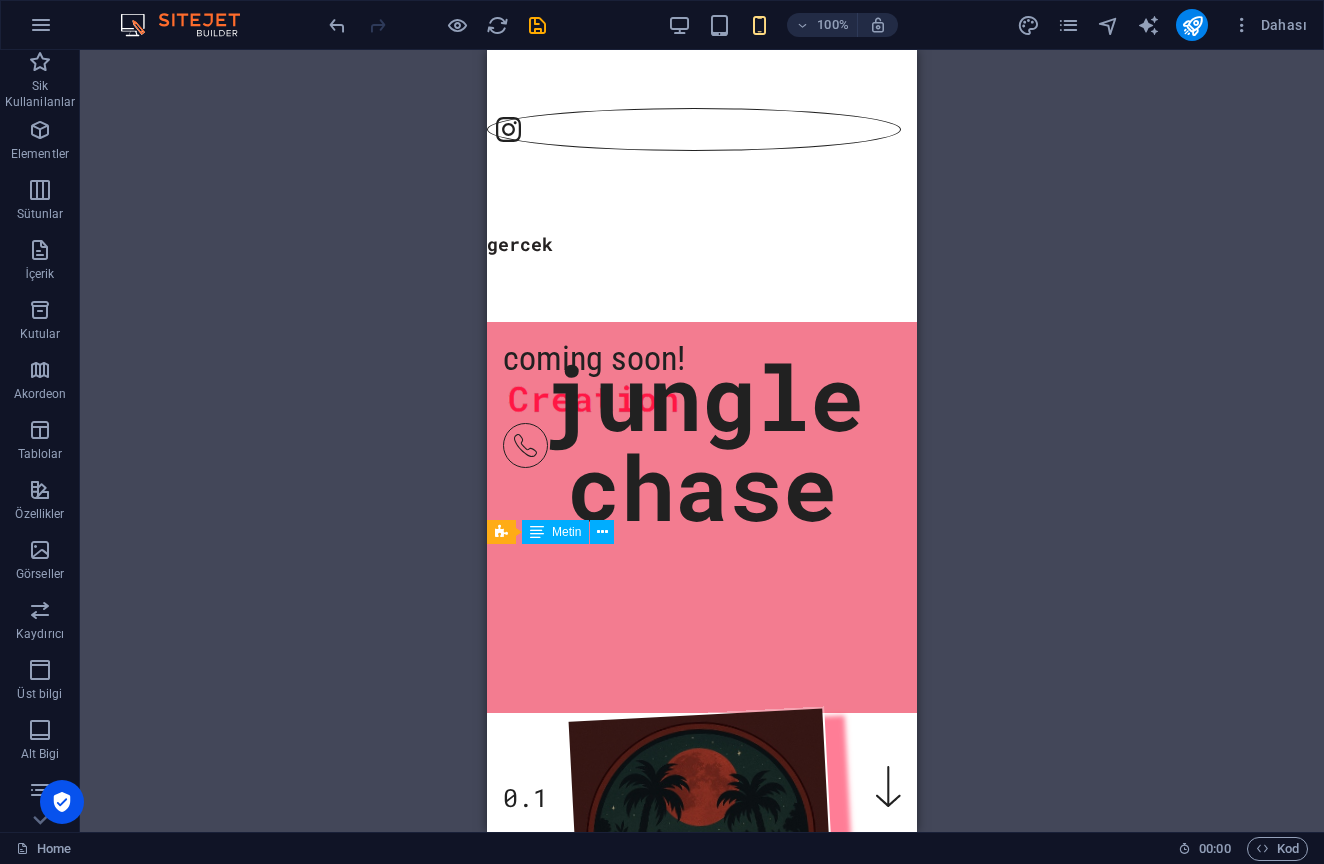 scroll, scrollTop: 0, scrollLeft: 0, axis: both 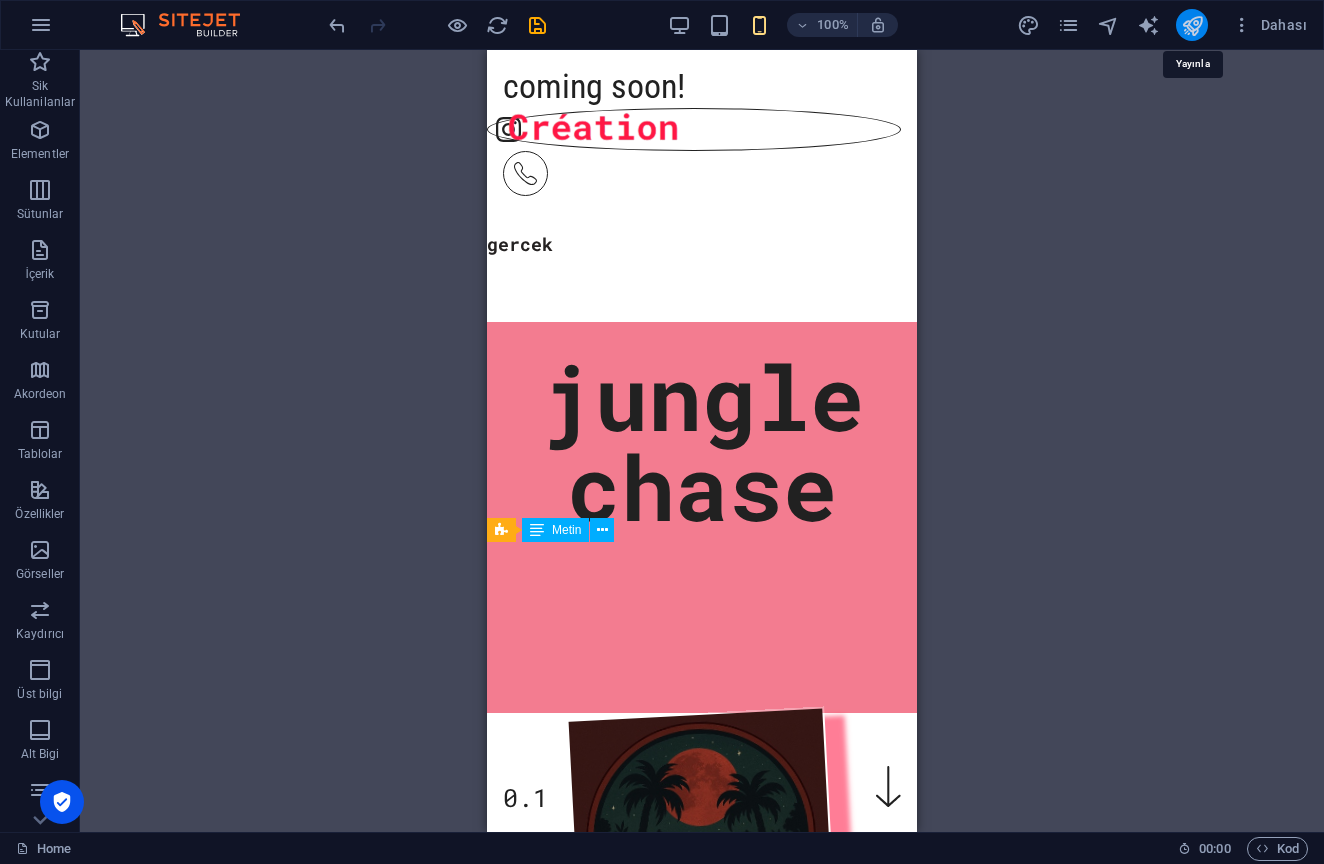 click at bounding box center (1192, 25) 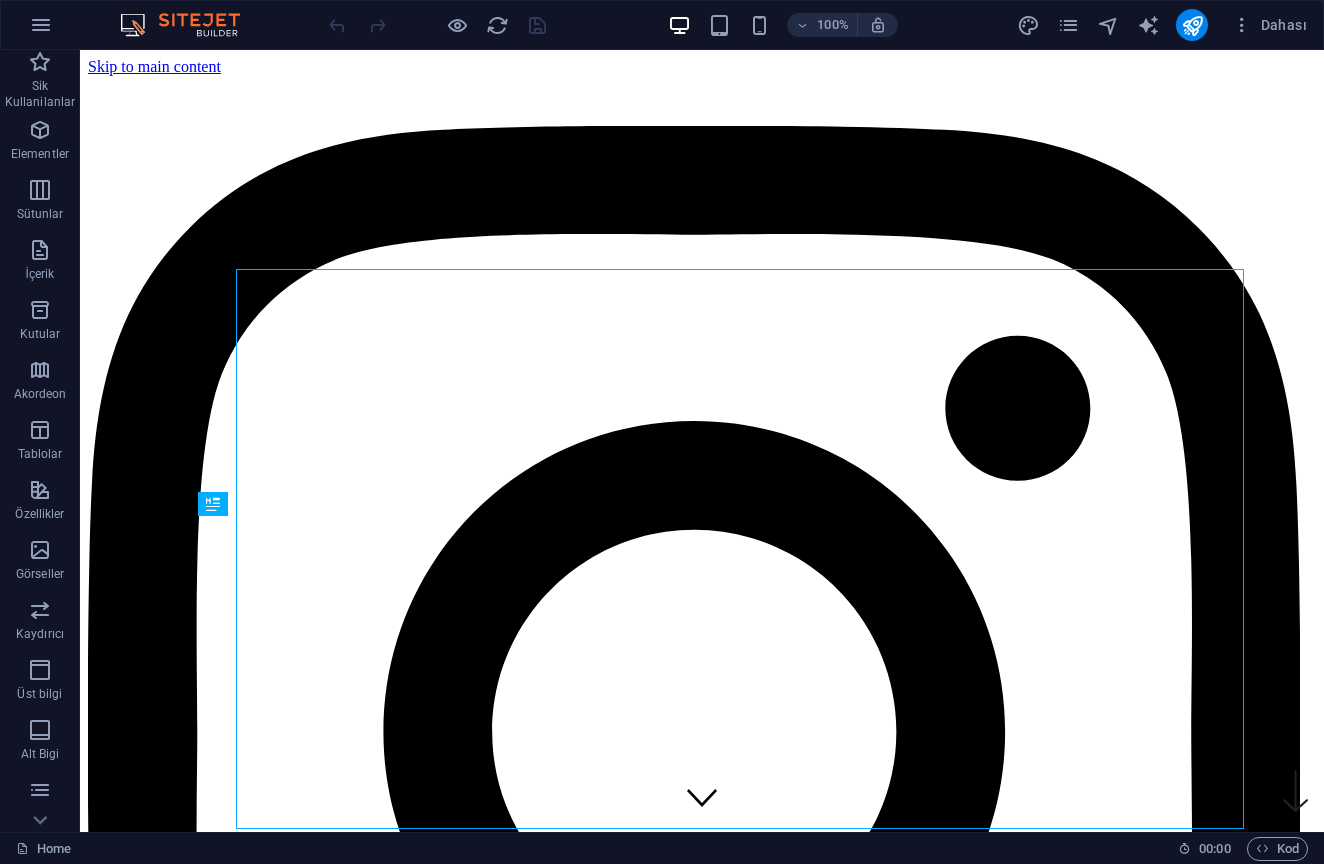 scroll, scrollTop: 0, scrollLeft: 0, axis: both 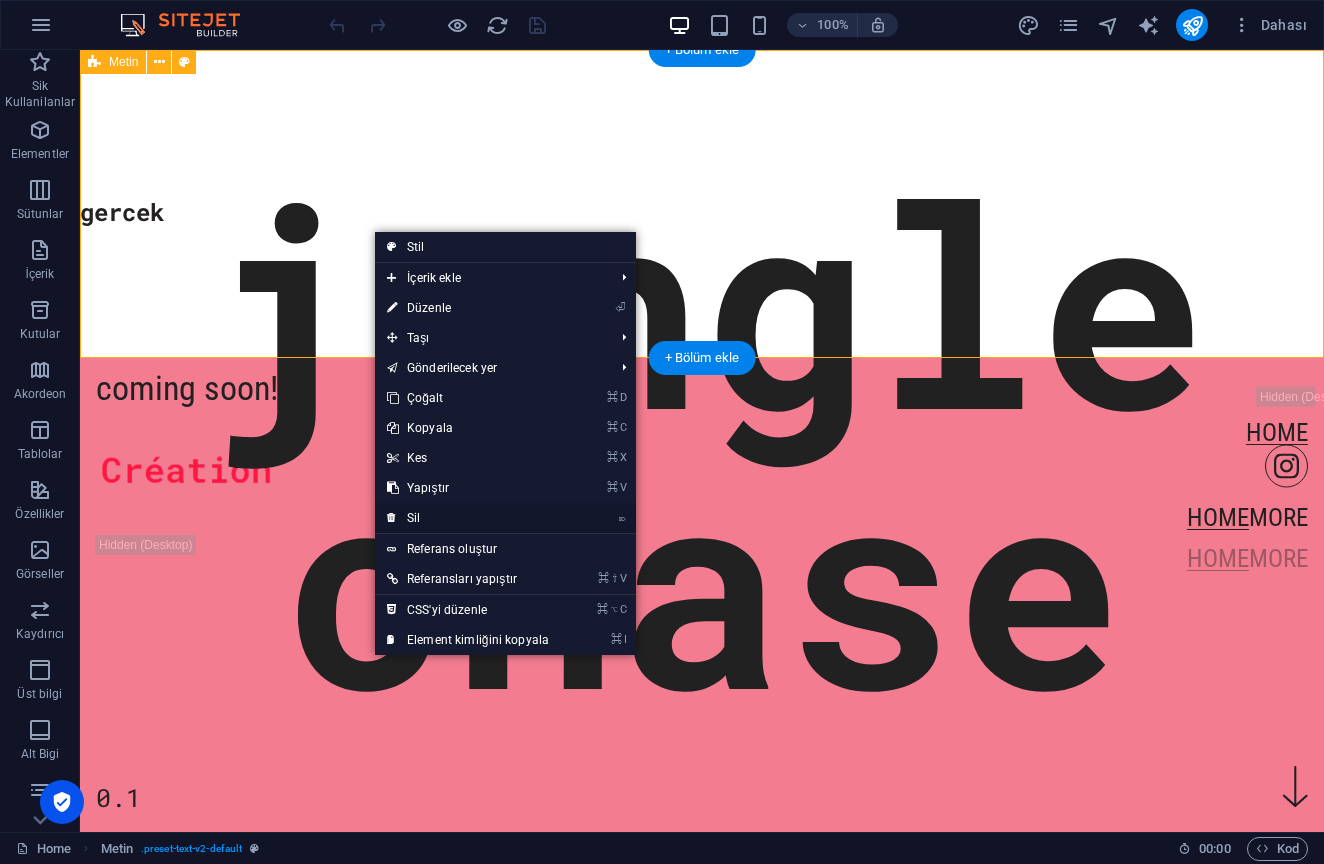 click on "⌦  Sil" at bounding box center (468, 518) 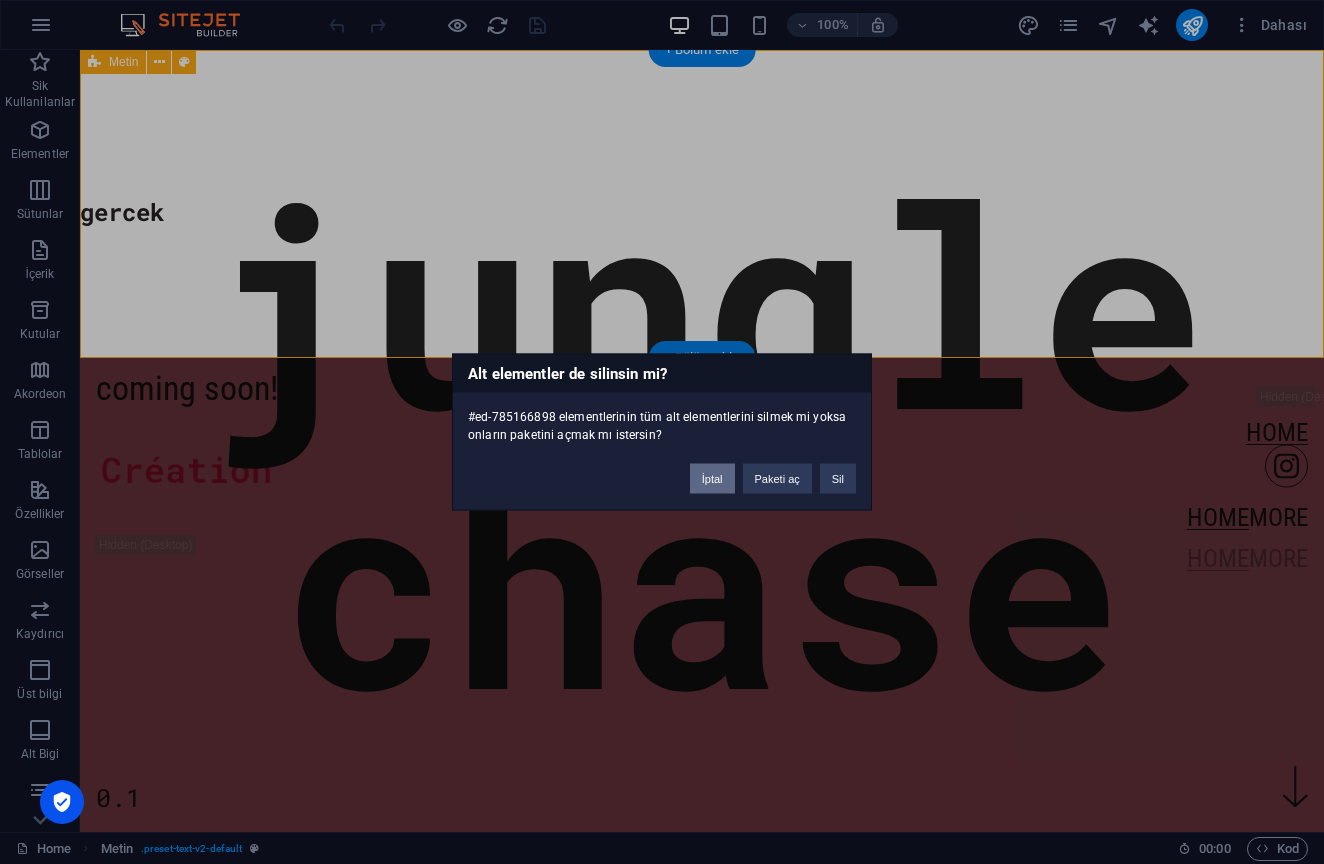 click on "İptal" at bounding box center (712, 479) 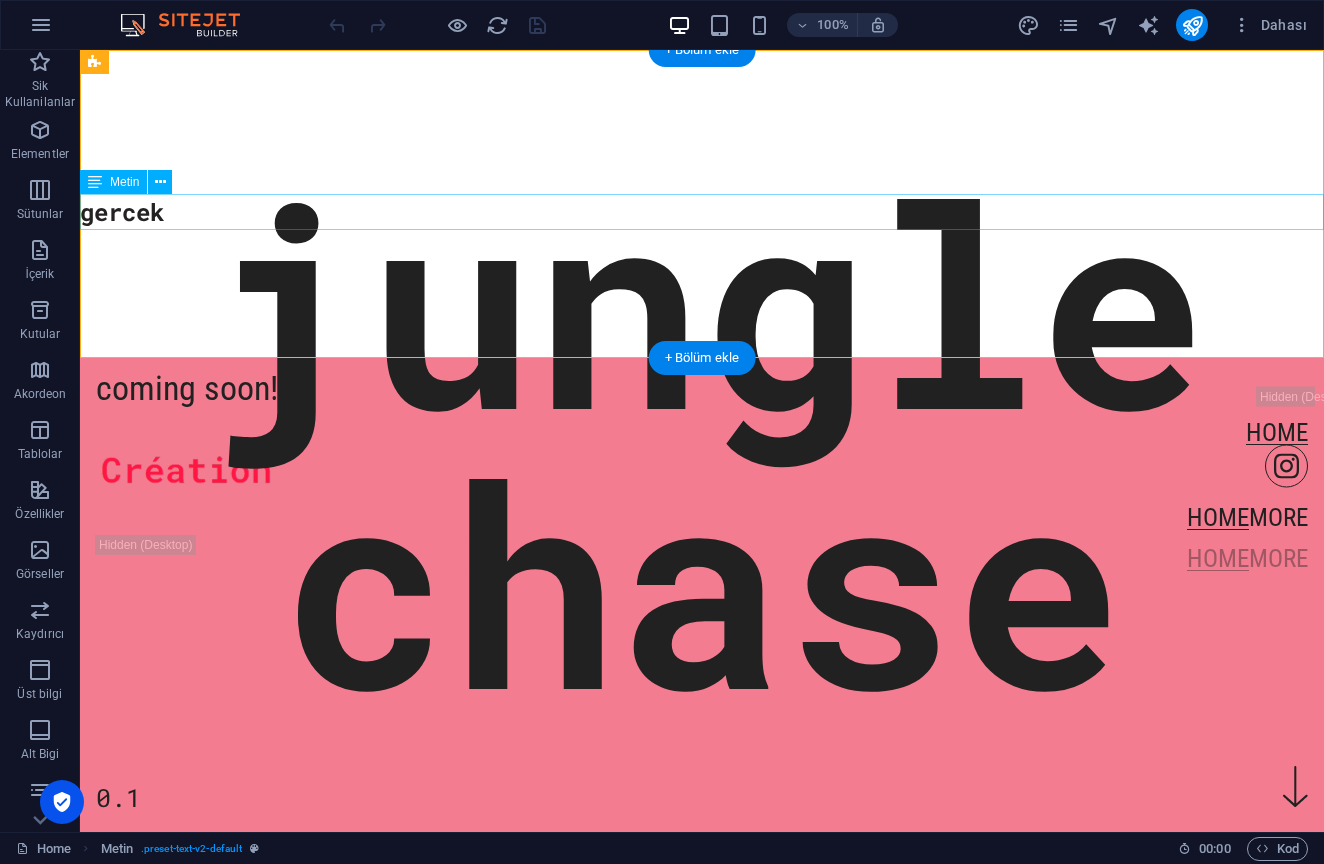 click on "gercek" at bounding box center (702, 212) 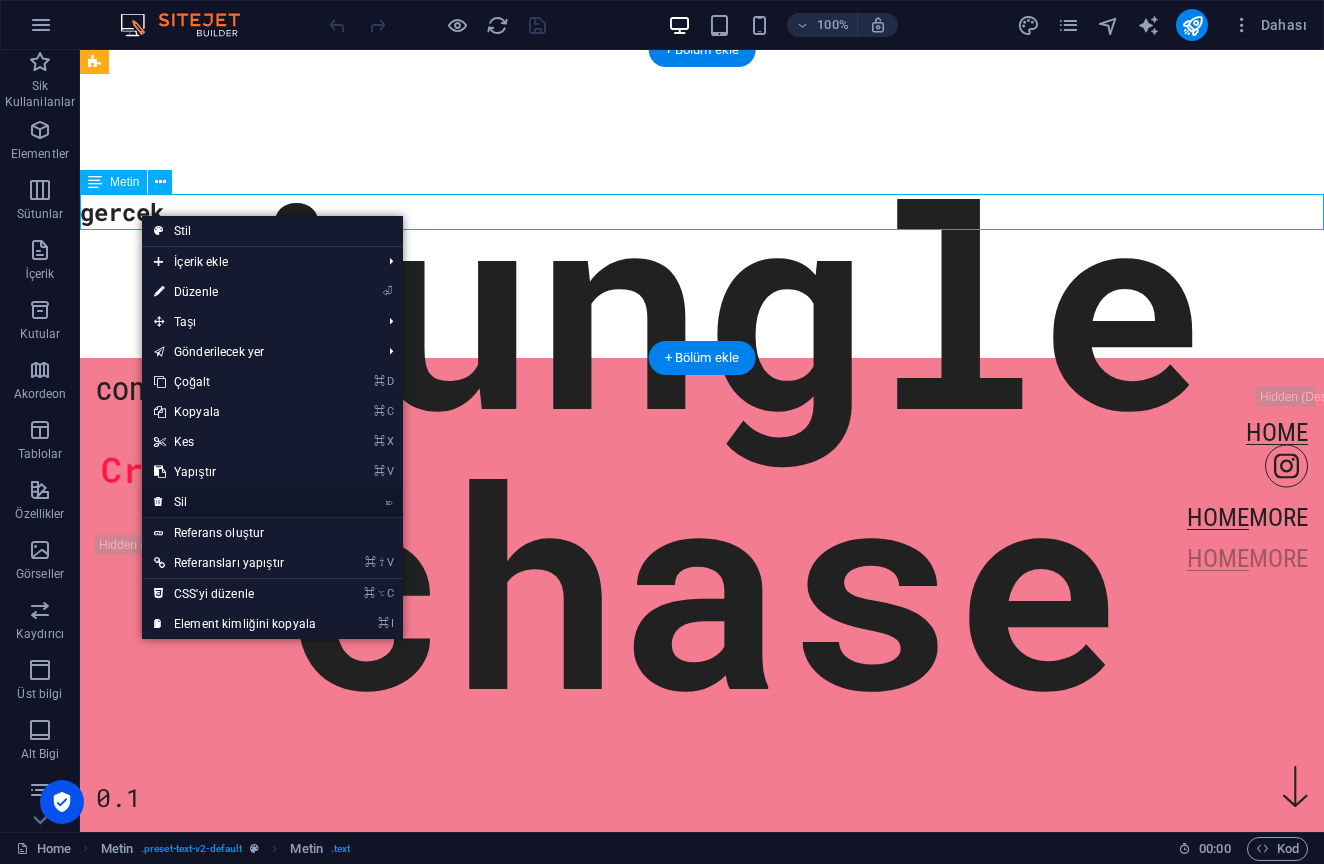 click on "⌦  Sil" at bounding box center [235, 502] 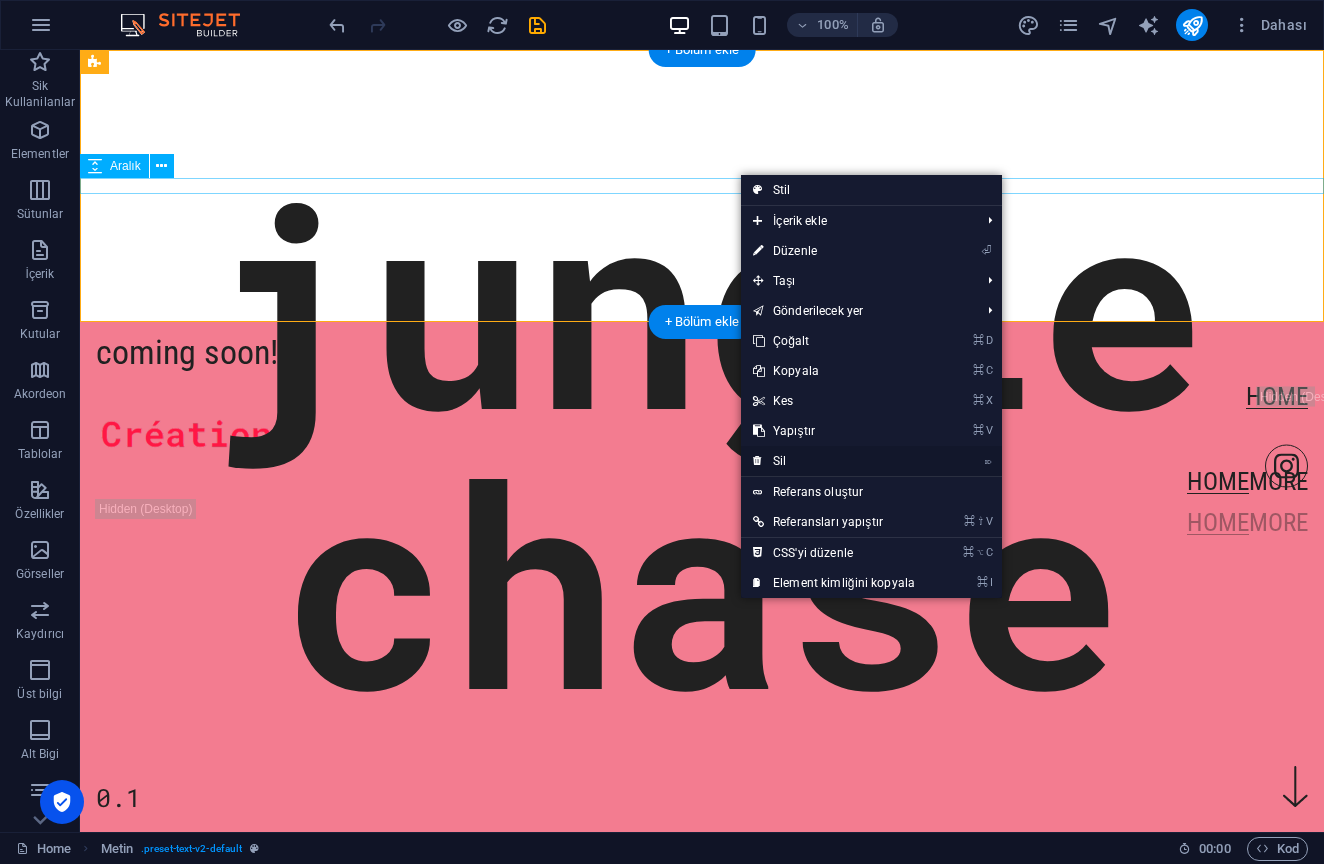 click on "⌦  Sil" at bounding box center [834, 461] 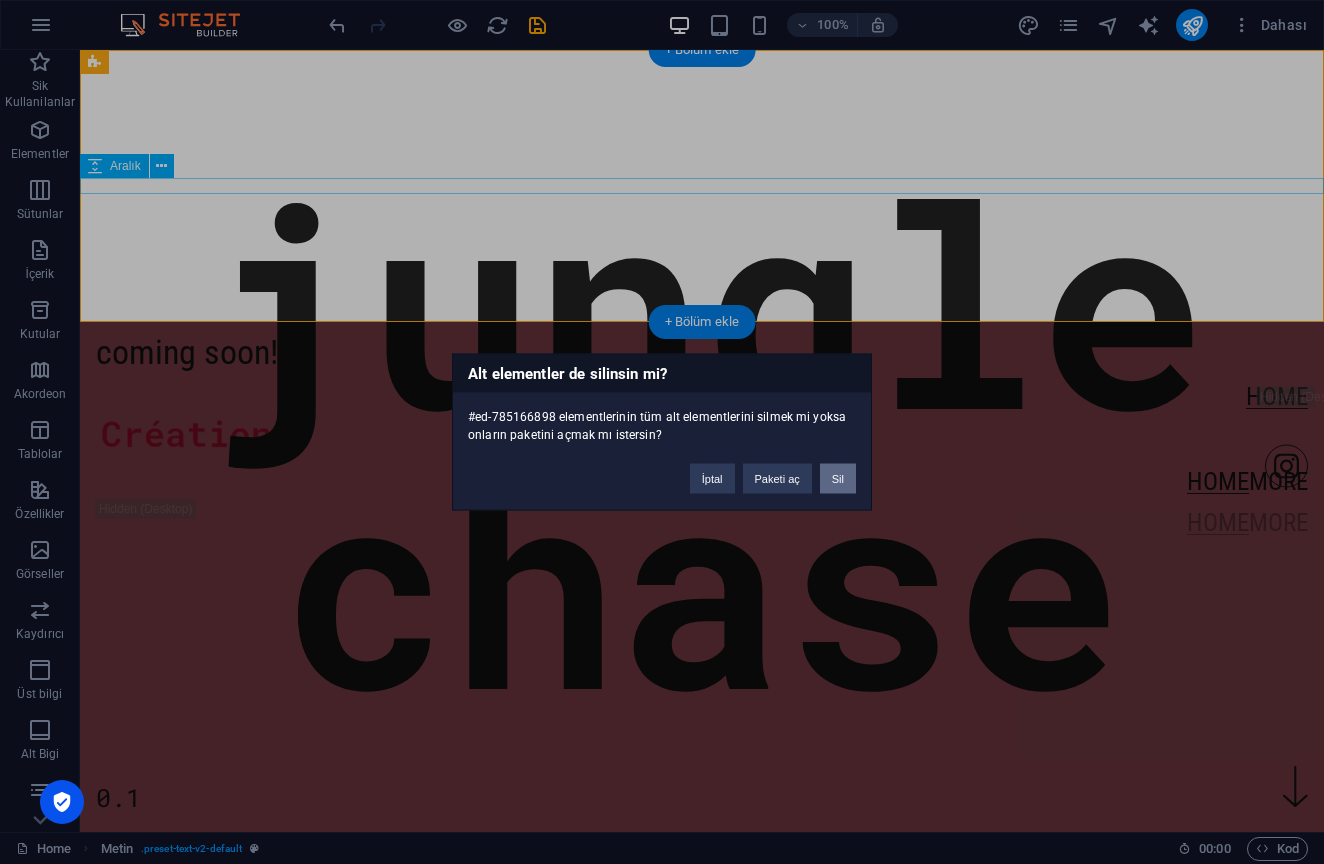 click on "Sil" at bounding box center (838, 479) 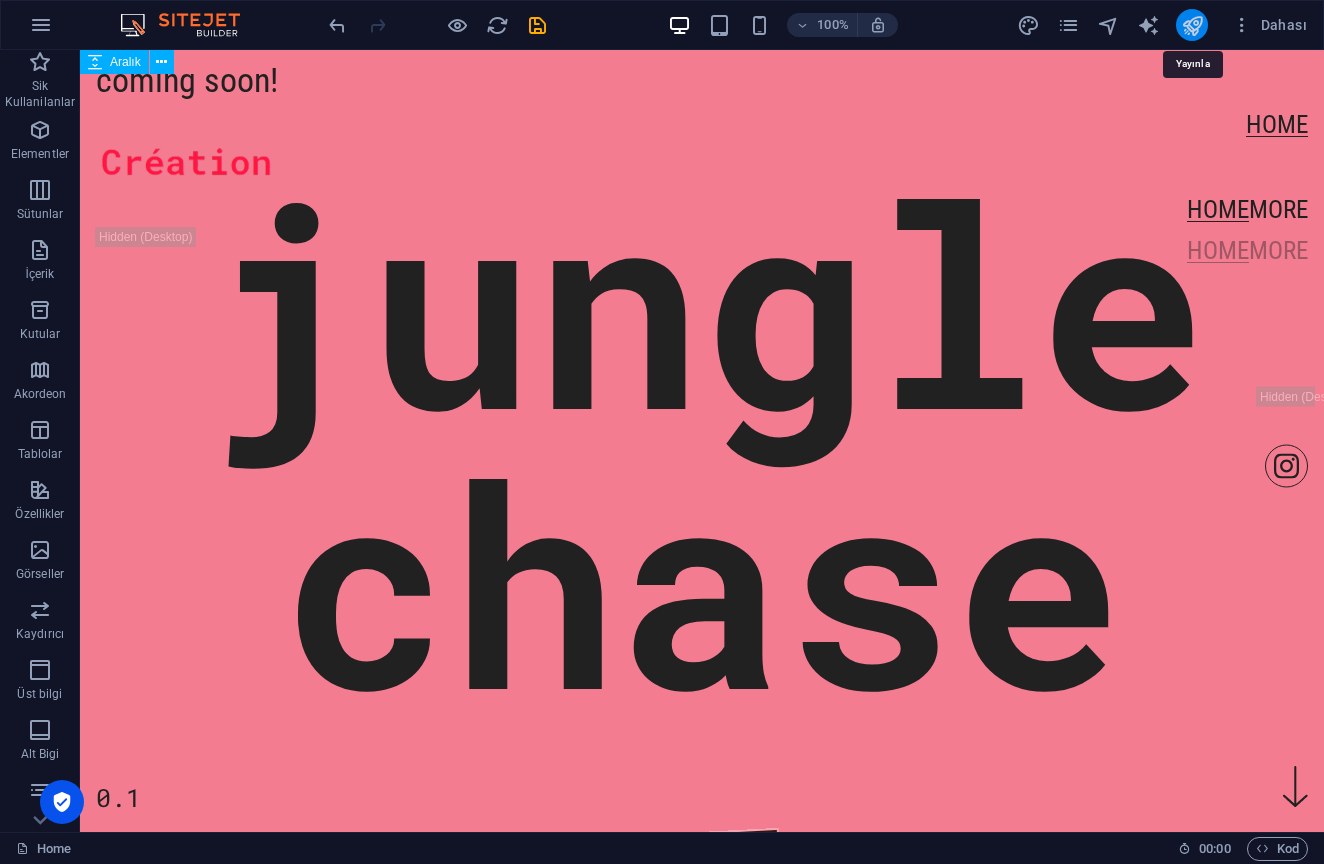 click at bounding box center [1192, 25] 